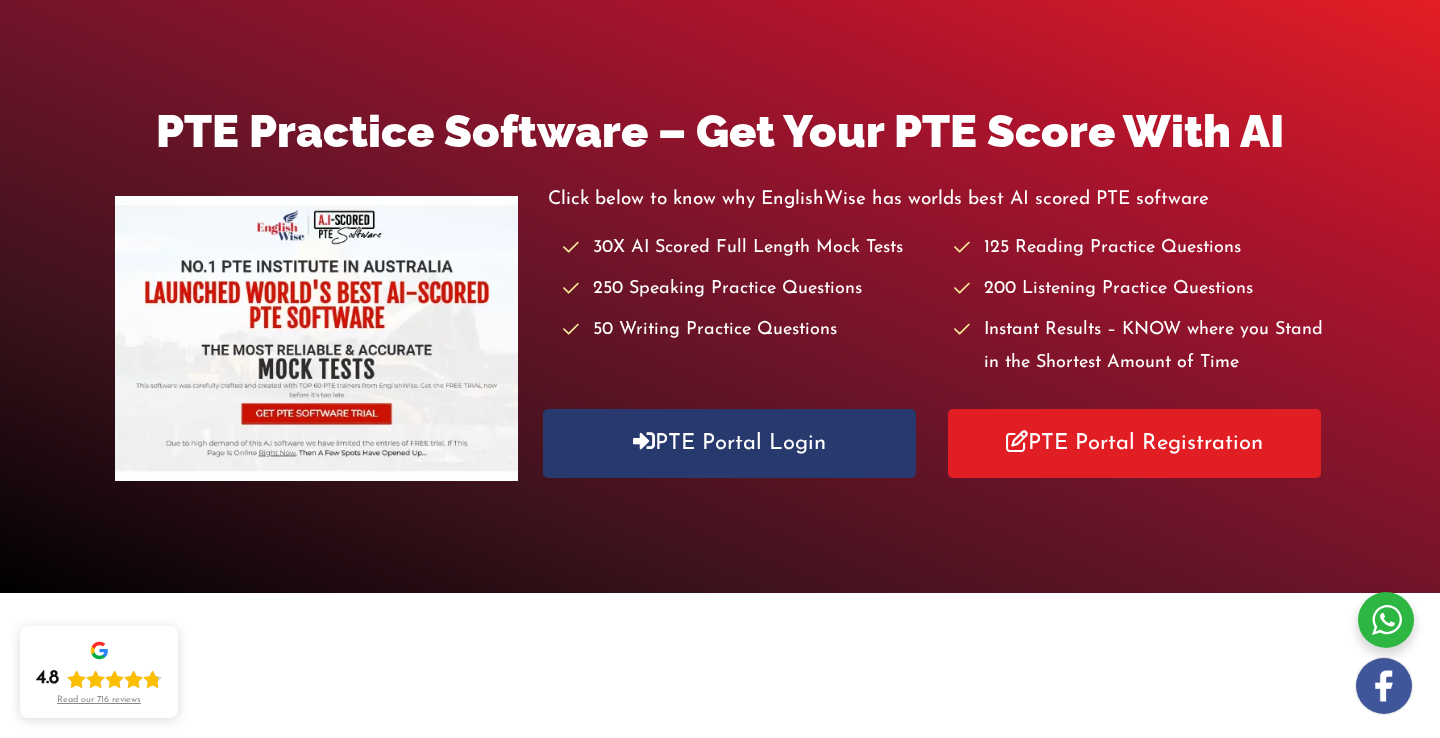 scroll, scrollTop: 204, scrollLeft: 0, axis: vertical 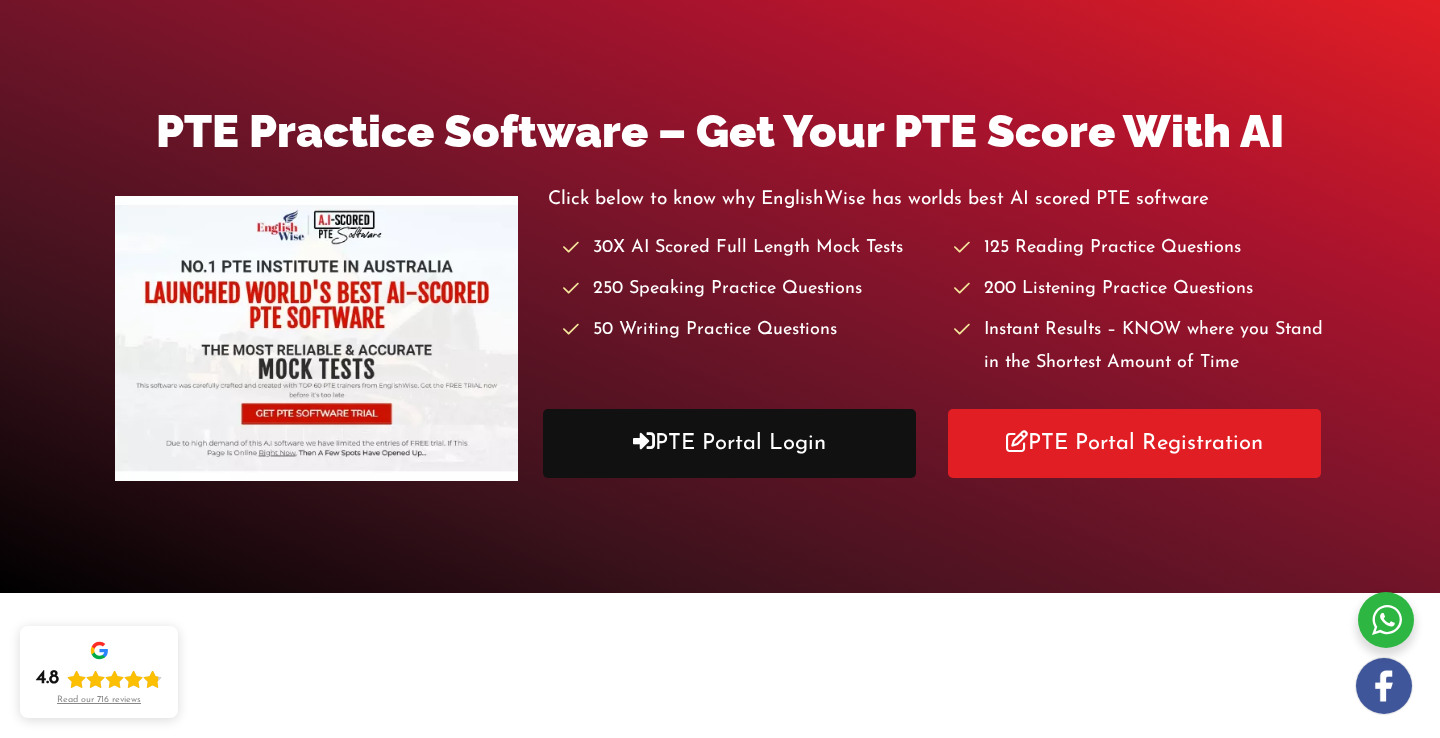 click on "PTE Portal Login" at bounding box center (729, 443) 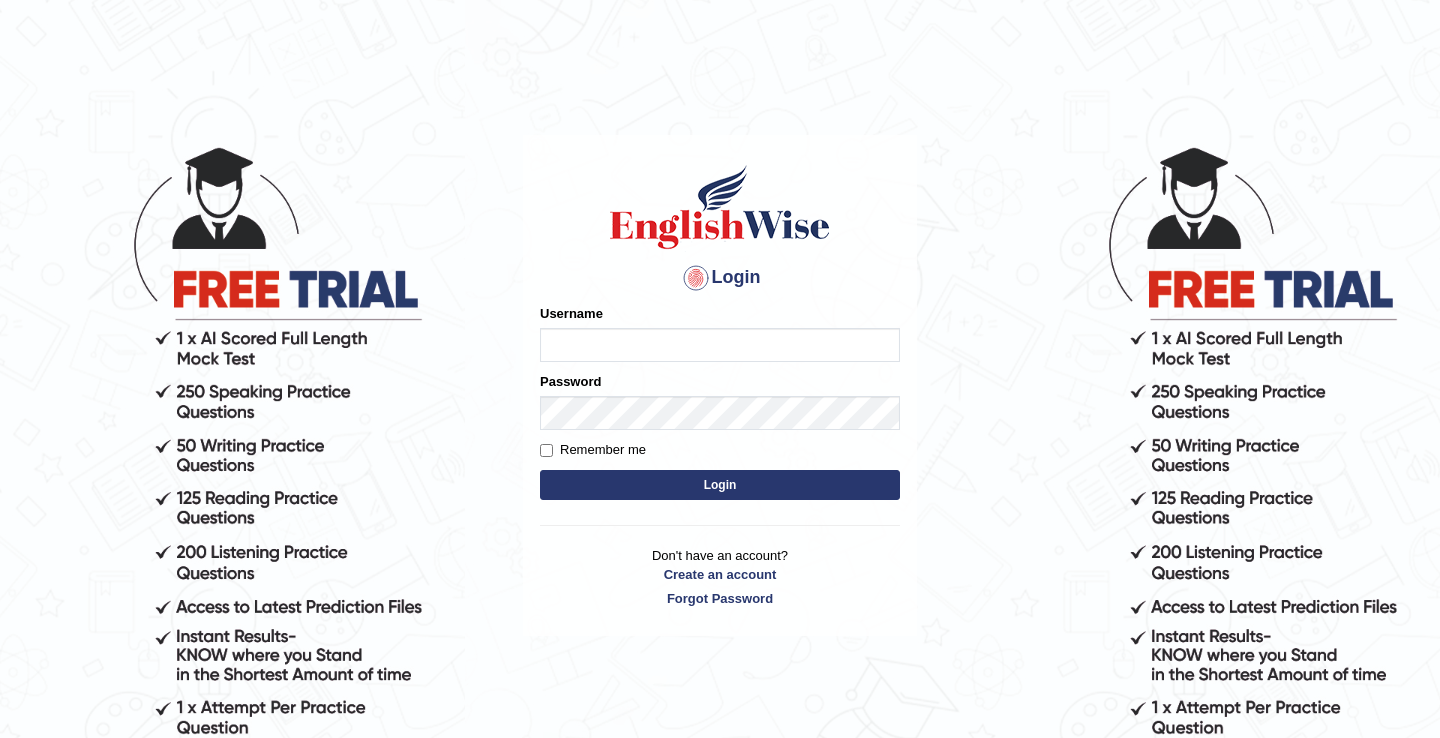 scroll, scrollTop: 0, scrollLeft: 0, axis: both 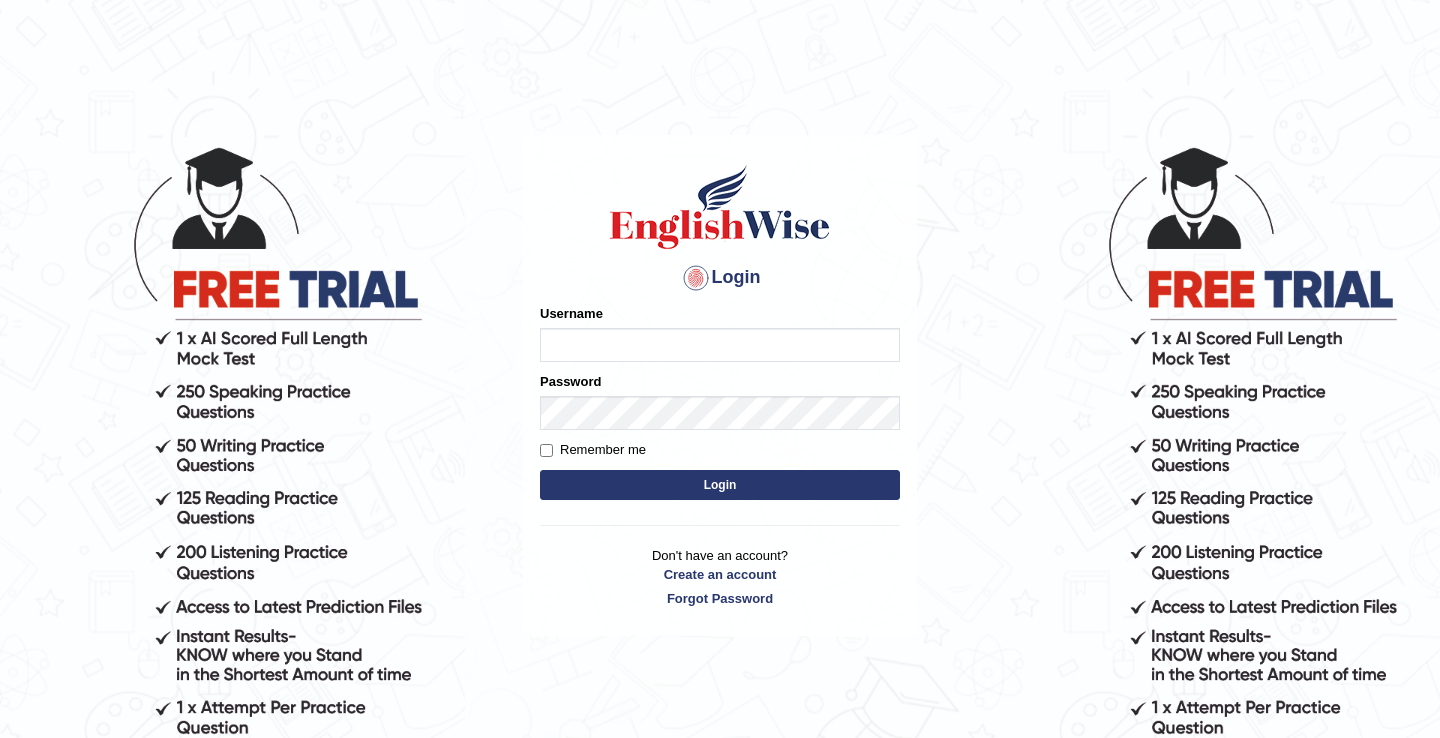 type on "issak" 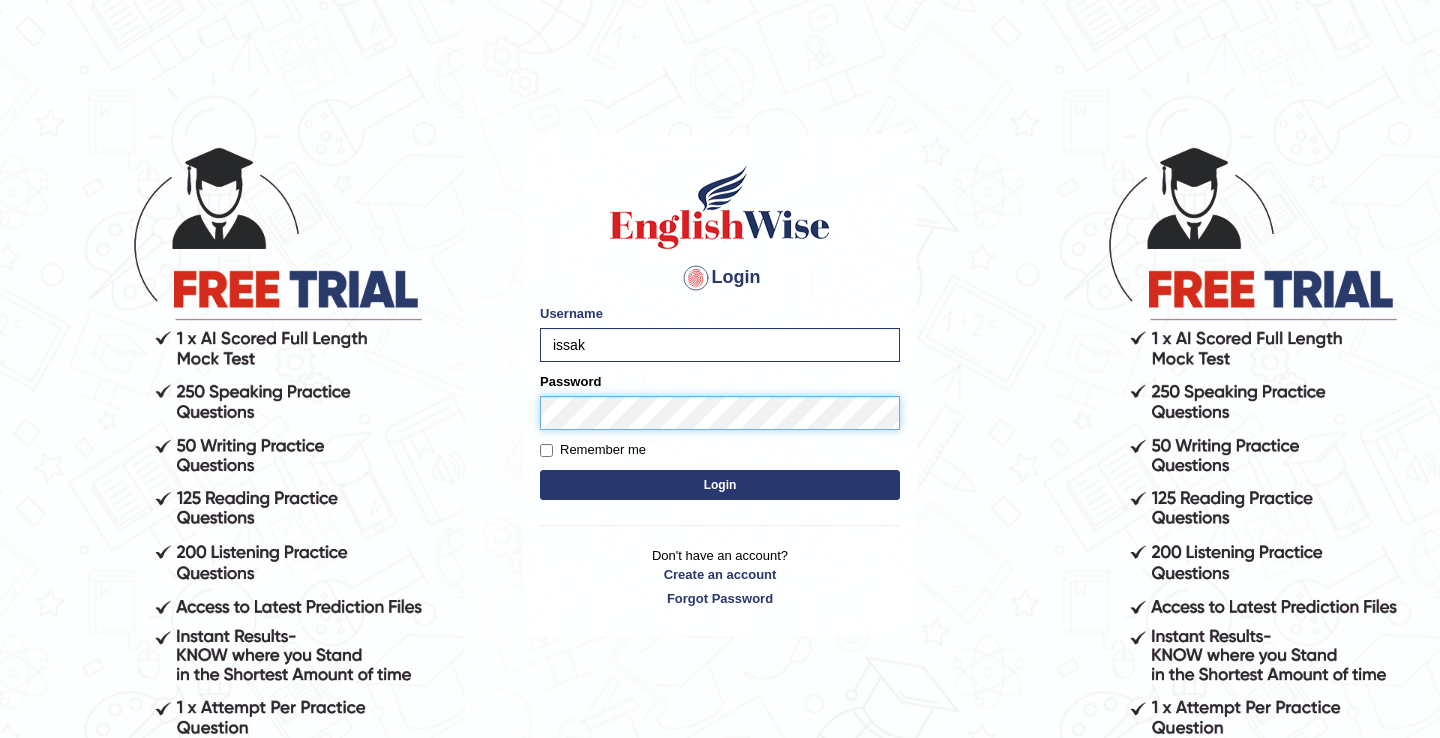 click on "Login" at bounding box center (720, 485) 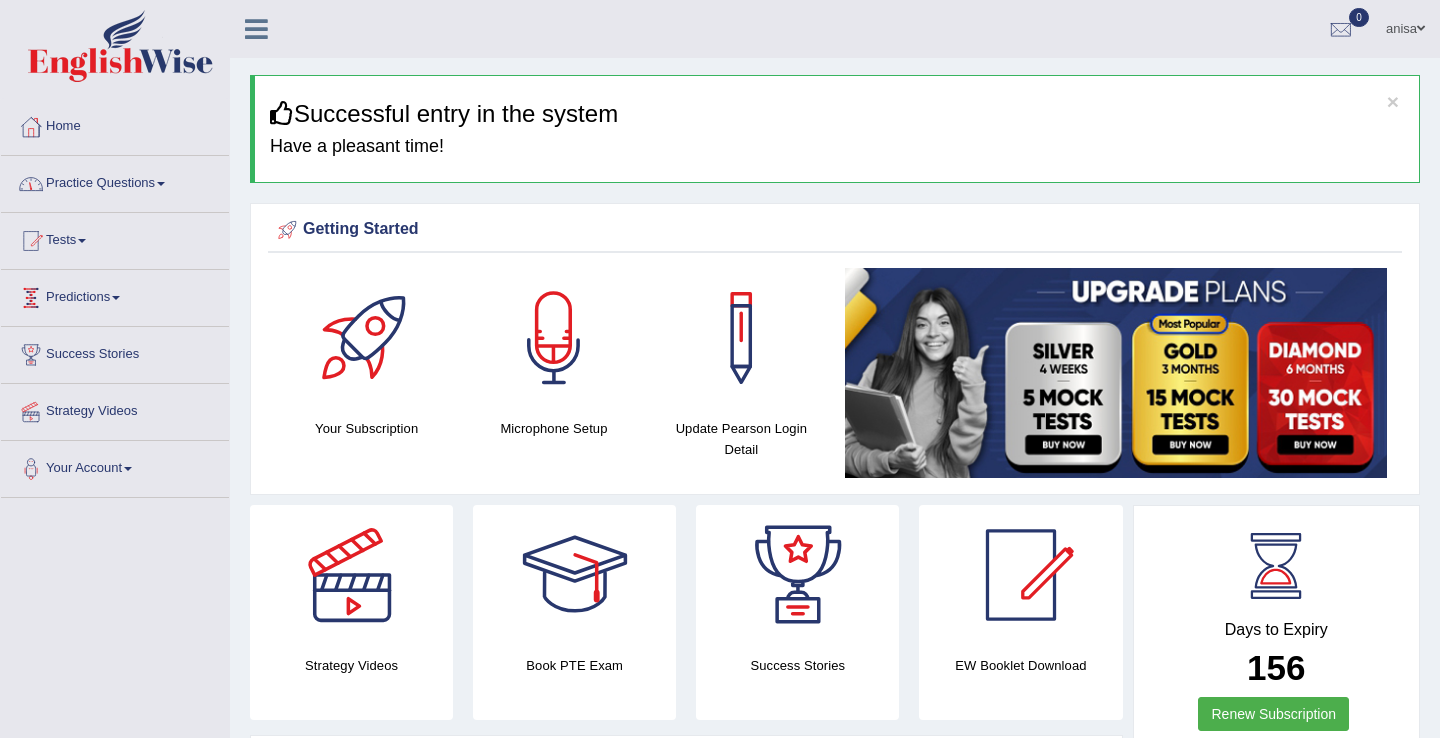 scroll, scrollTop: 0, scrollLeft: 0, axis: both 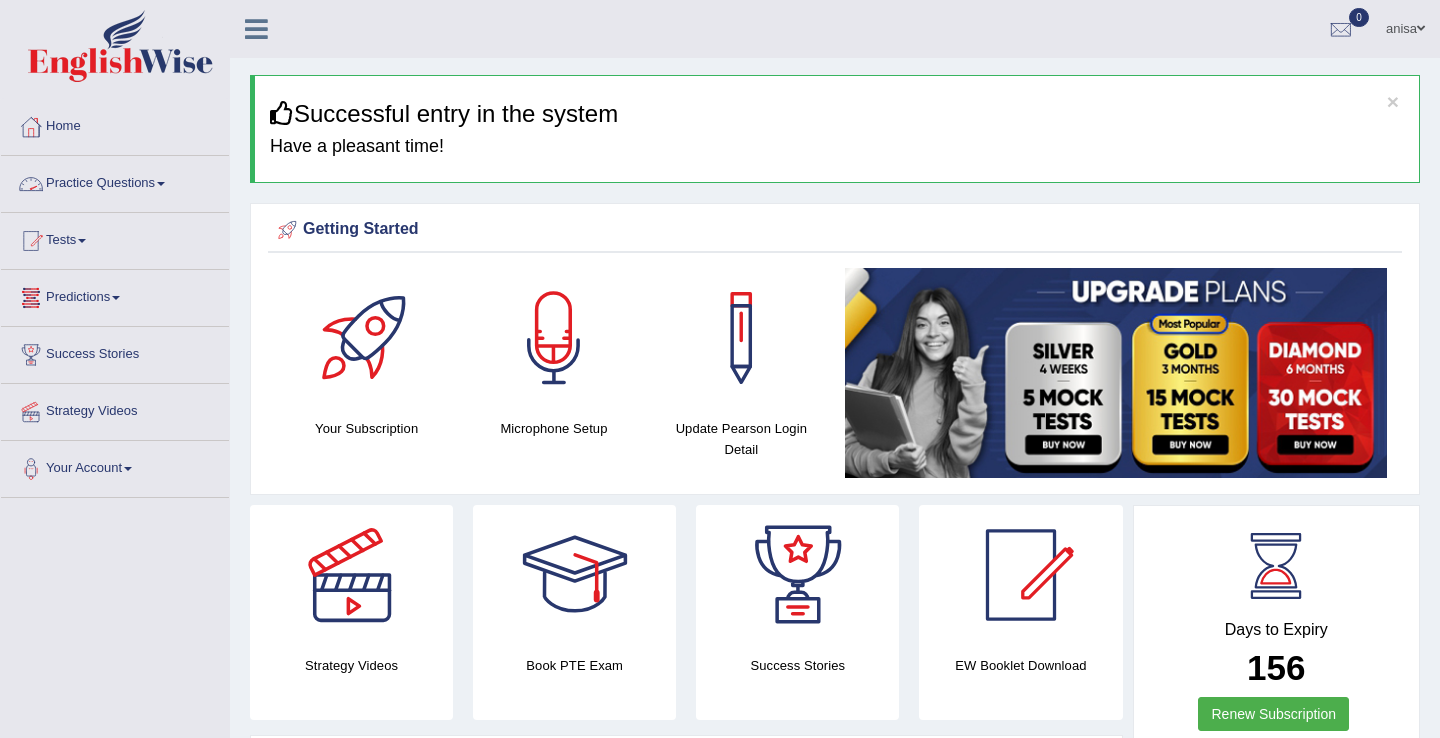 click on "Practice Questions" at bounding box center [115, 181] 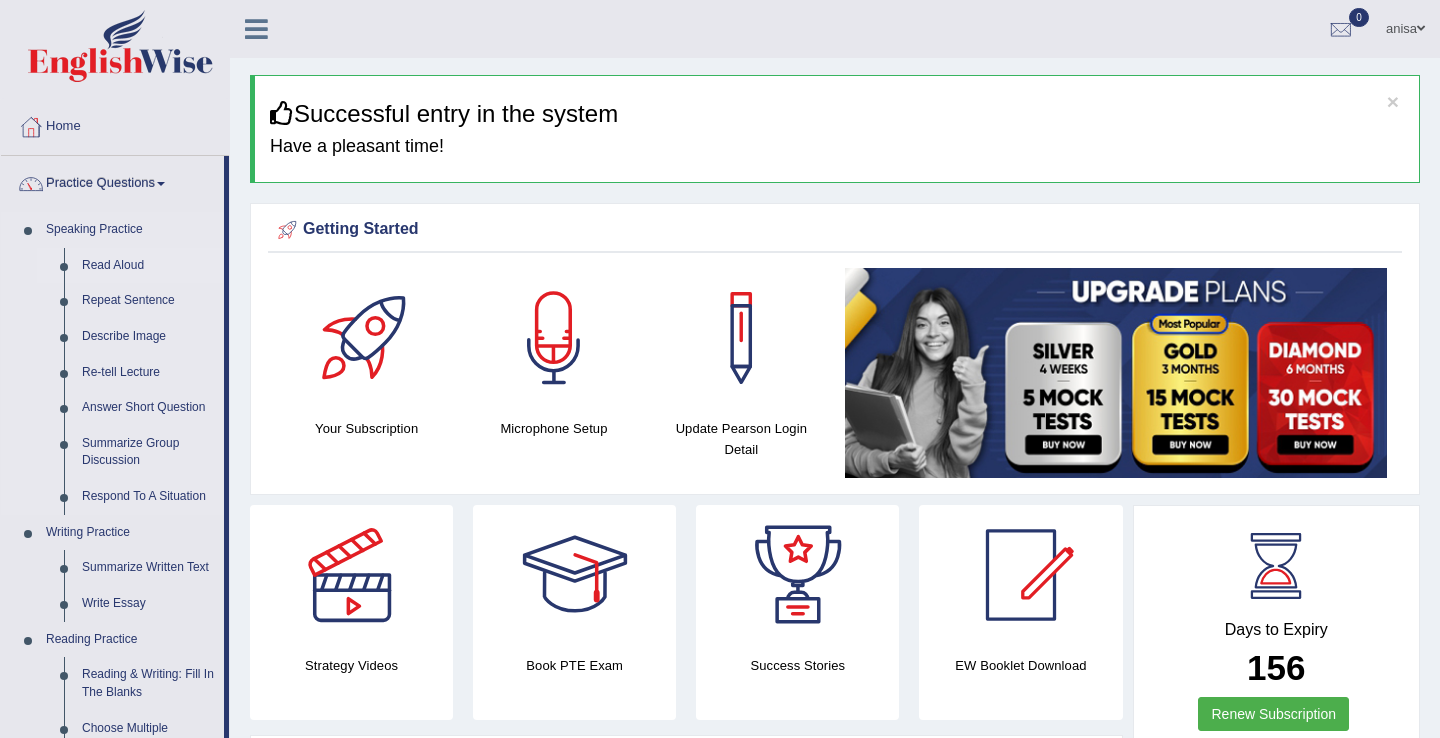 click on "Read Aloud" at bounding box center [148, 266] 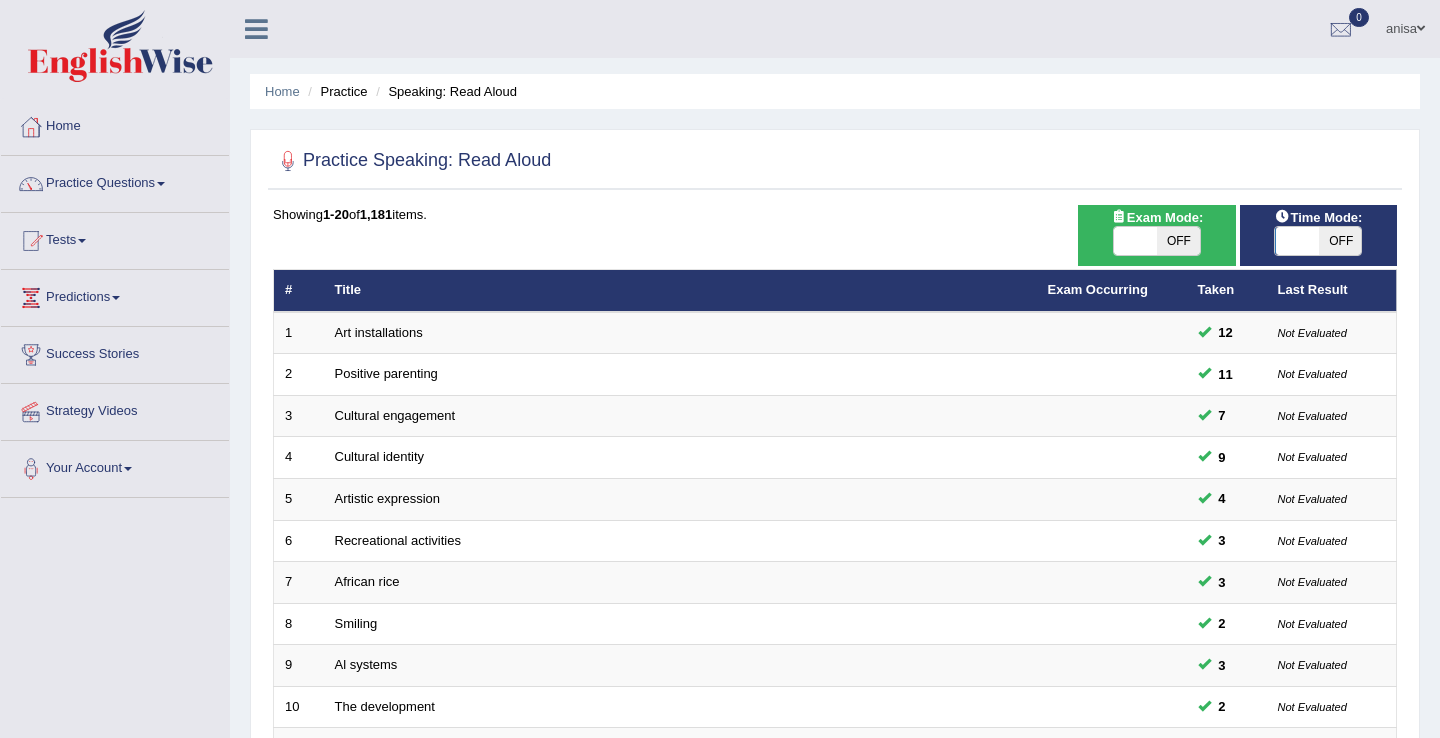 scroll, scrollTop: 0, scrollLeft: 0, axis: both 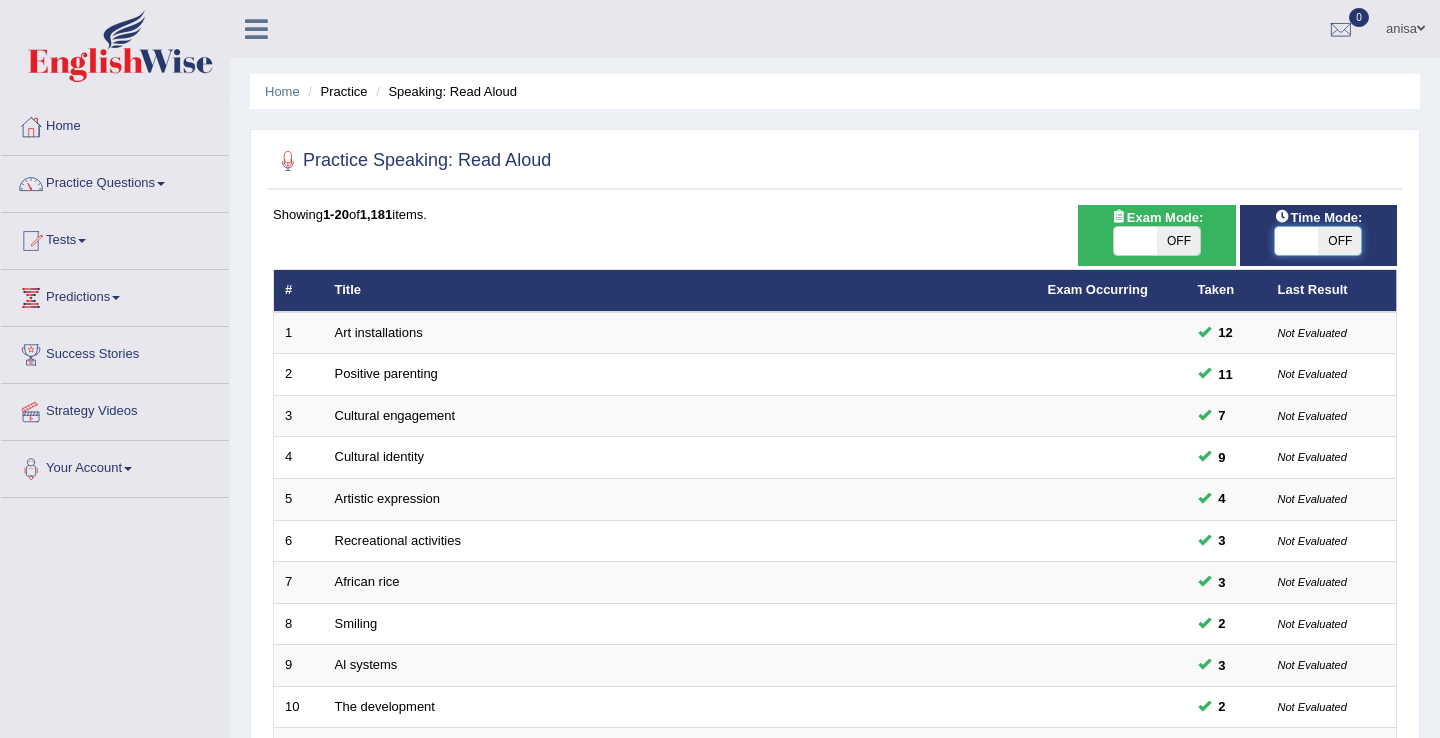 click at bounding box center (1296, 241) 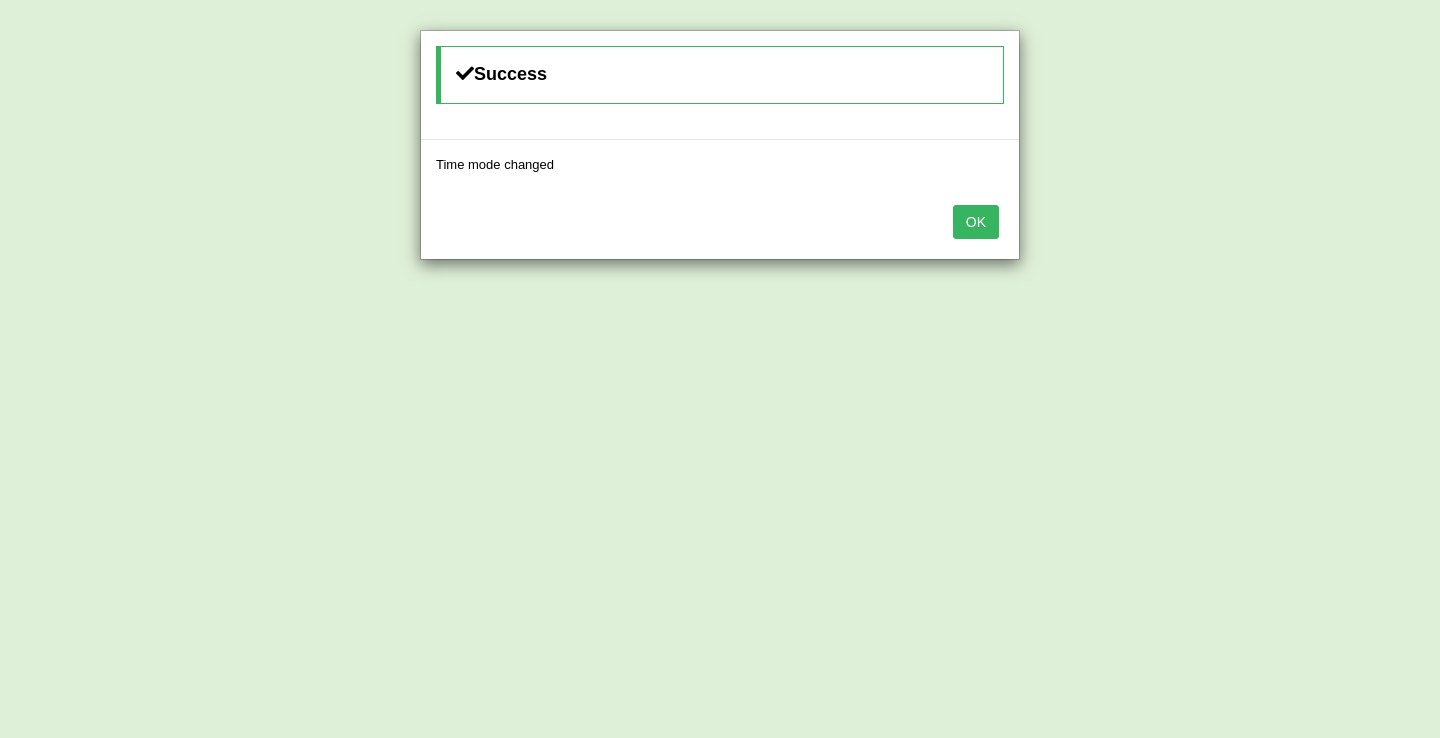 click on "OK" at bounding box center [976, 222] 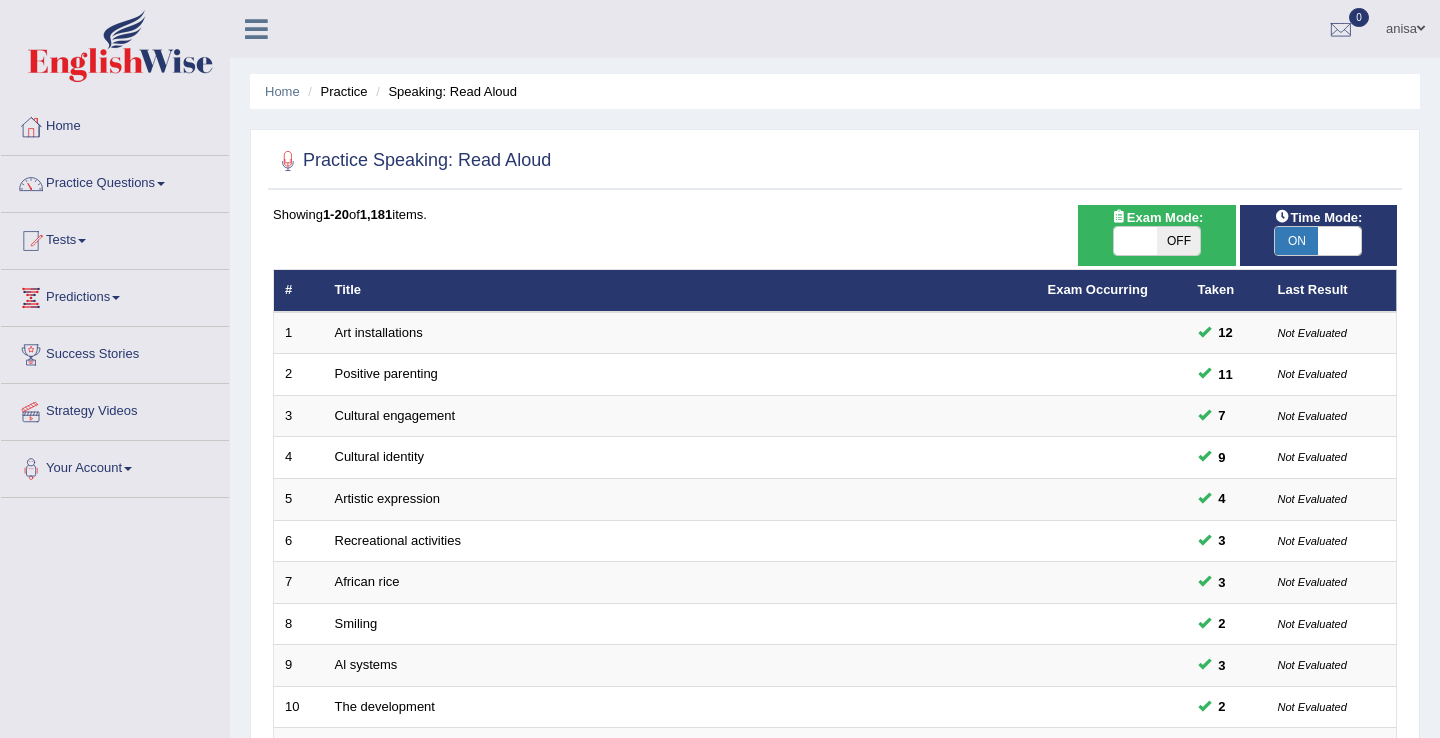click on "OFF" at bounding box center (1178, 241) 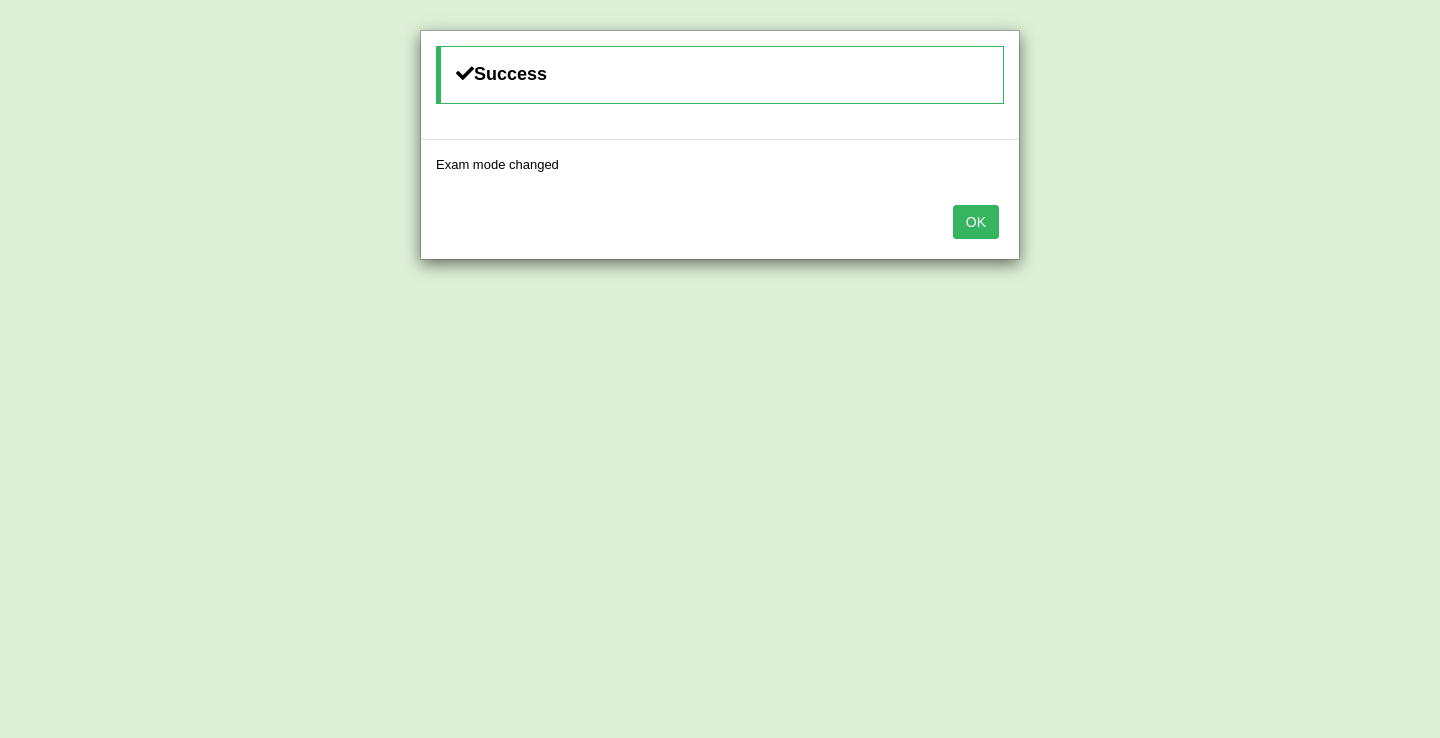 click on "OK" at bounding box center [976, 222] 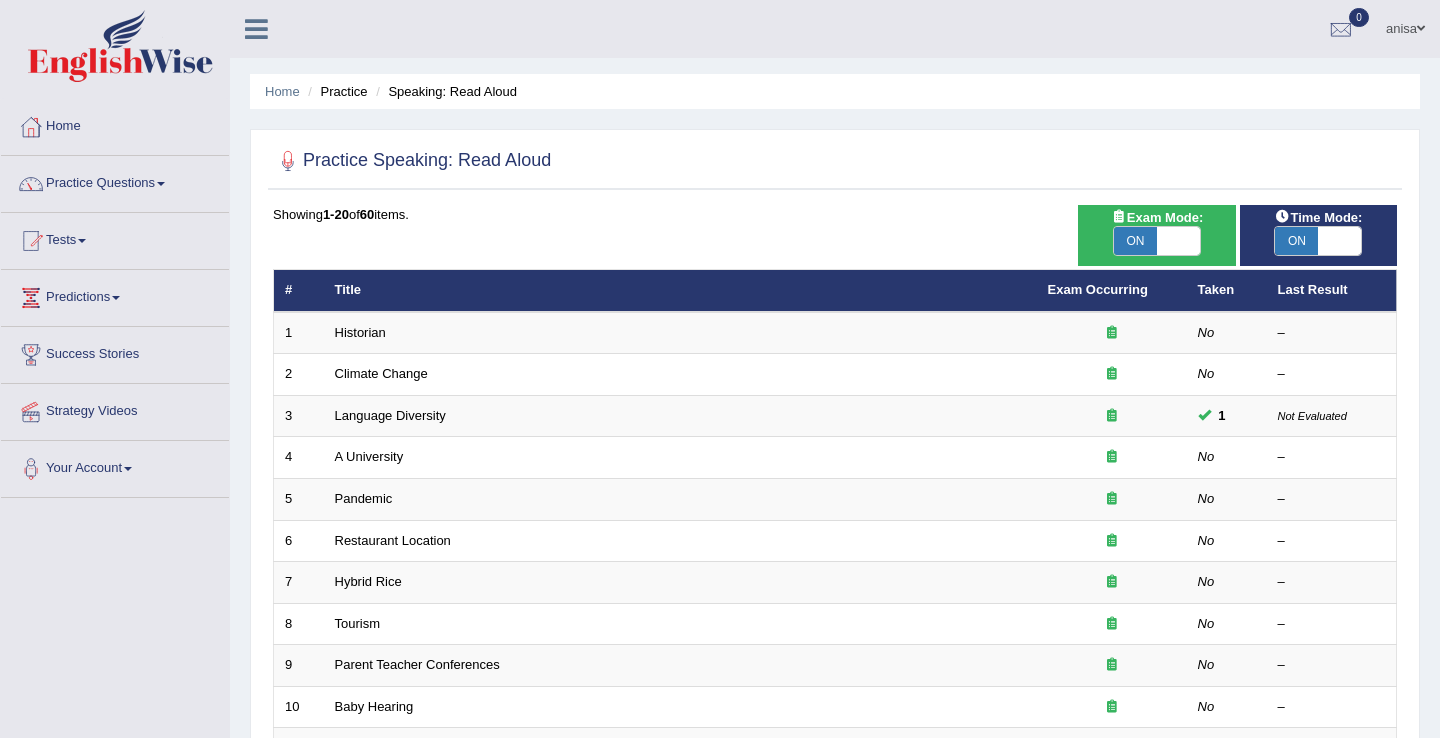 scroll, scrollTop: 586, scrollLeft: 0, axis: vertical 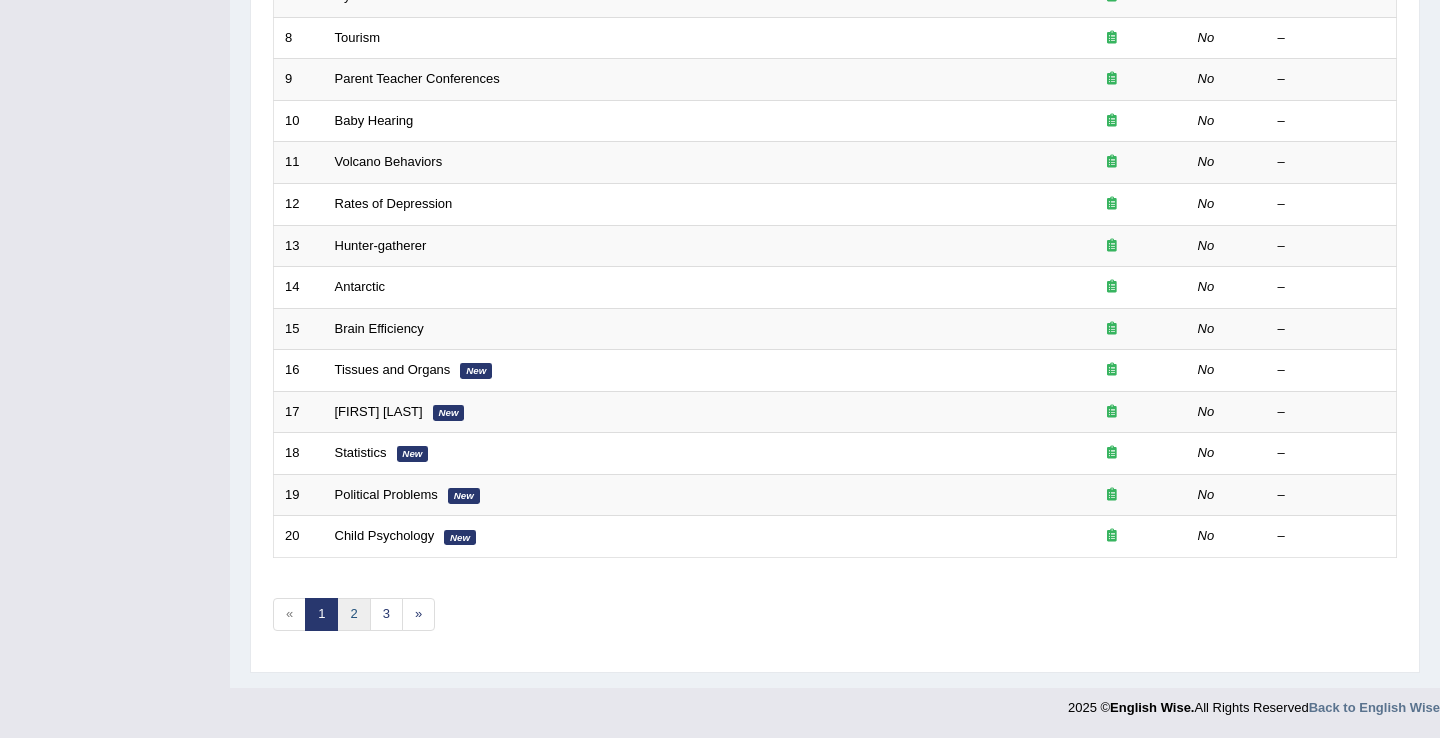 click on "2" at bounding box center (353, 614) 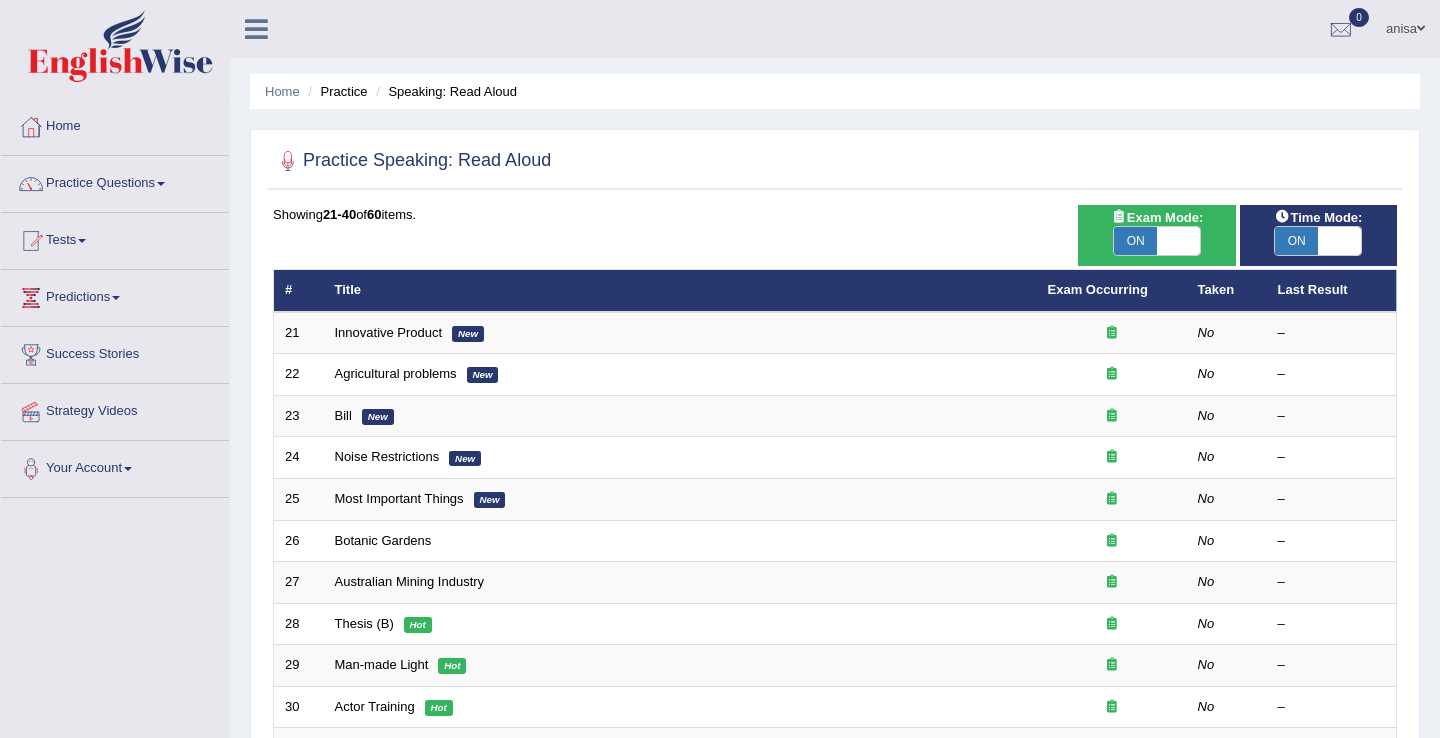 scroll, scrollTop: 586, scrollLeft: 0, axis: vertical 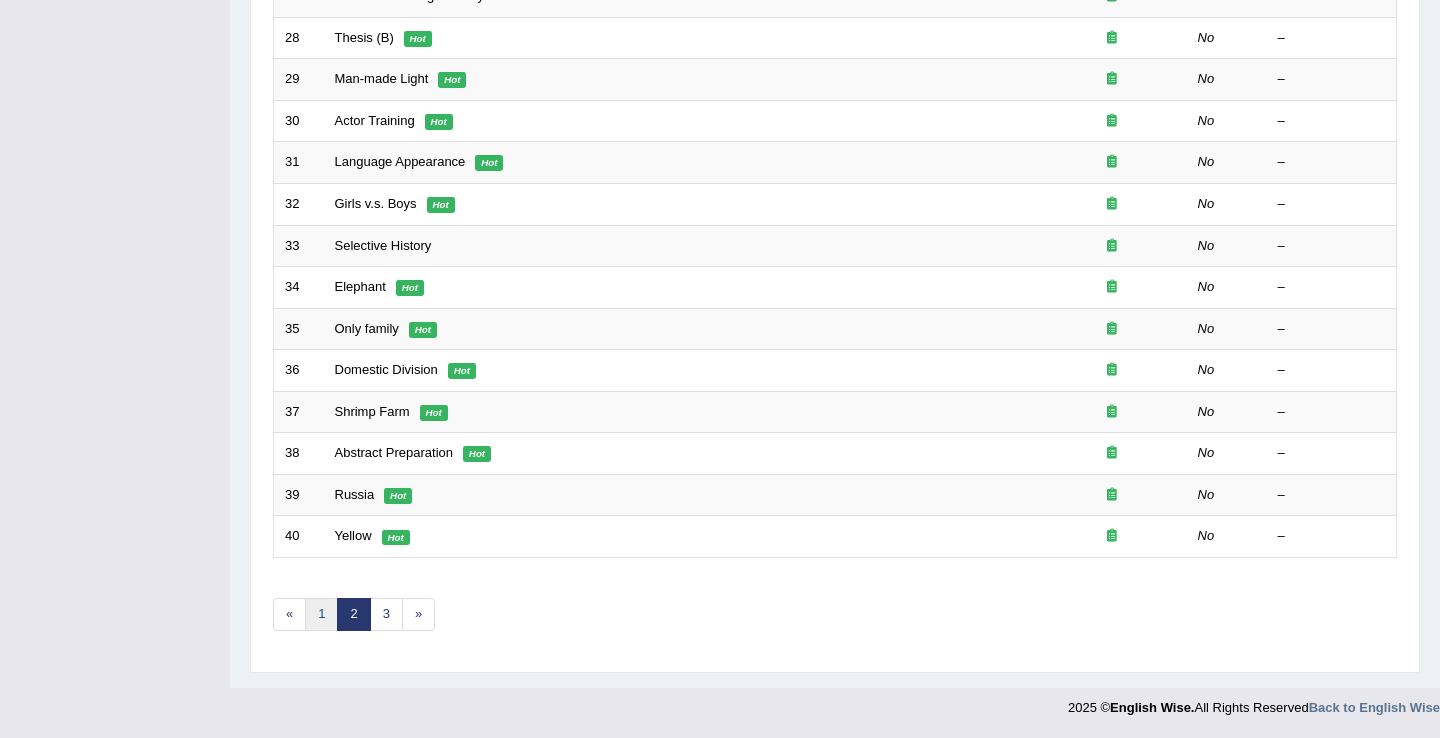 click on "1" at bounding box center [321, 614] 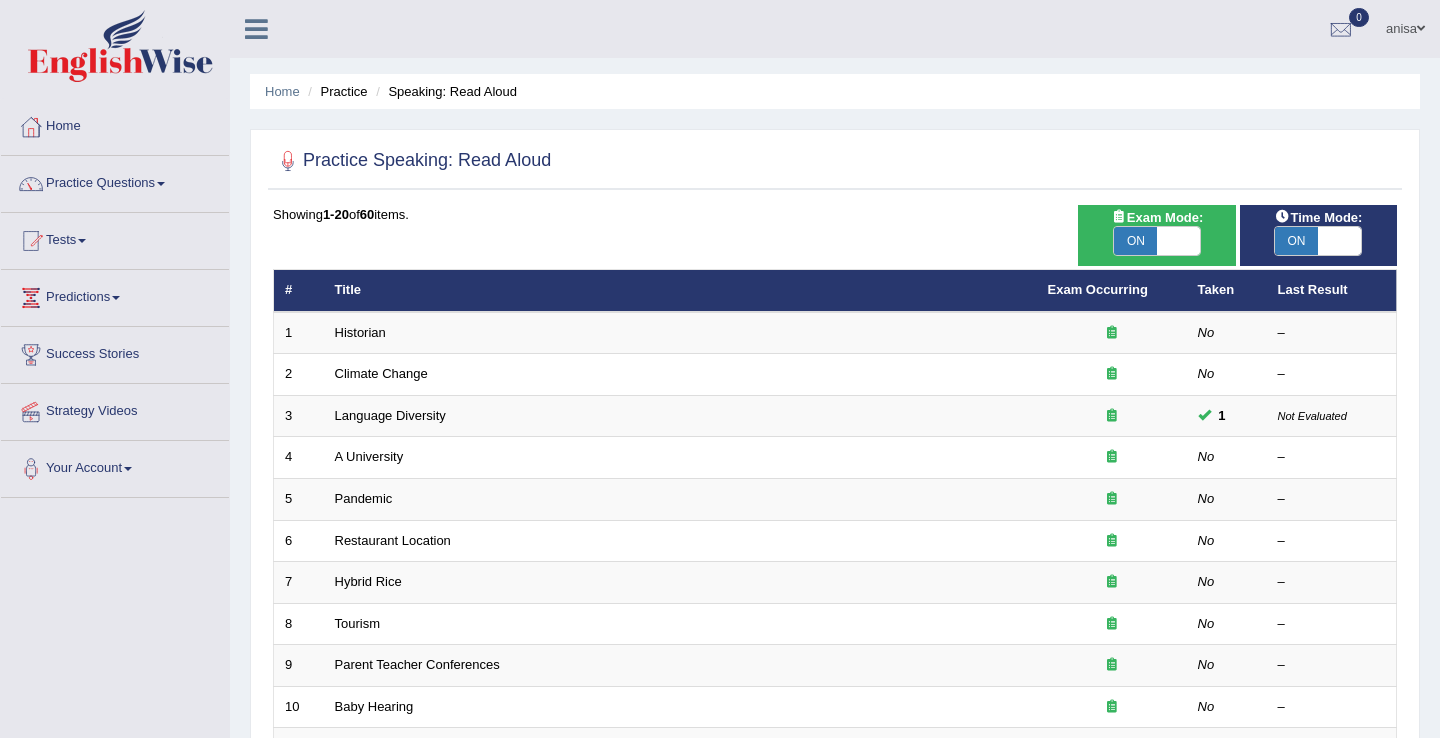scroll, scrollTop: 0, scrollLeft: 0, axis: both 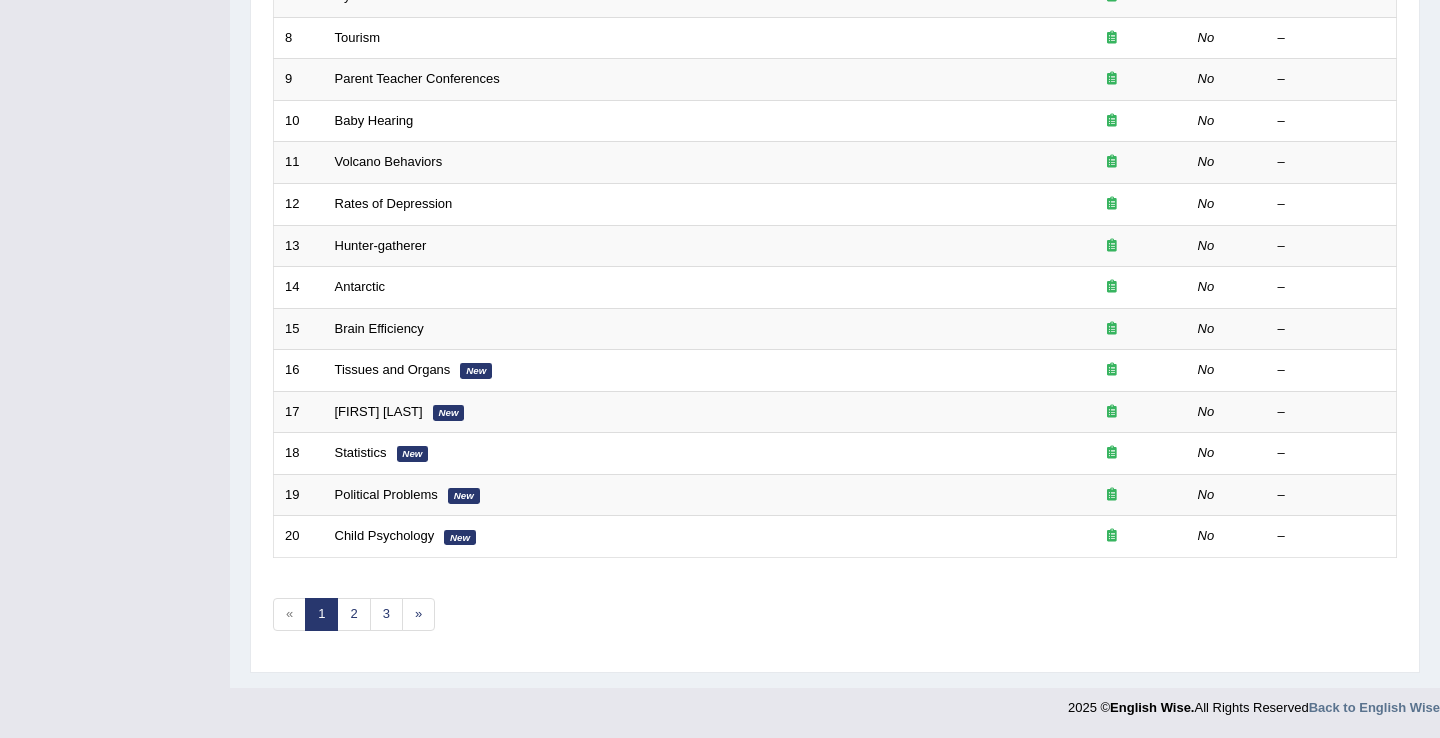 click on "«" at bounding box center [289, 614] 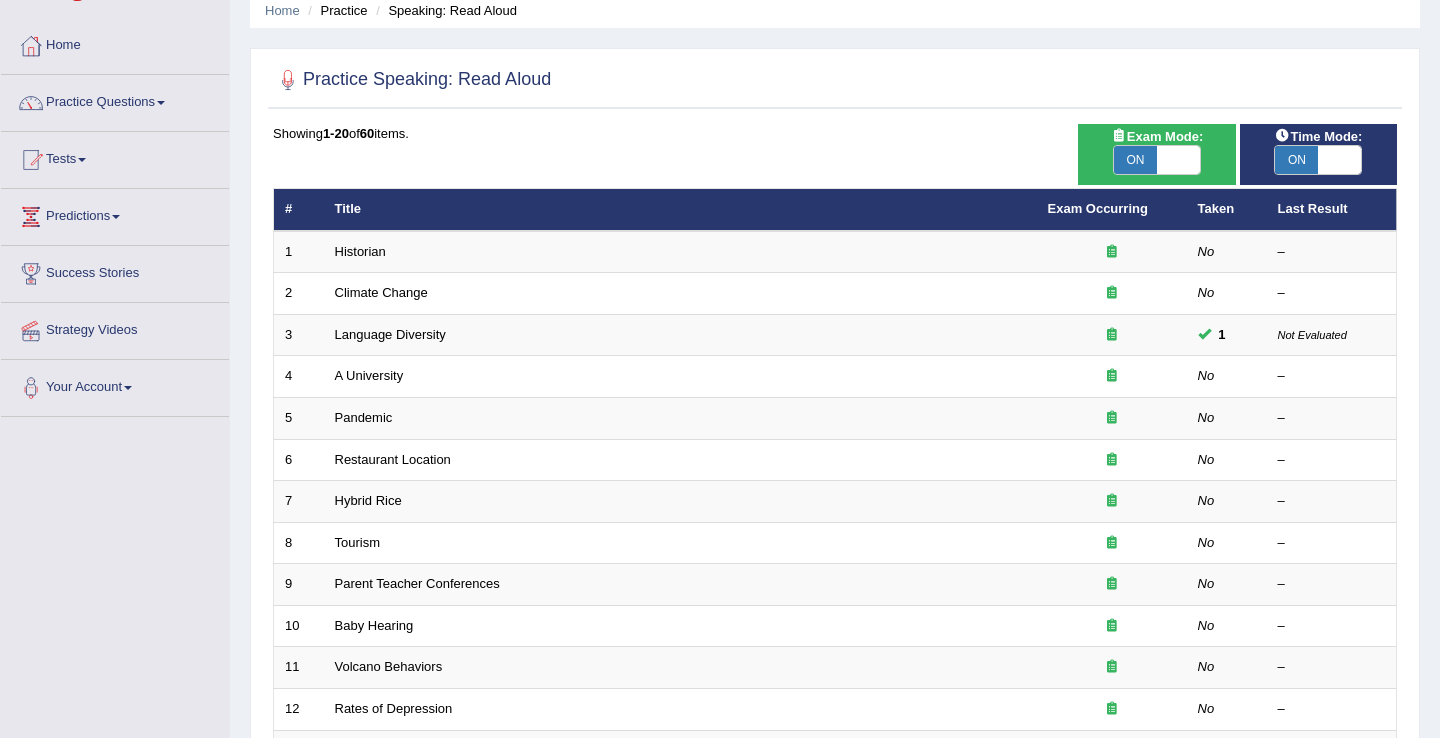 scroll, scrollTop: 0, scrollLeft: 0, axis: both 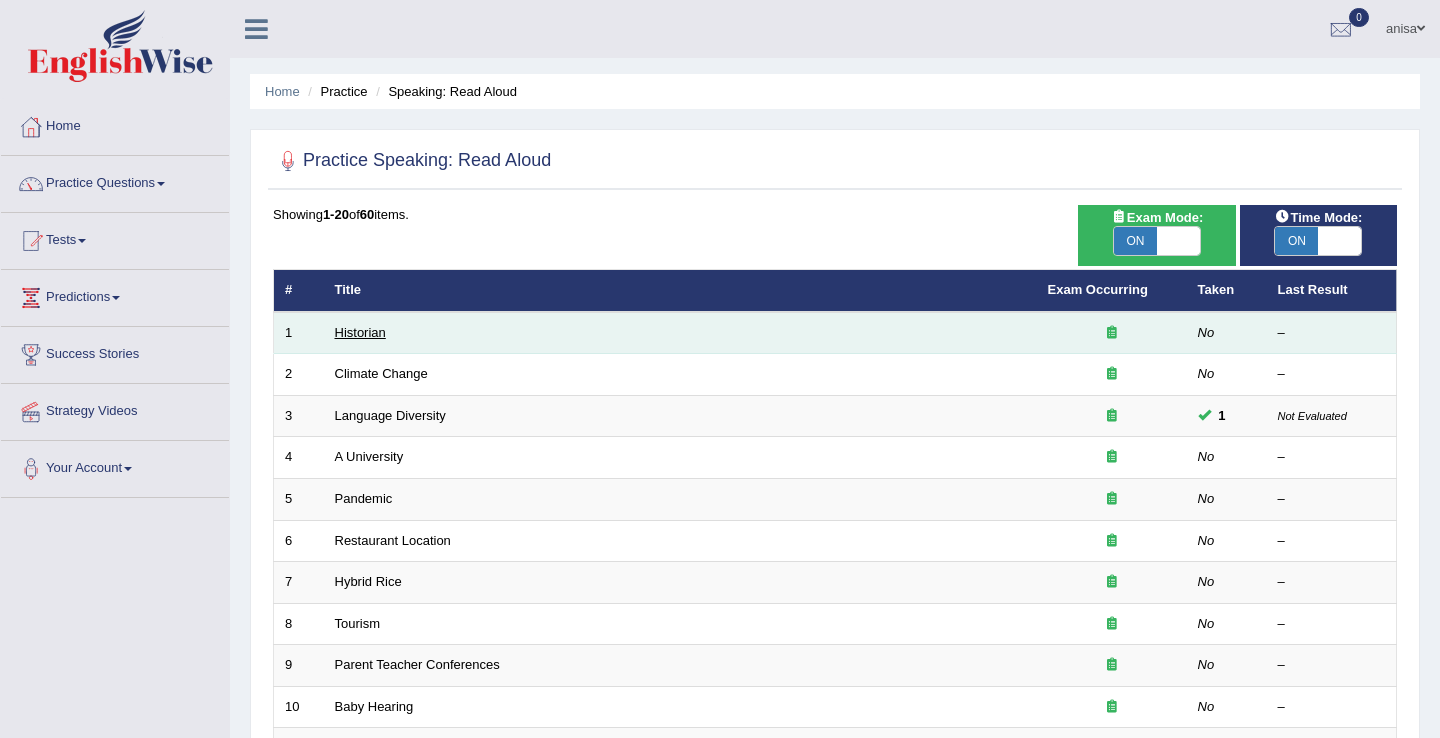 click on "Historian" at bounding box center [360, 332] 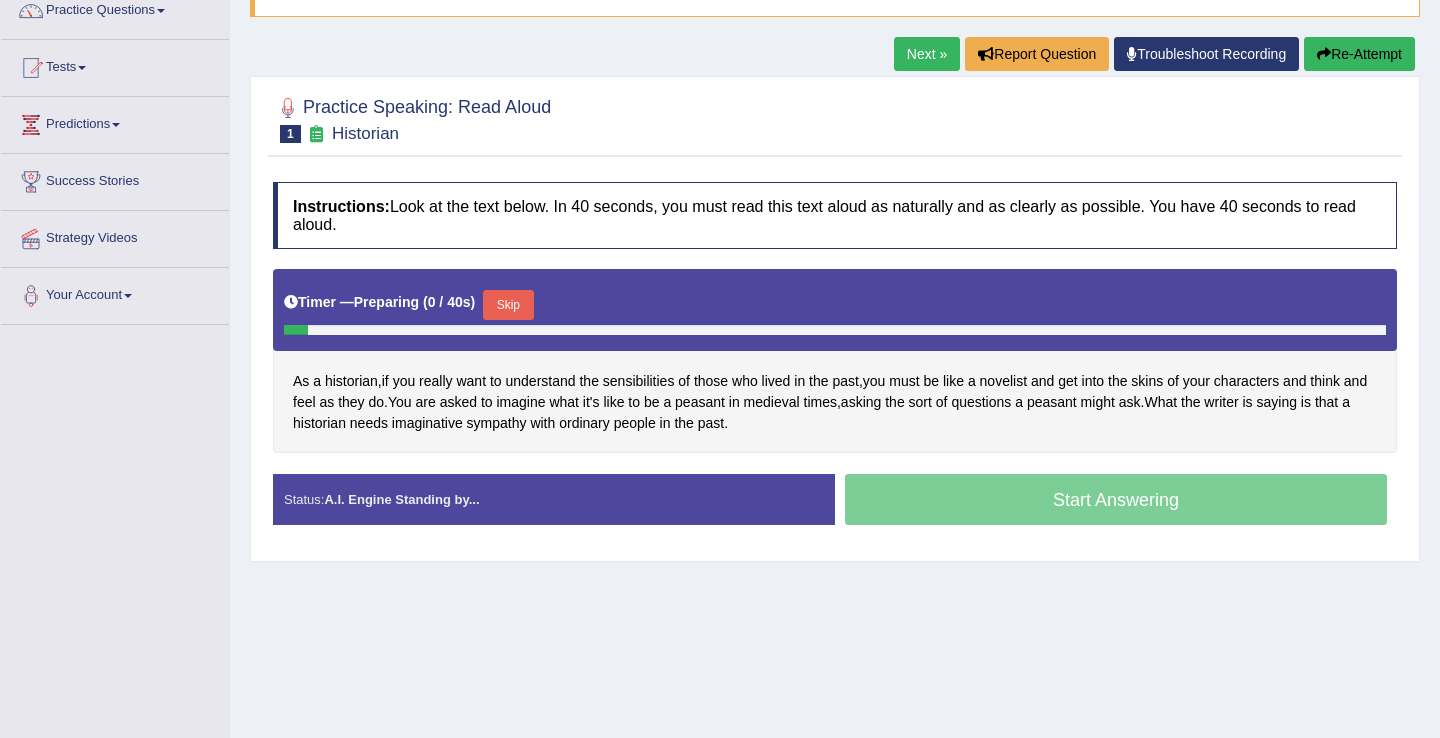 scroll, scrollTop: 173, scrollLeft: 0, axis: vertical 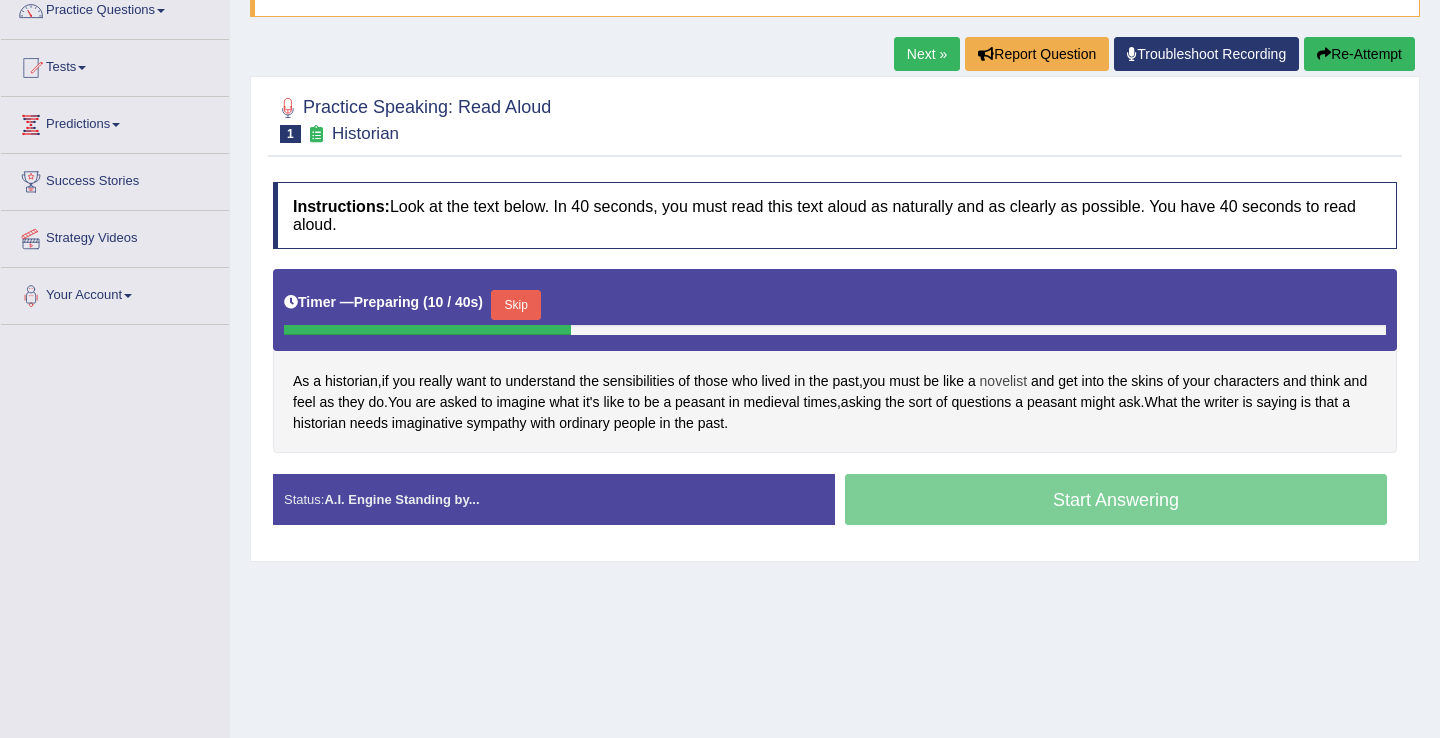 click on "novelist" at bounding box center (1003, 381) 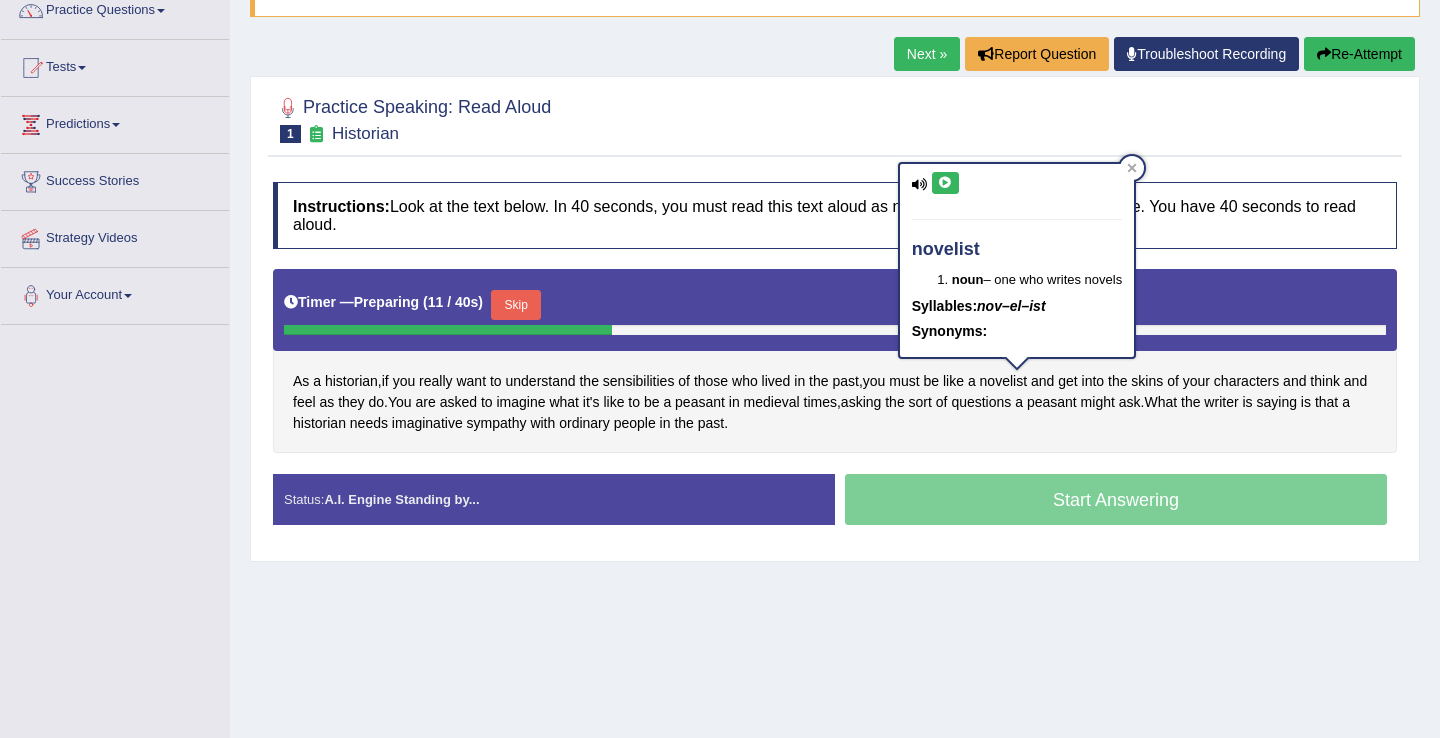 click at bounding box center (945, 183) 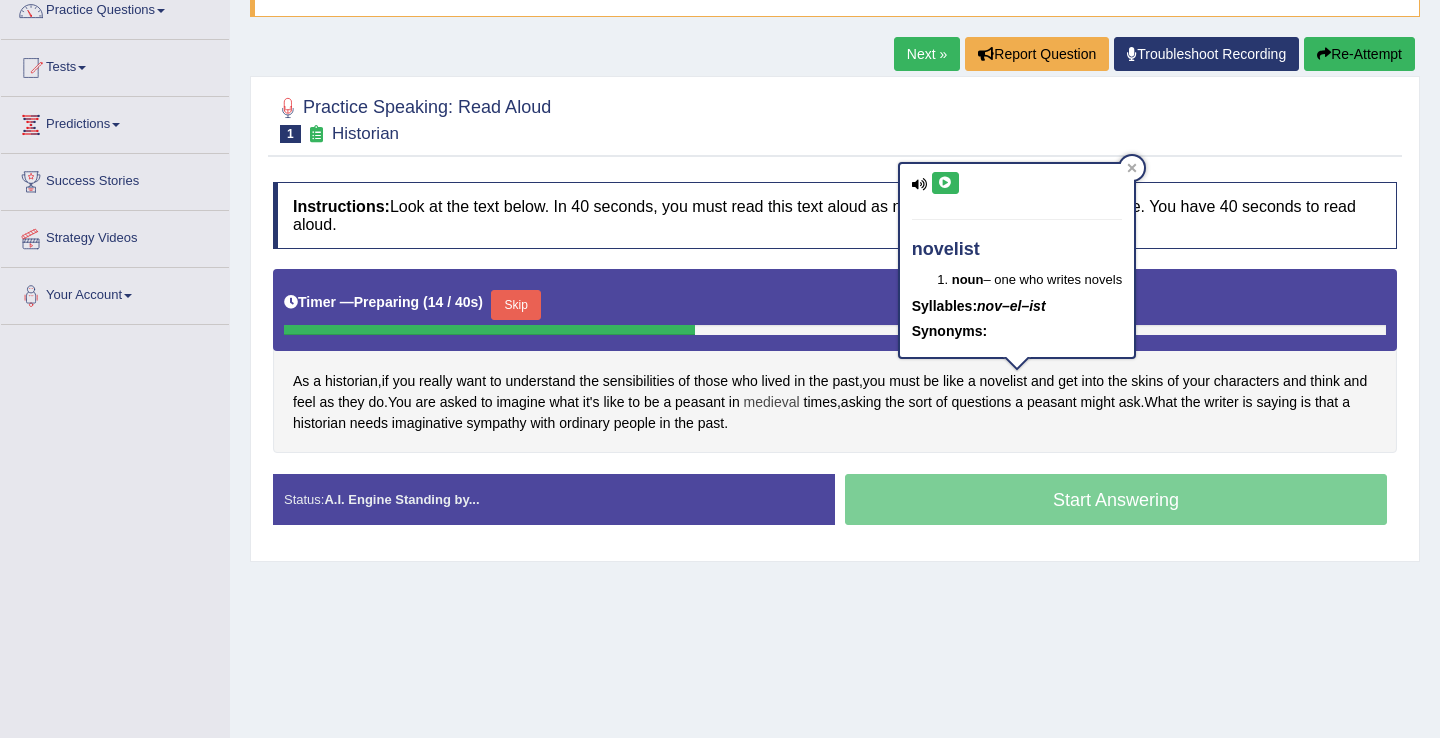 click on "medieval" at bounding box center [772, 402] 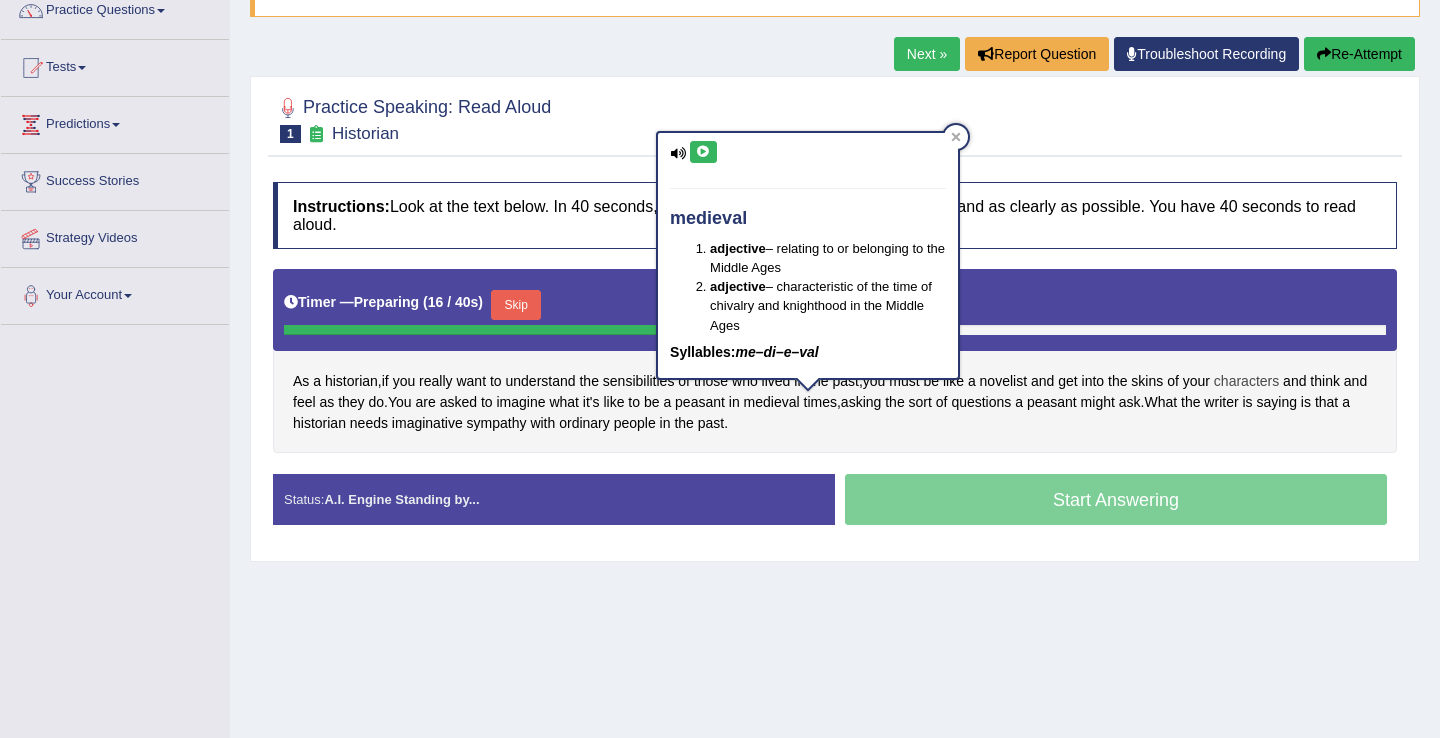 click on "characters" at bounding box center [1246, 381] 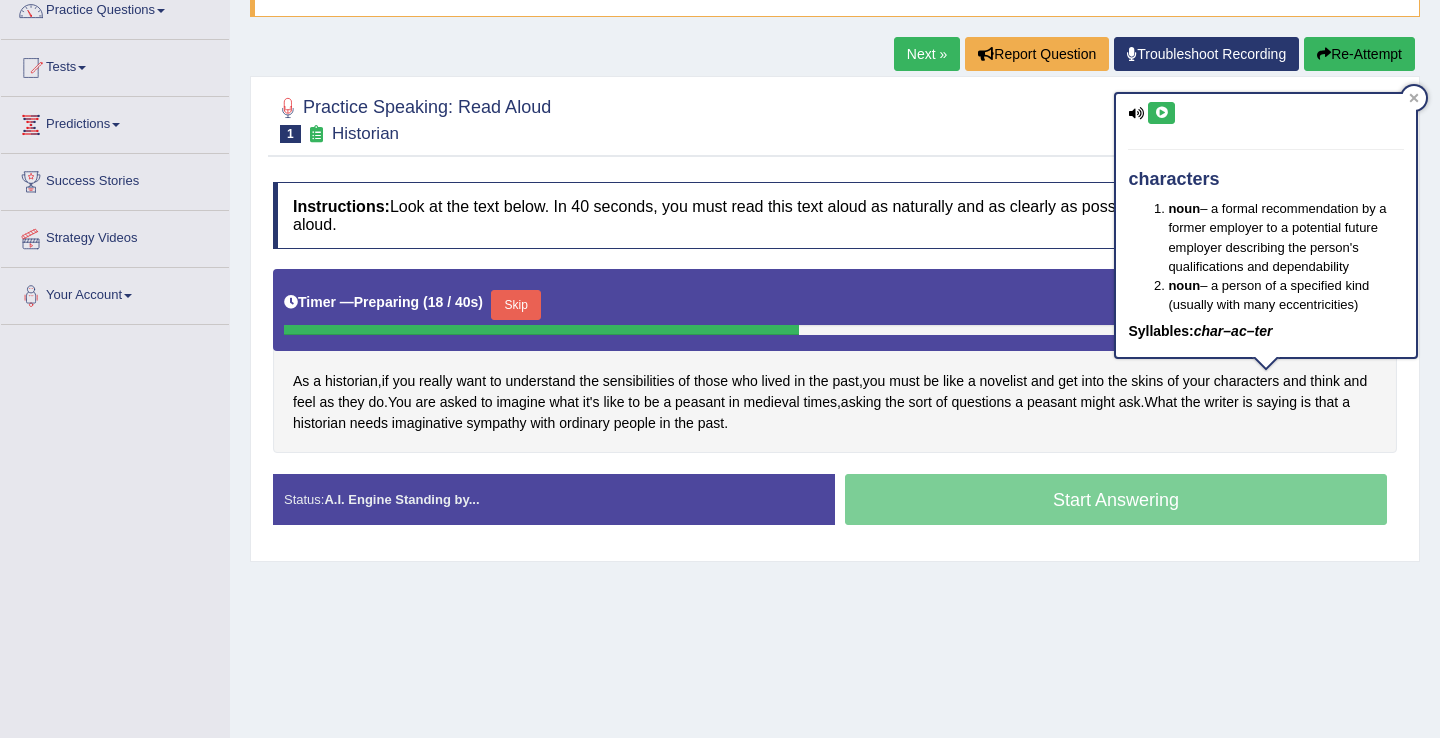 click at bounding box center [1161, 113] 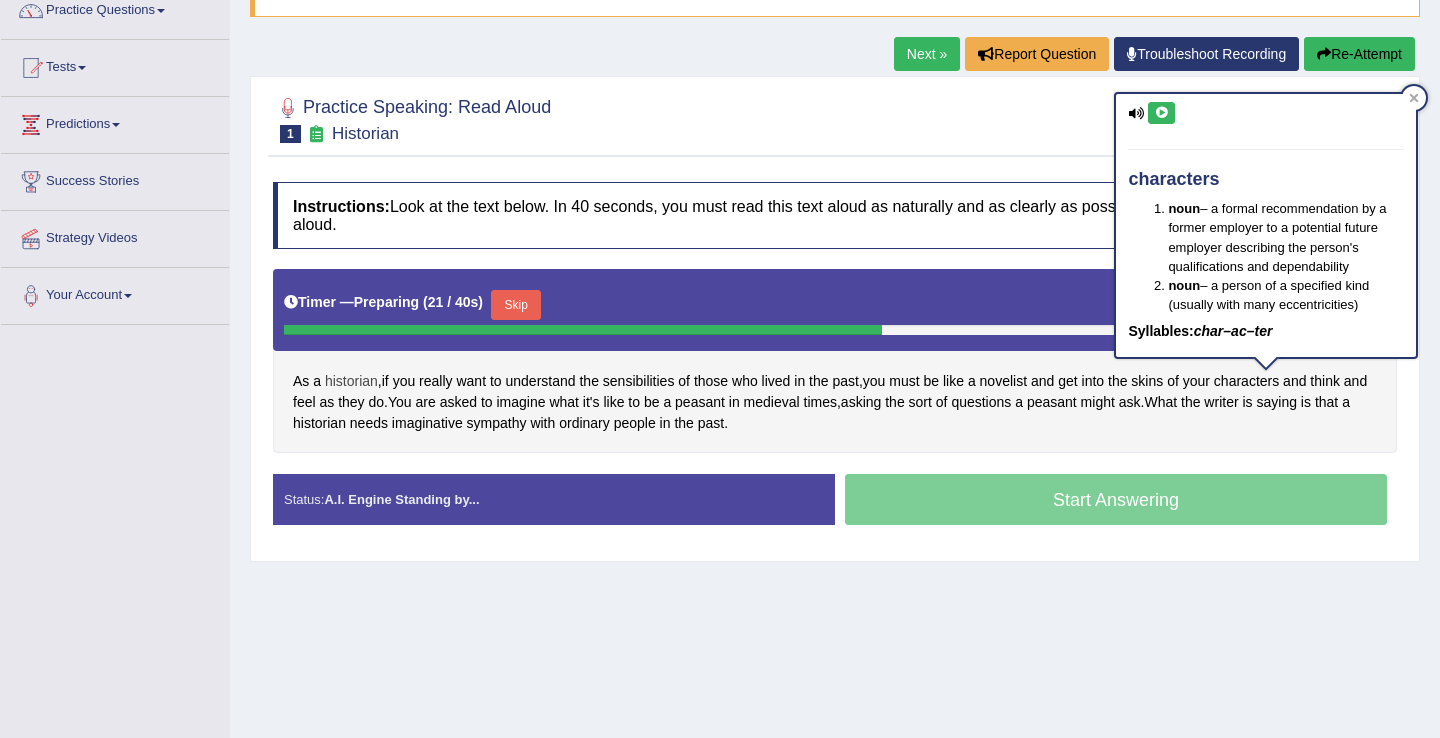 click on "historian" at bounding box center [351, 381] 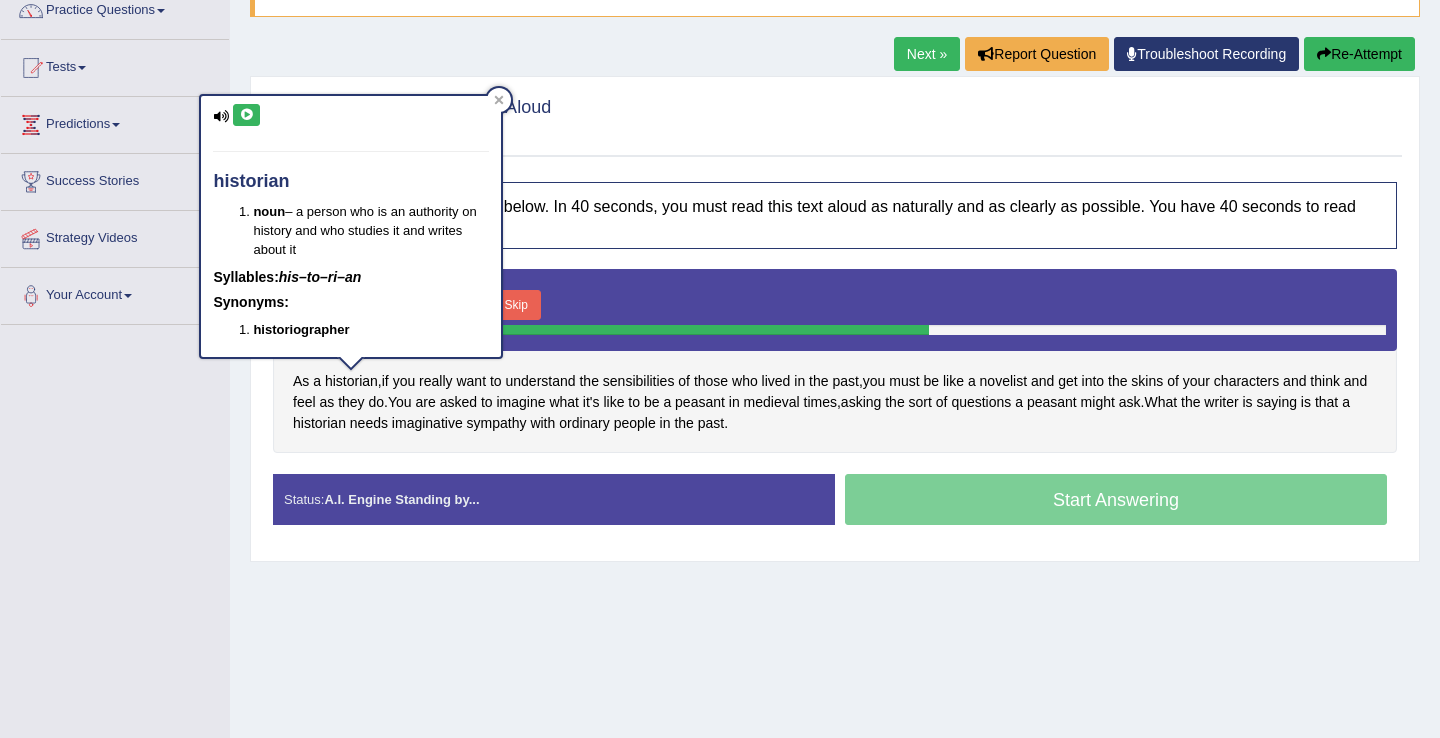 click at bounding box center [246, 115] 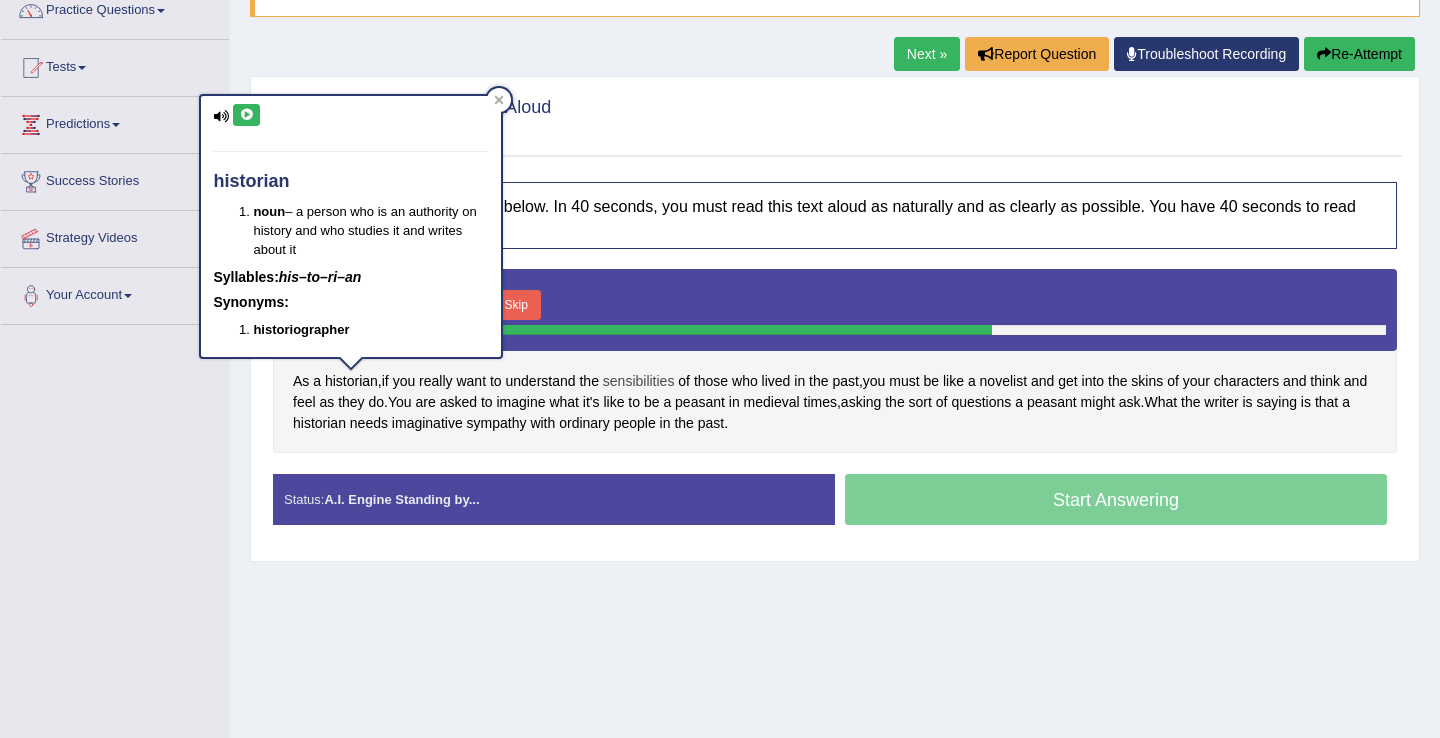 click on "sensibilities" at bounding box center (639, 381) 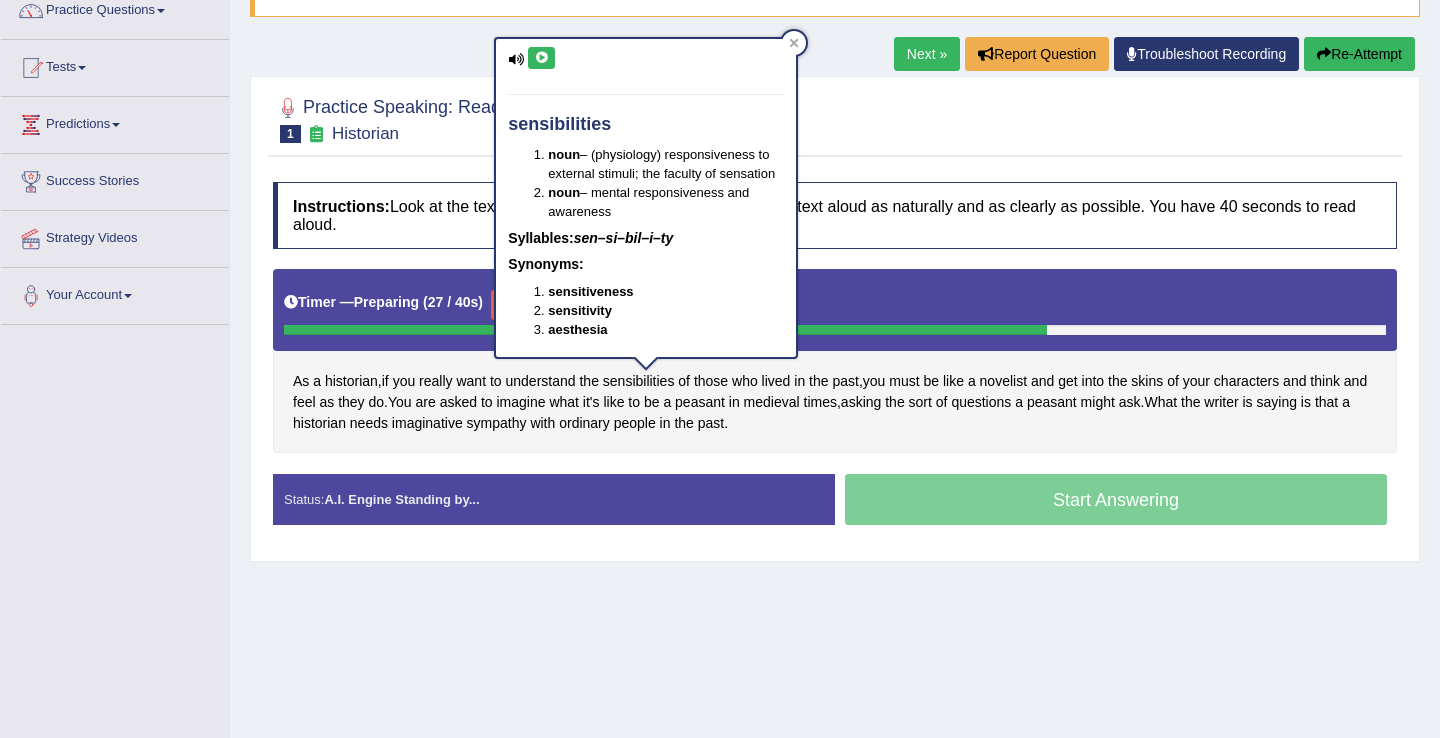 click at bounding box center (541, 58) 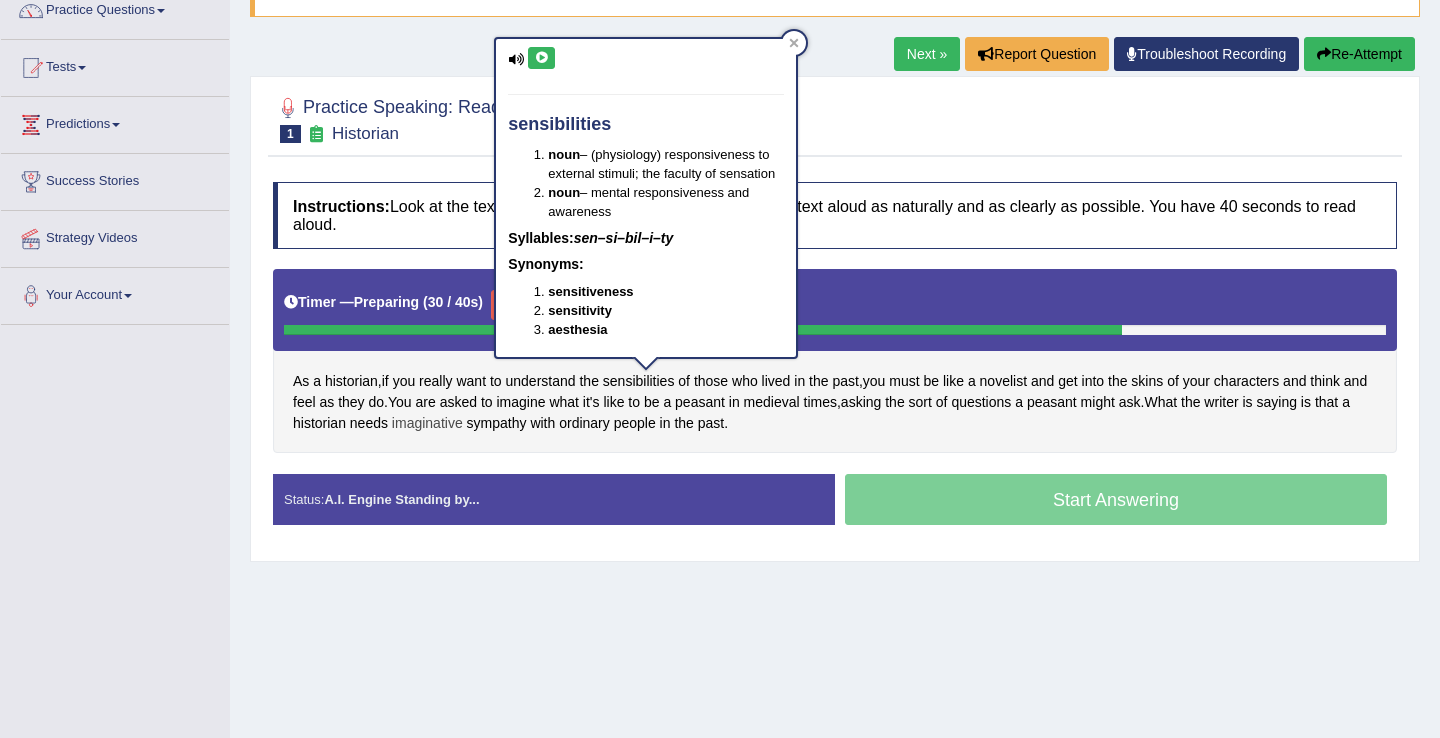 click on "imaginative" at bounding box center (427, 423) 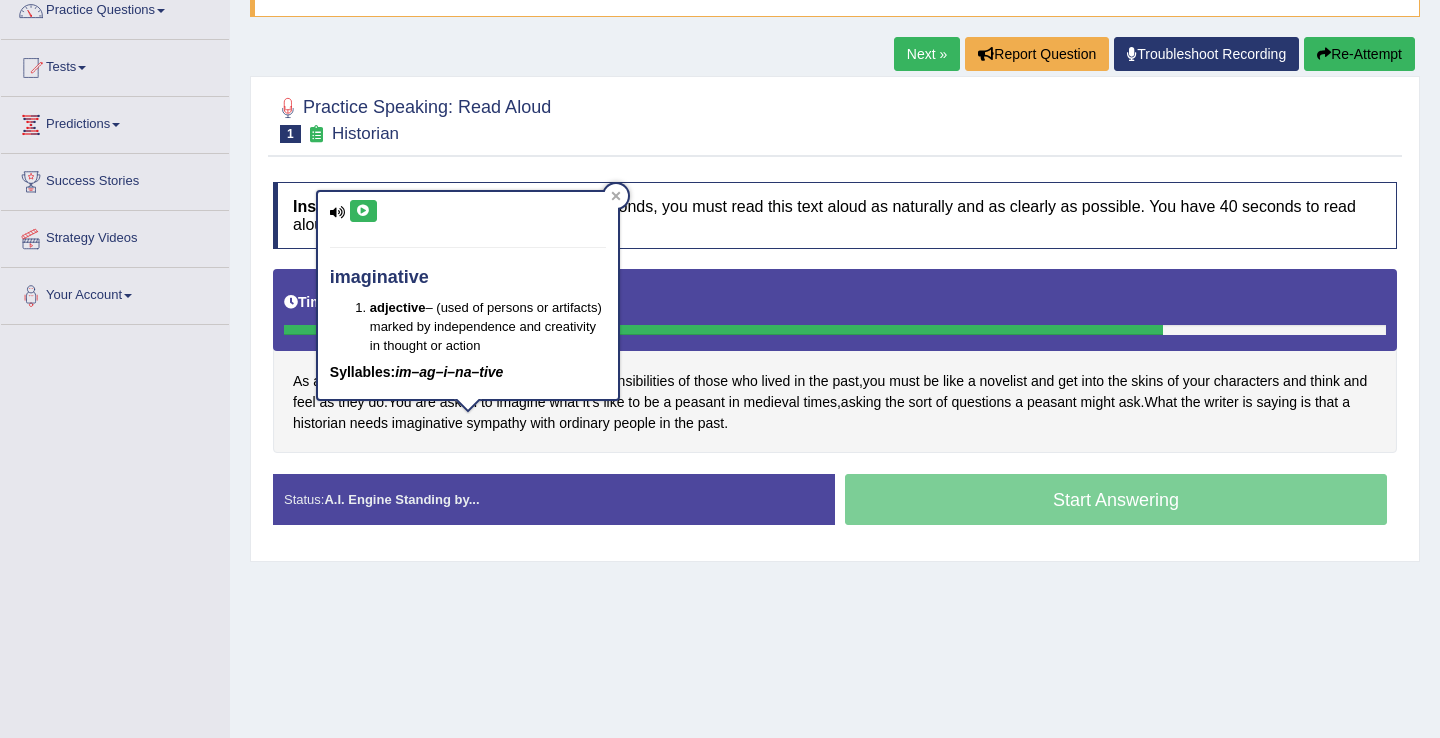 click at bounding box center [363, 211] 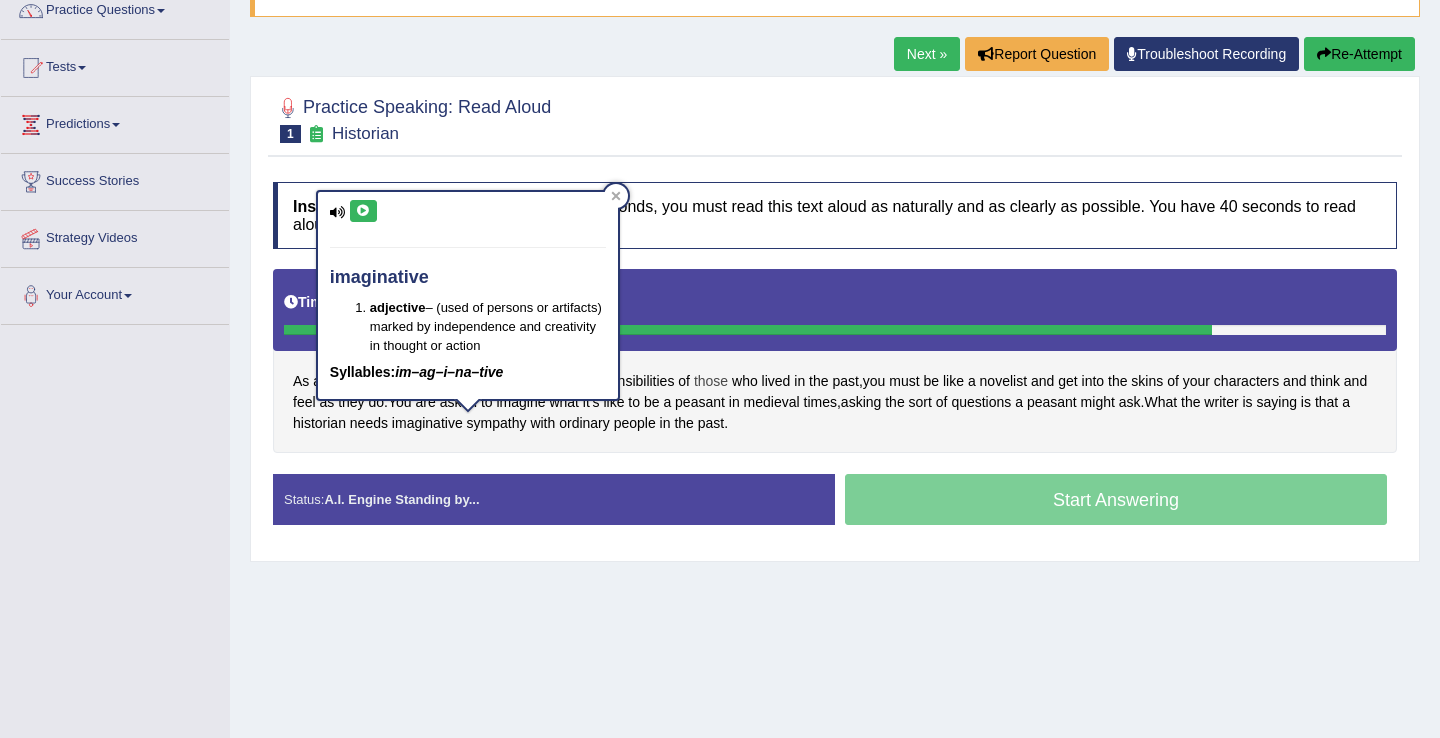 click on "those" at bounding box center (711, 381) 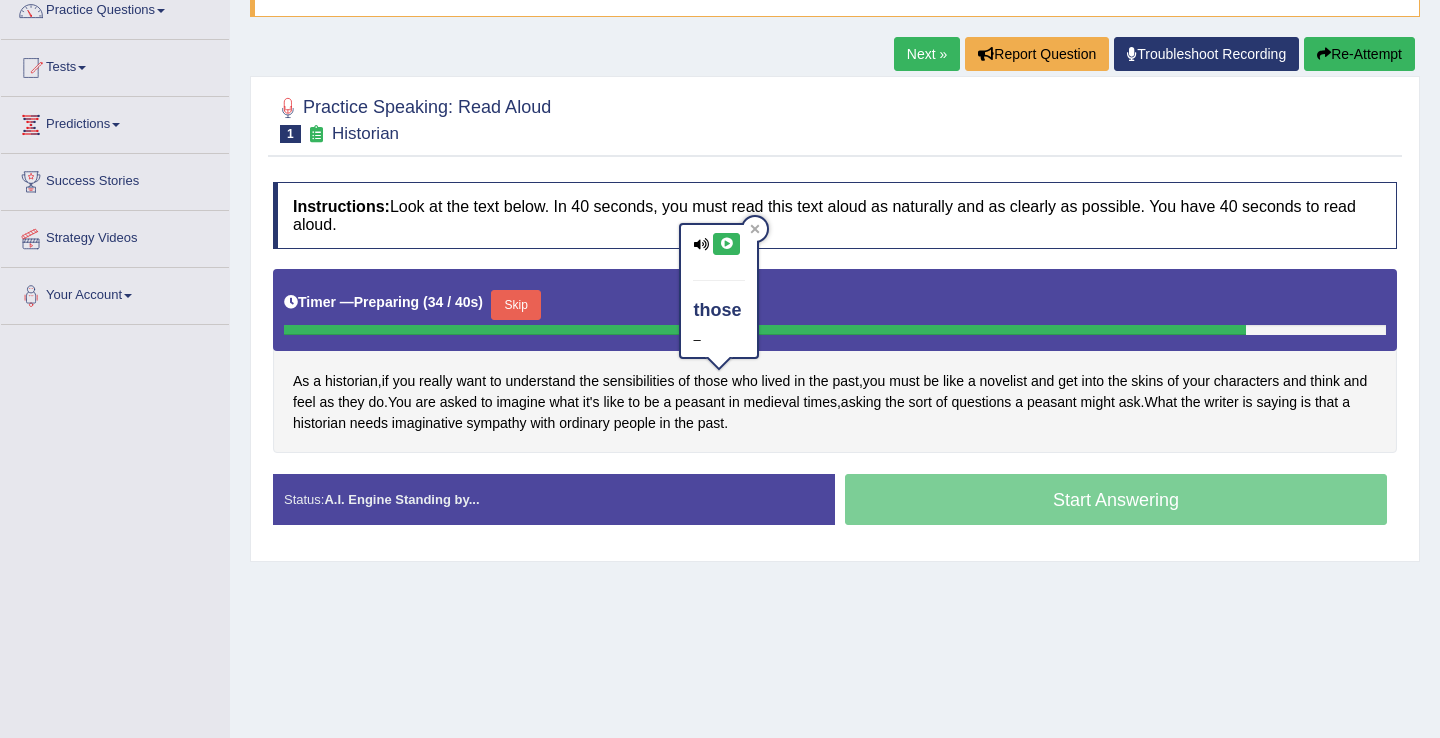 click on "As   a   historian ,  if   you   really   want   to   understand   the   sensibilities   of   those   who   lived   in   the   past ,  you   must   be   like   a   novelist   and   get   into   the   skins   of   your   characters   and   think   and   feel   as   they   do .  You   are   asked   to   imagine   what   it's   like   to   be   a   peasant   in   medieval   times ,  asking   the   sort   of   questions   a   peasant   might   ask .  What   the   writer   is   saying   is   that   a   historian   needs   imaginative   sympathy   with   ordinary   people   in   the   past ." at bounding box center [835, 361] 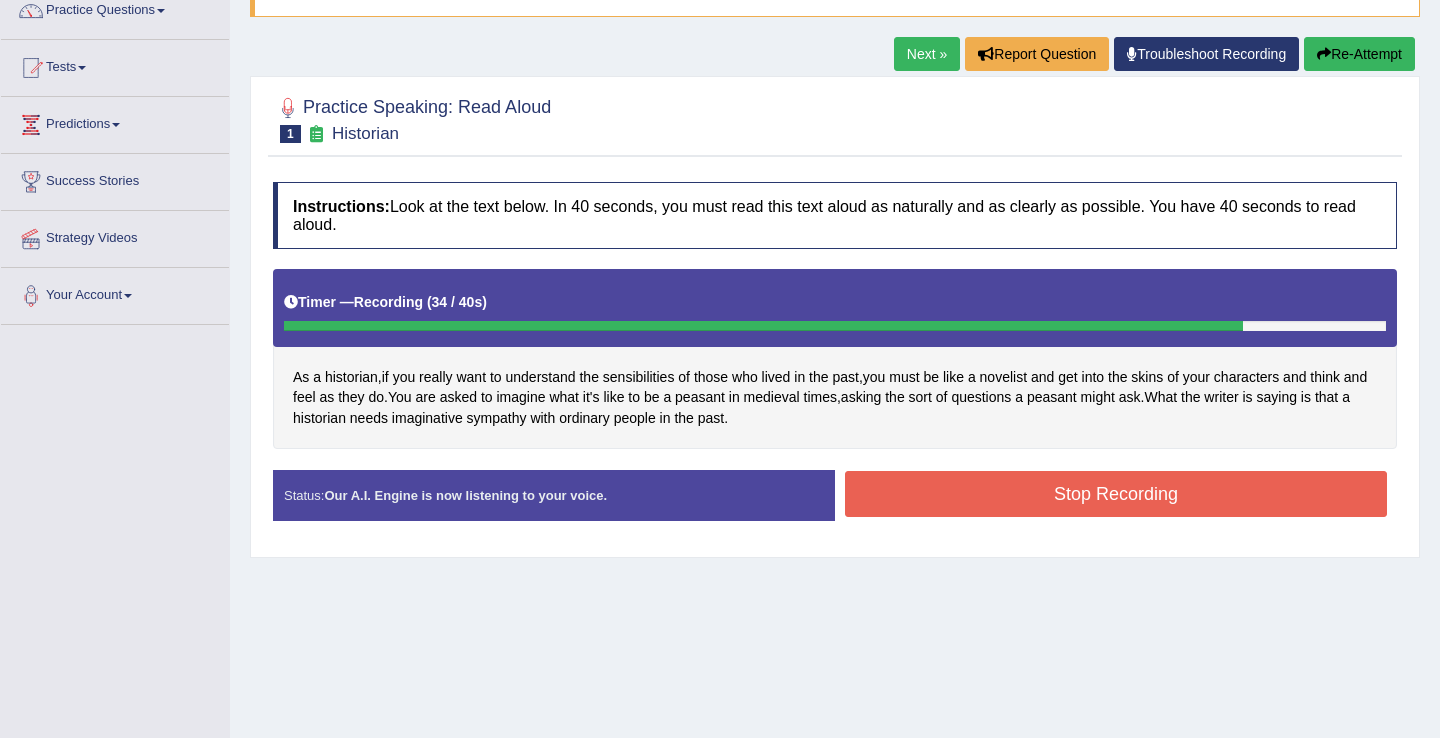 click on "Stop Recording" at bounding box center [1116, 494] 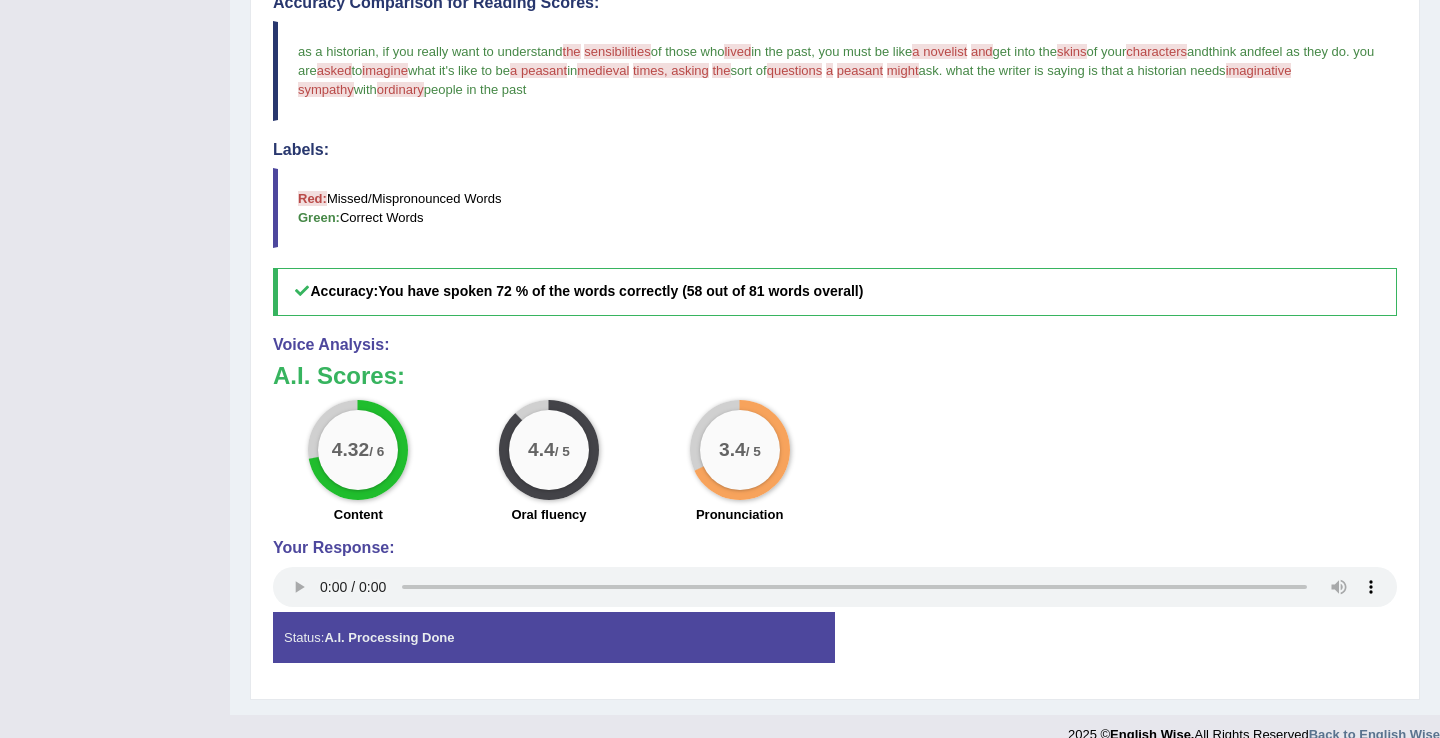scroll, scrollTop: 687, scrollLeft: 0, axis: vertical 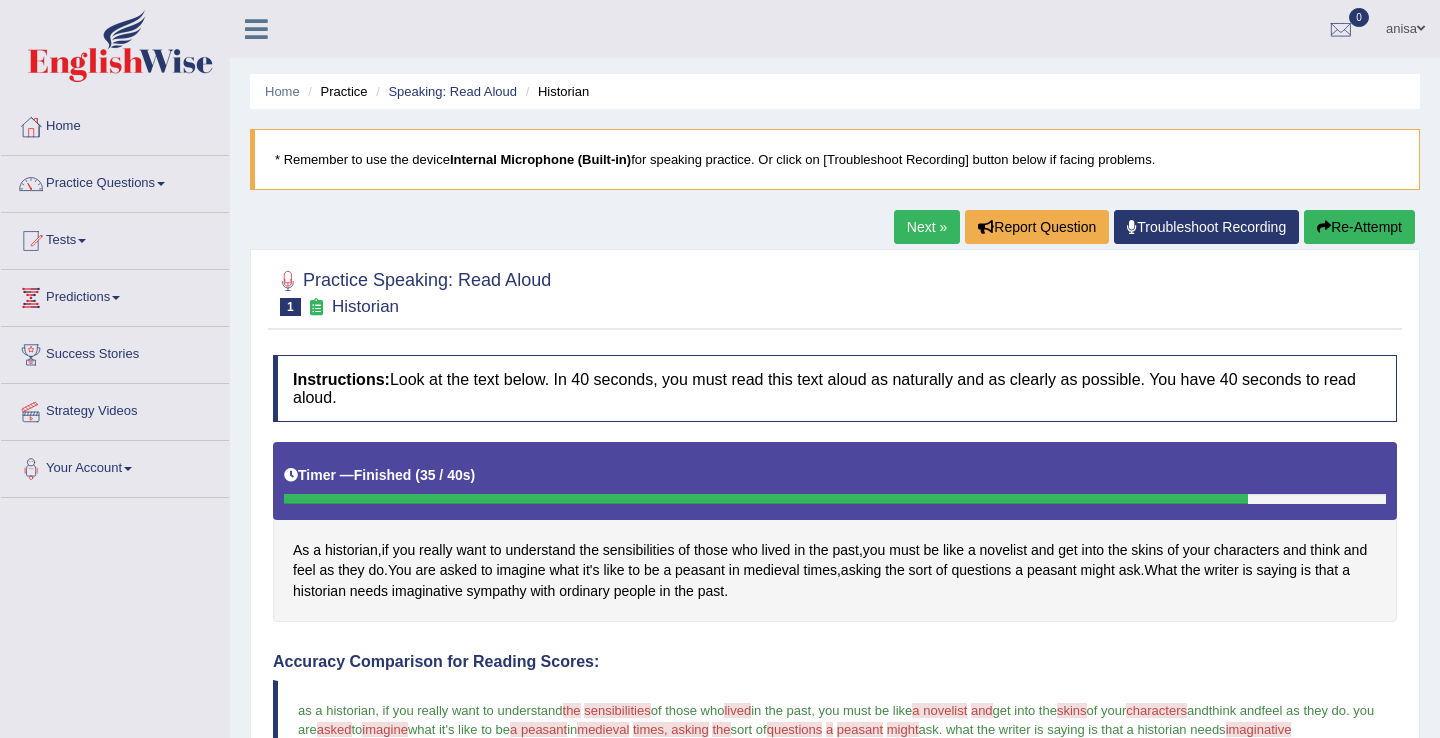 click on "Re-Attempt" at bounding box center [1359, 227] 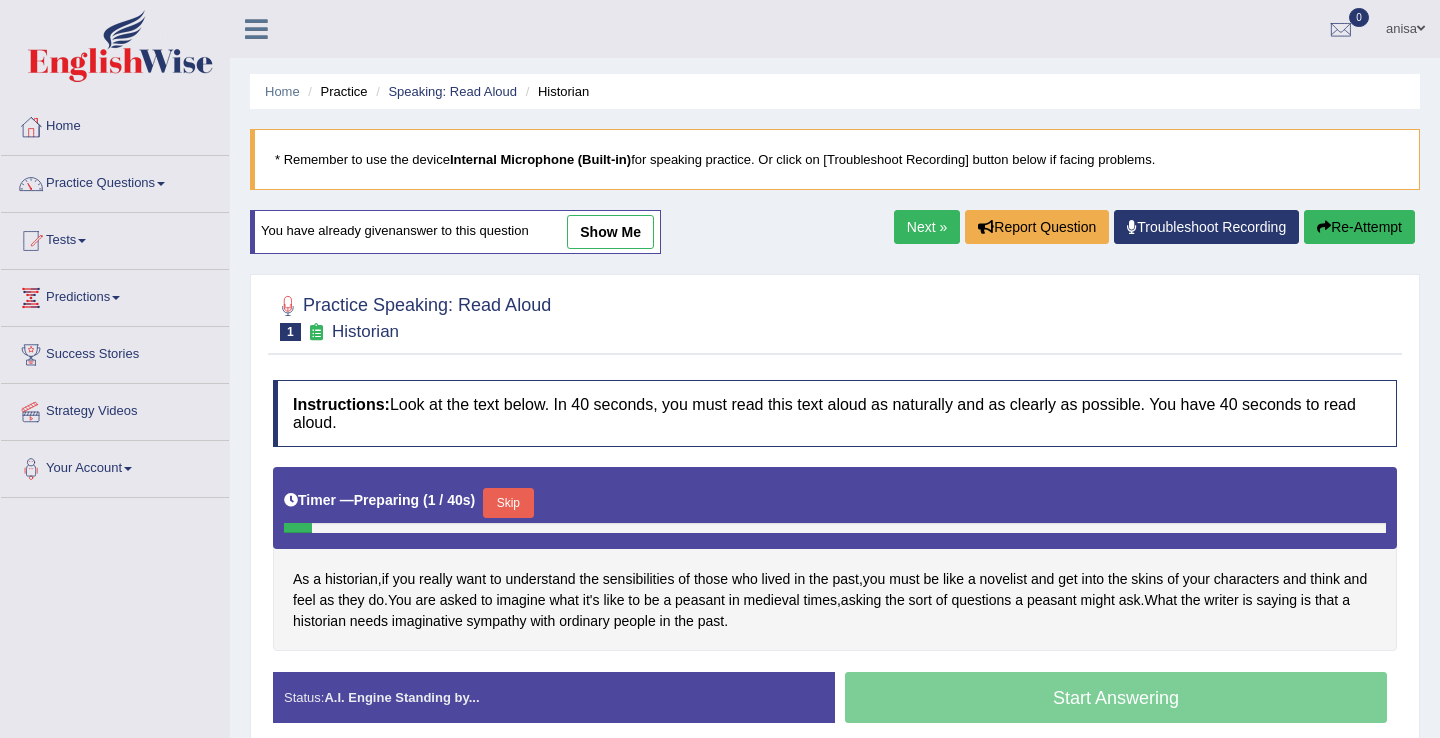 scroll, scrollTop: 0, scrollLeft: 0, axis: both 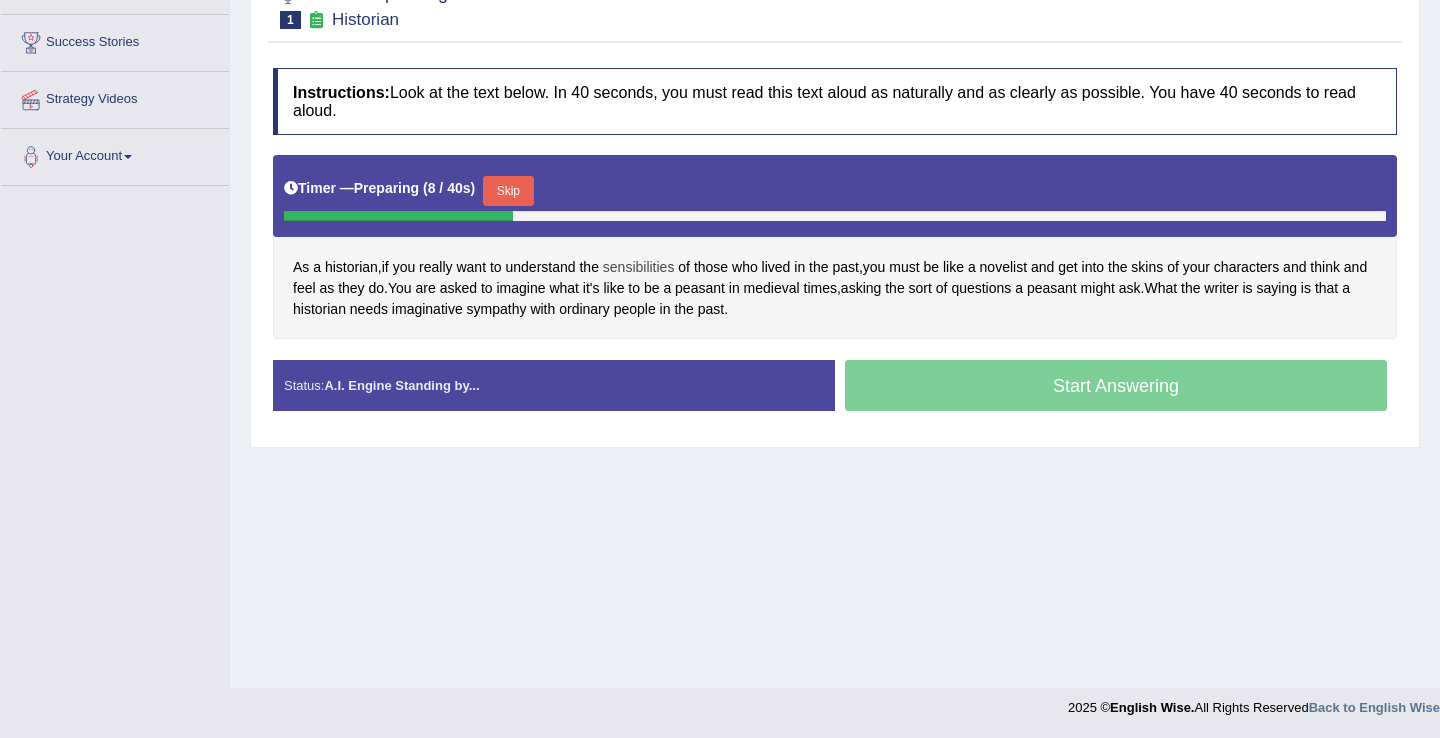 click on "sensibilities" at bounding box center (639, 267) 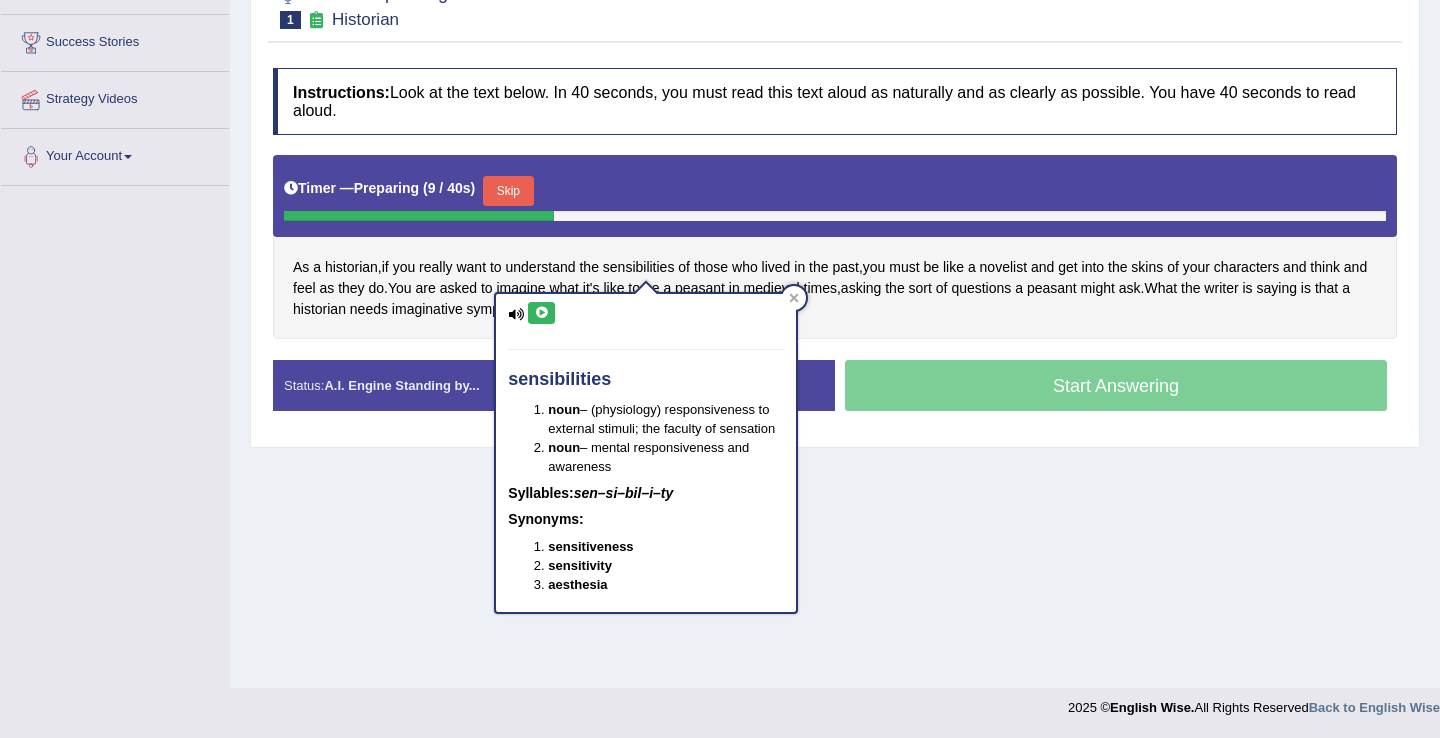 click at bounding box center (541, 313) 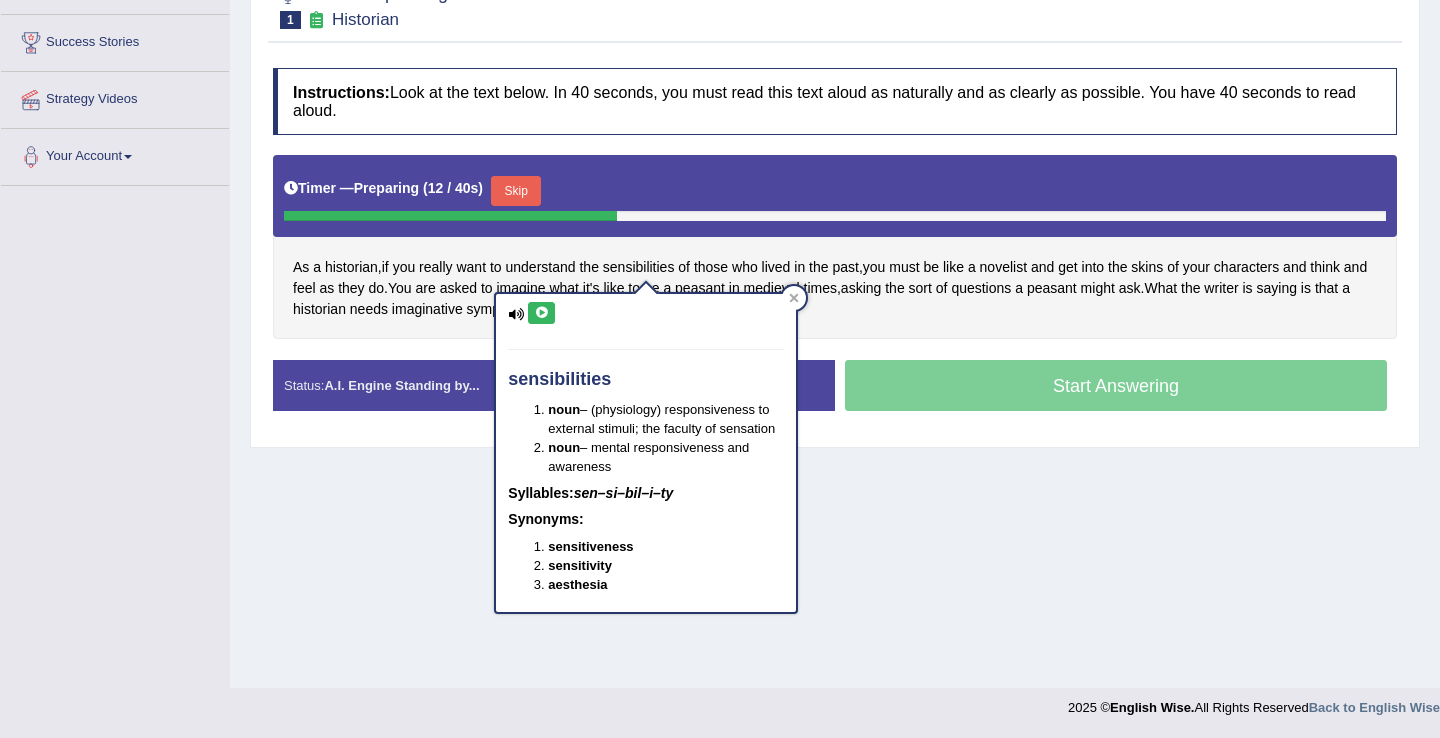 click on "As   a   historian ,  if   you   really   want   to   understand   the   sensibilities   of   those   who   lived   in   the   past ,  you   must   be   like   a   novelist   and   get   into   the   skins   of   your   characters   and   think   and   feel   as   they   do .  You   are   asked   to   imagine   what   it's   like   to   be   a   peasant   in   medieval   times ,  asking   the   sort   of   questions   a   peasant   might   ask .  What   the   writer   is   saying   is   that   a   historian   needs   imaginative   sympathy   with   ordinary   people   in   the   past ." at bounding box center [835, 247] 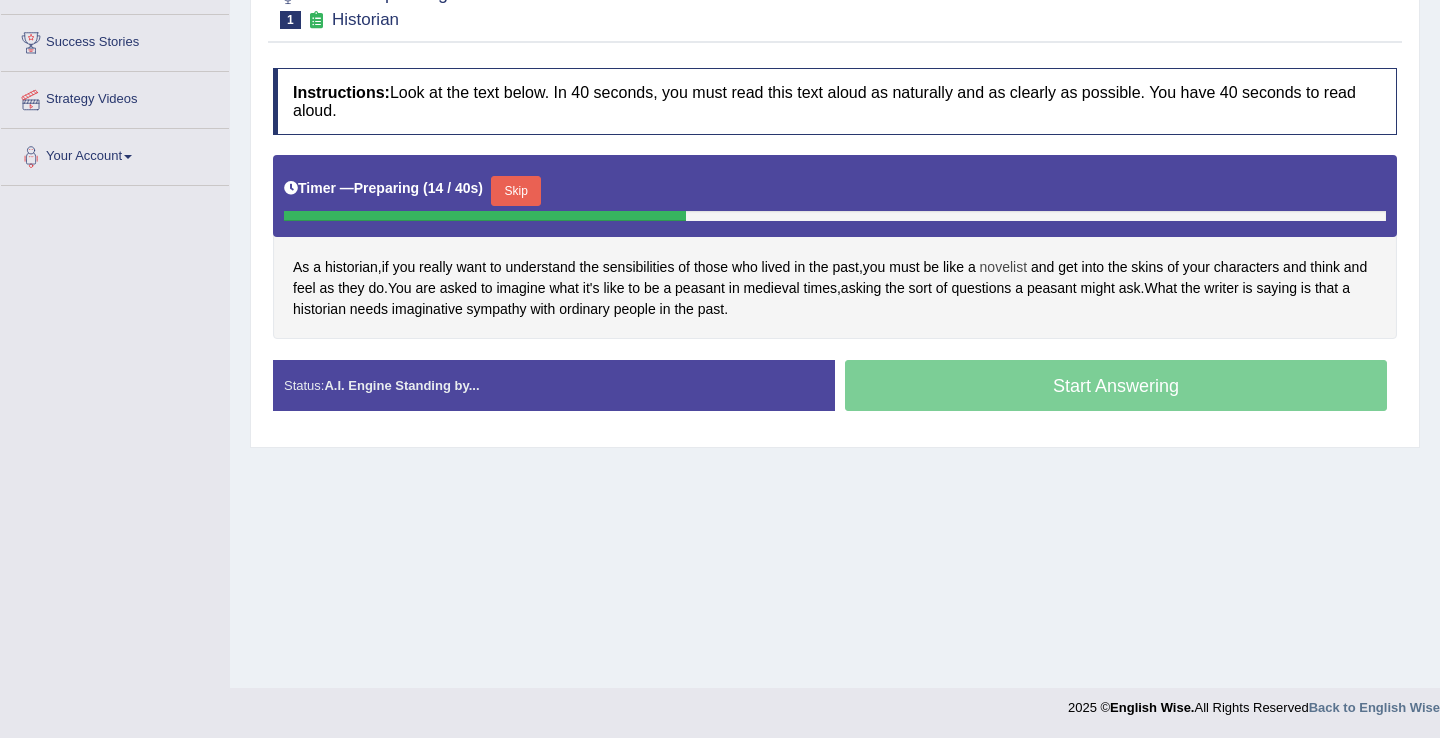 click on "novelist" at bounding box center (1003, 267) 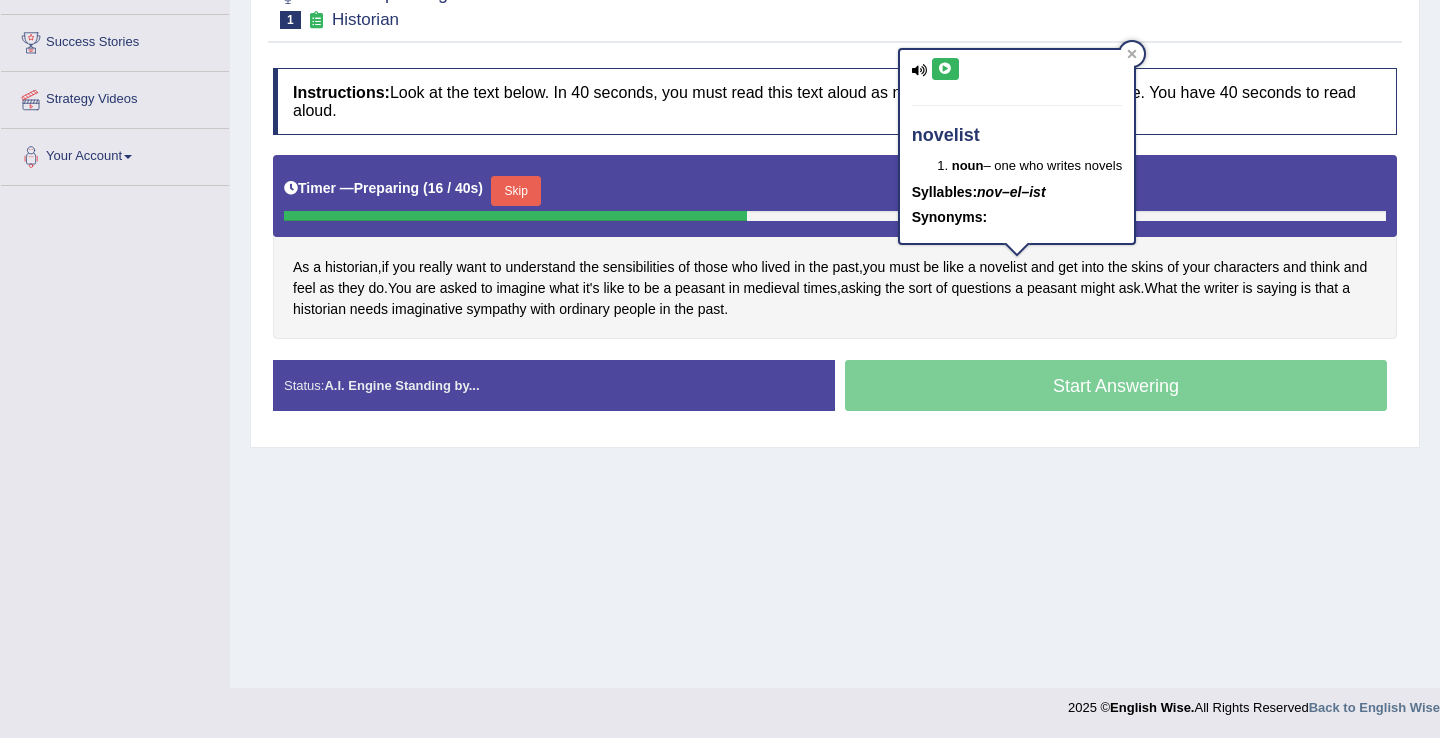click at bounding box center [945, 69] 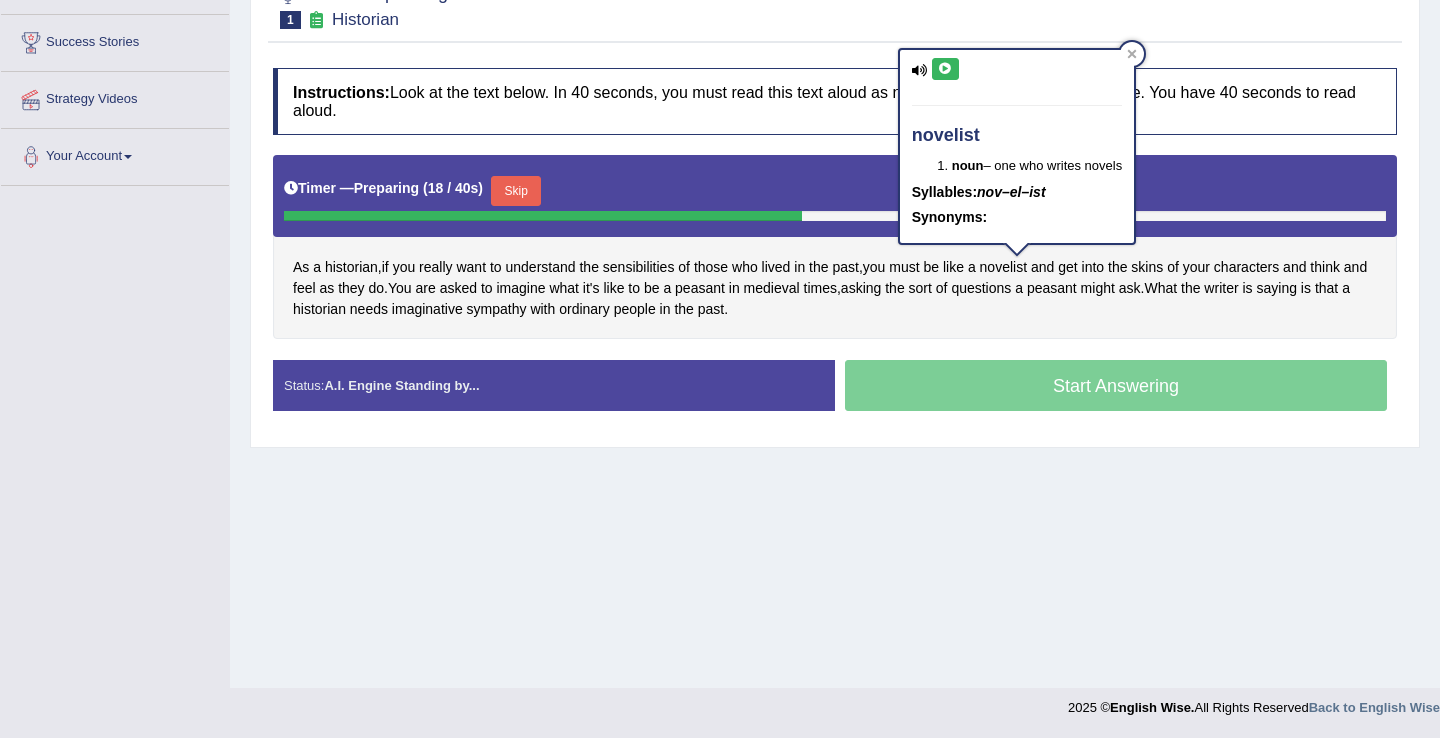 click on "As   a   historian ,  if   you   really   want   to   understand   the   sensibilities   of   those   who   lived   in   the   past ,  you   must   be   like   a   novelist   and   get   into   the   skins   of   your   characters   and   think   and   feel   as   they   do .  You   are   asked   to   imagine   what   it's   like   to   be   a   peasant   in   medieval   times ,  asking   the   sort   of   questions   a   peasant   might   ask .  What   the   writer   is   saying   is   that   a   historian   needs   imaginative   sympathy   with   ordinary   people   in   the   past ." at bounding box center [835, 247] 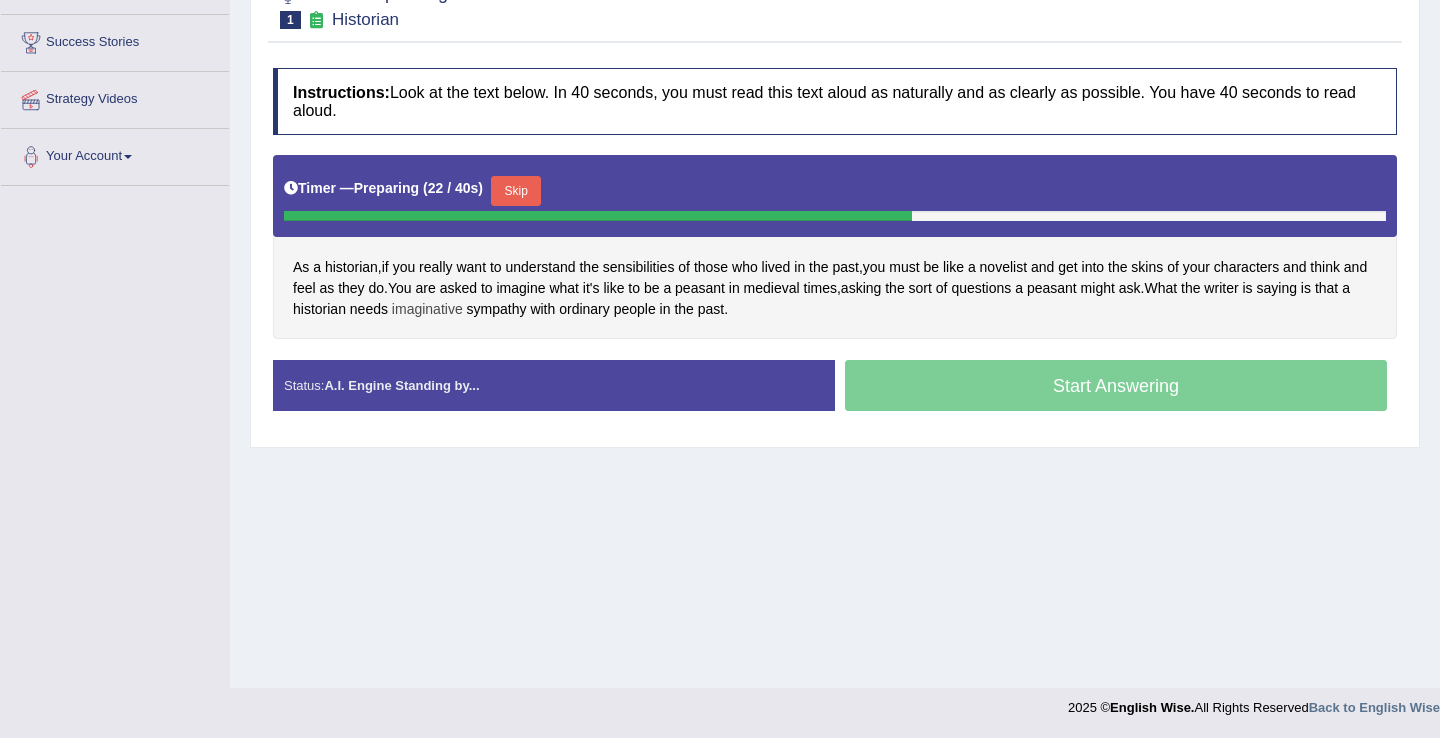 click on "imaginative" at bounding box center (427, 309) 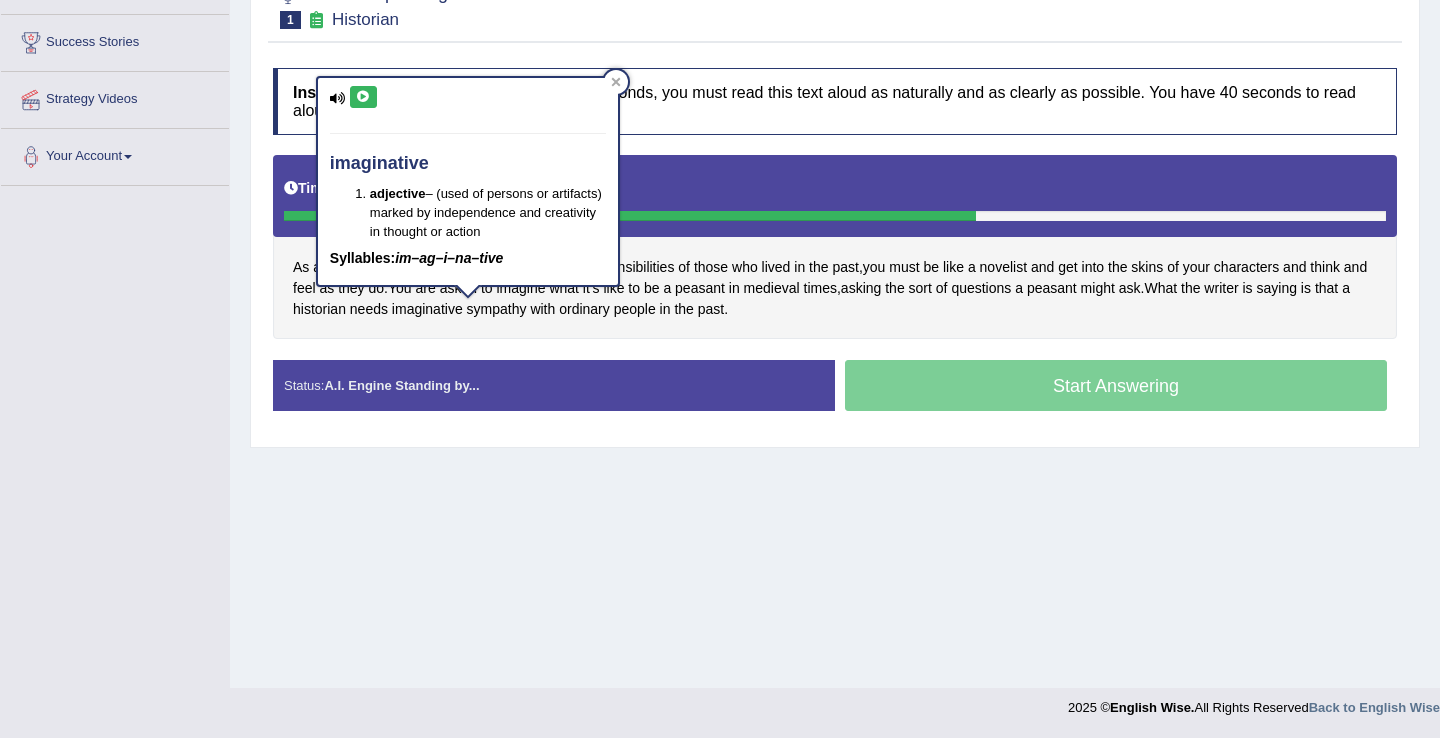 click at bounding box center [363, 97] 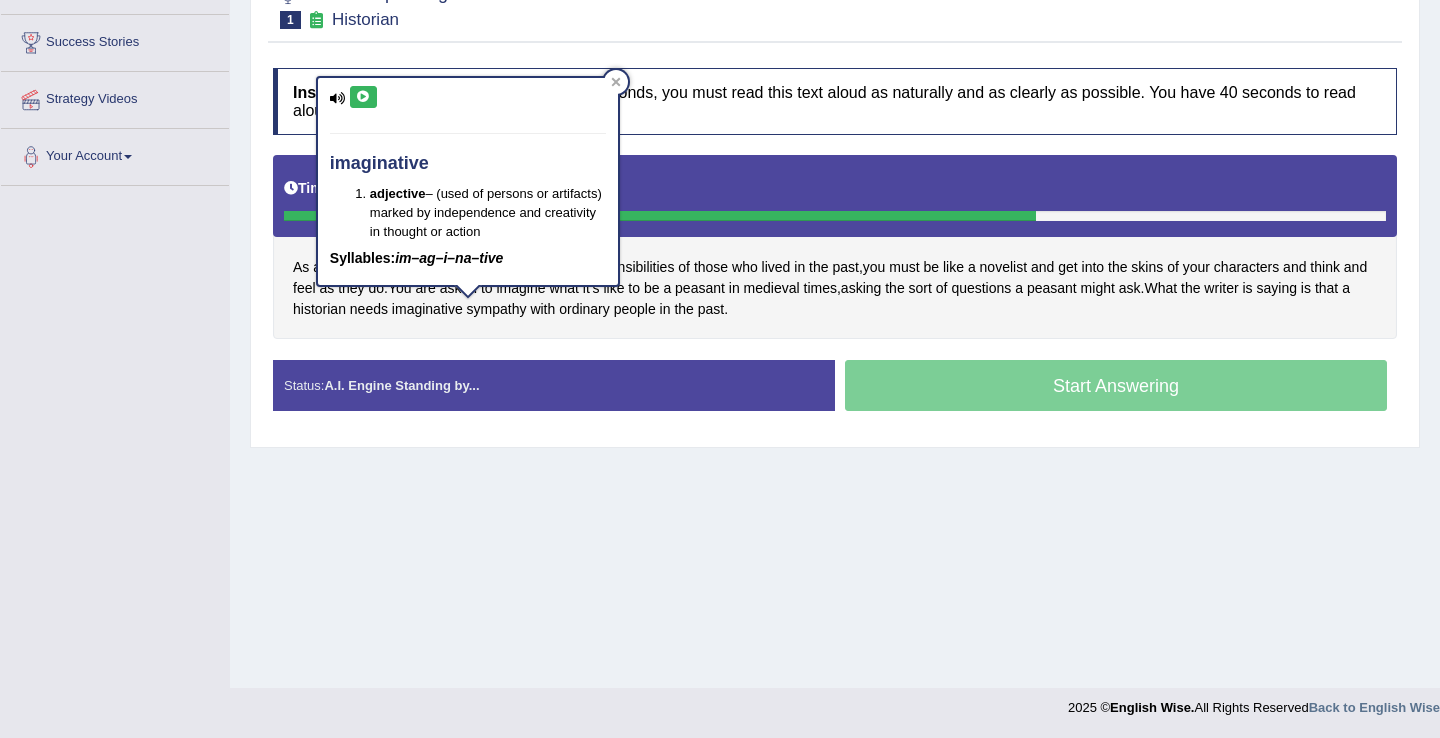 click on "As   a   historian ,  if   you   really   want   to   understand   the   sensibilities   of   those   who   lived   in   the   past ,  you   must   be   like   a   novelist   and   get   into   the   skins   of   your   characters   and   think   and   feel   as   they   do .  You   are   asked   to   imagine   what   it's   like   to   be   a   peasant   in   medieval   times ,  asking   the   sort   of   questions   a   peasant   might   ask .  What   the   writer   is   saying   is   that   a   historian   needs   imaginative   sympathy   with   ordinary   people   in   the   past ." at bounding box center (835, 247) 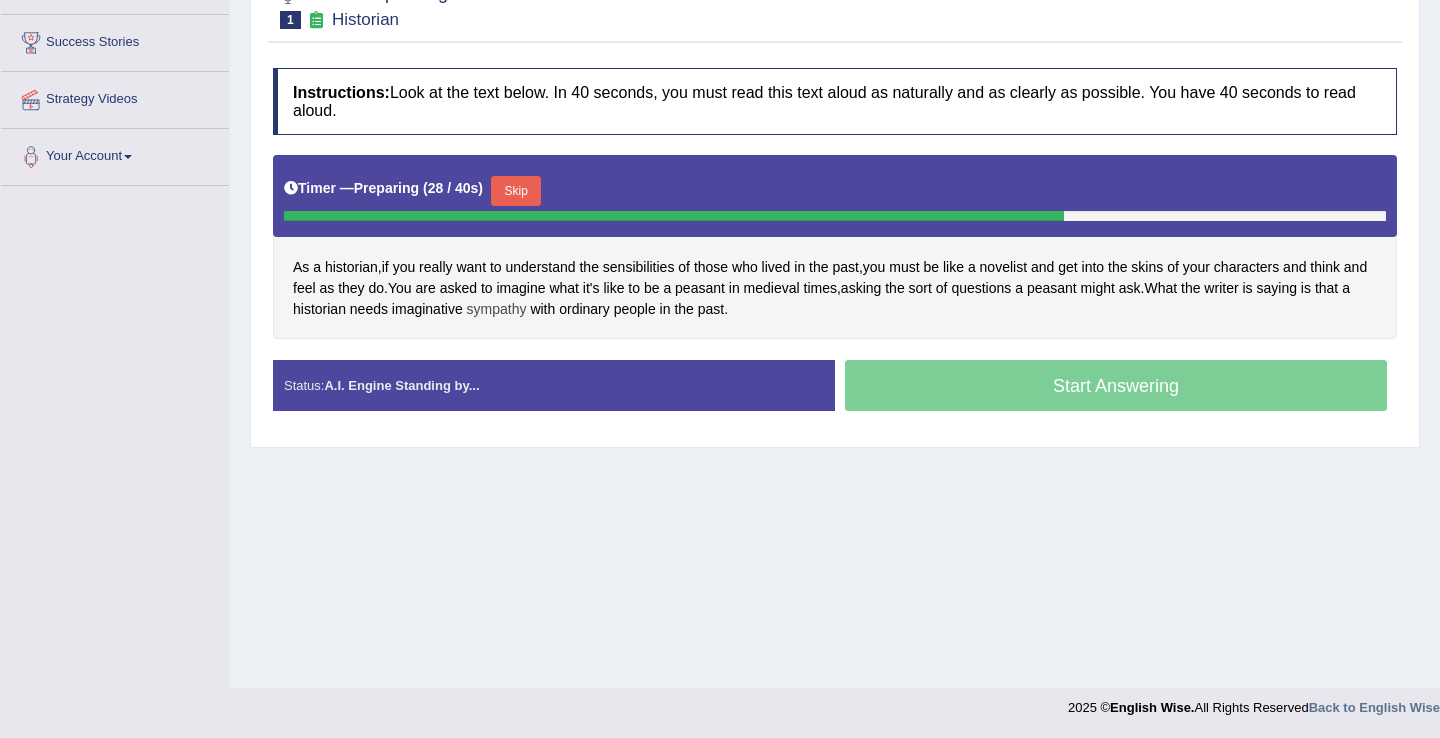 click on "sympathy" at bounding box center [497, 309] 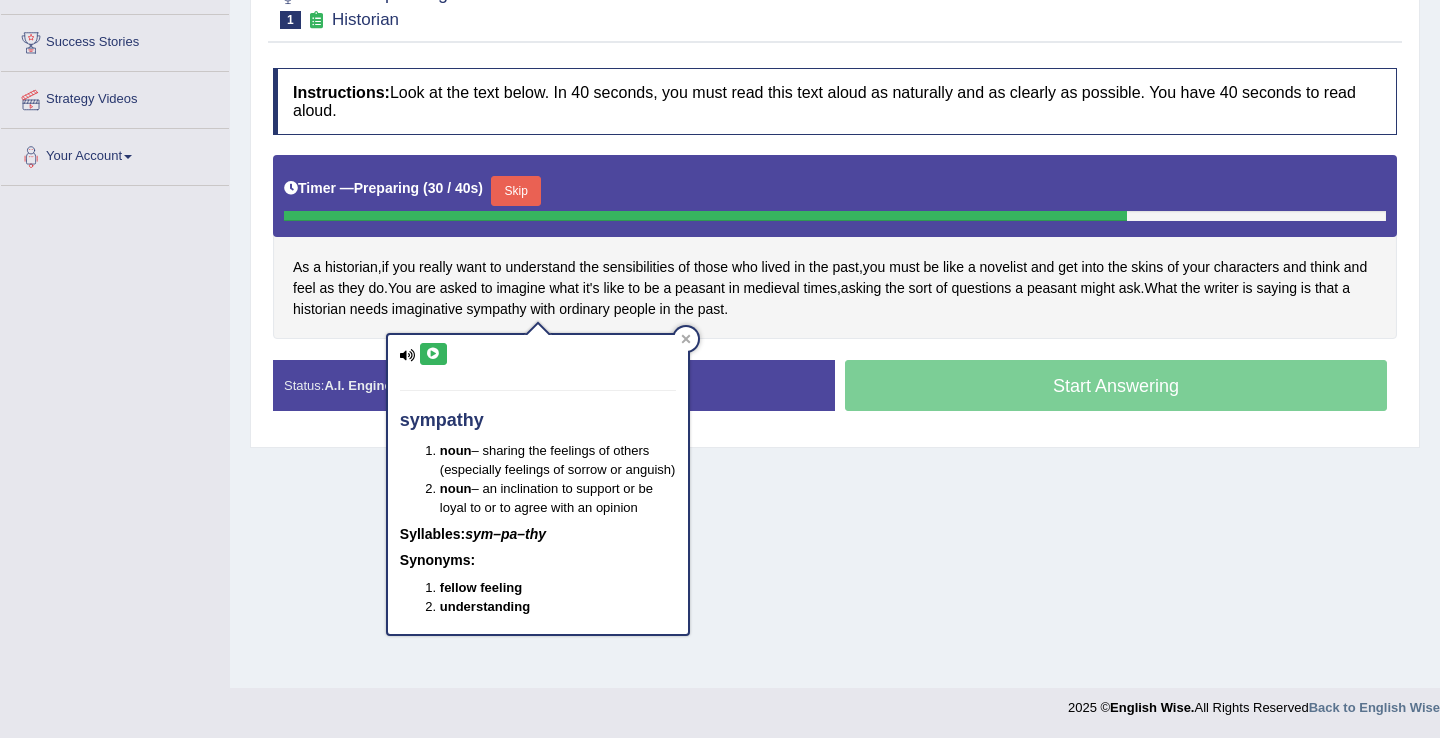 click at bounding box center [433, 354] 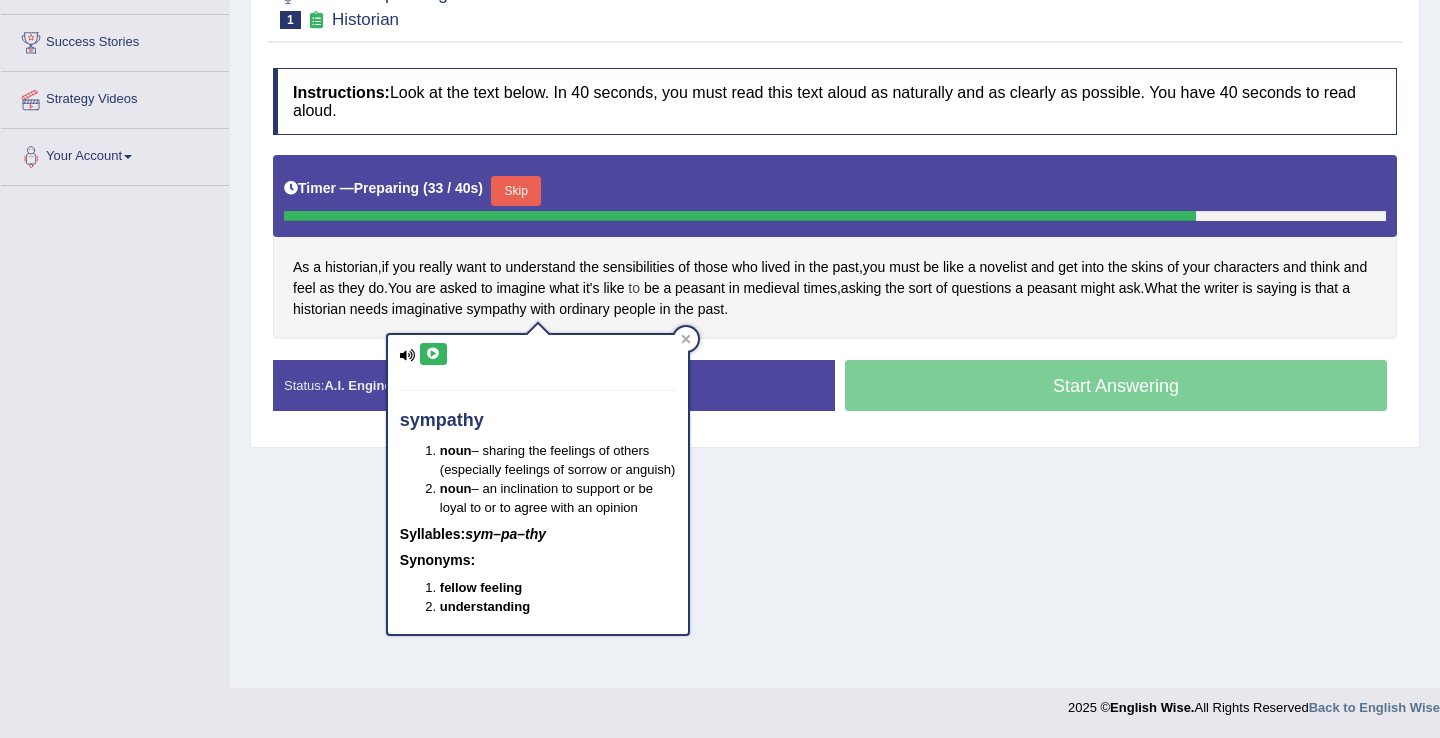 click on "to" at bounding box center [634, 288] 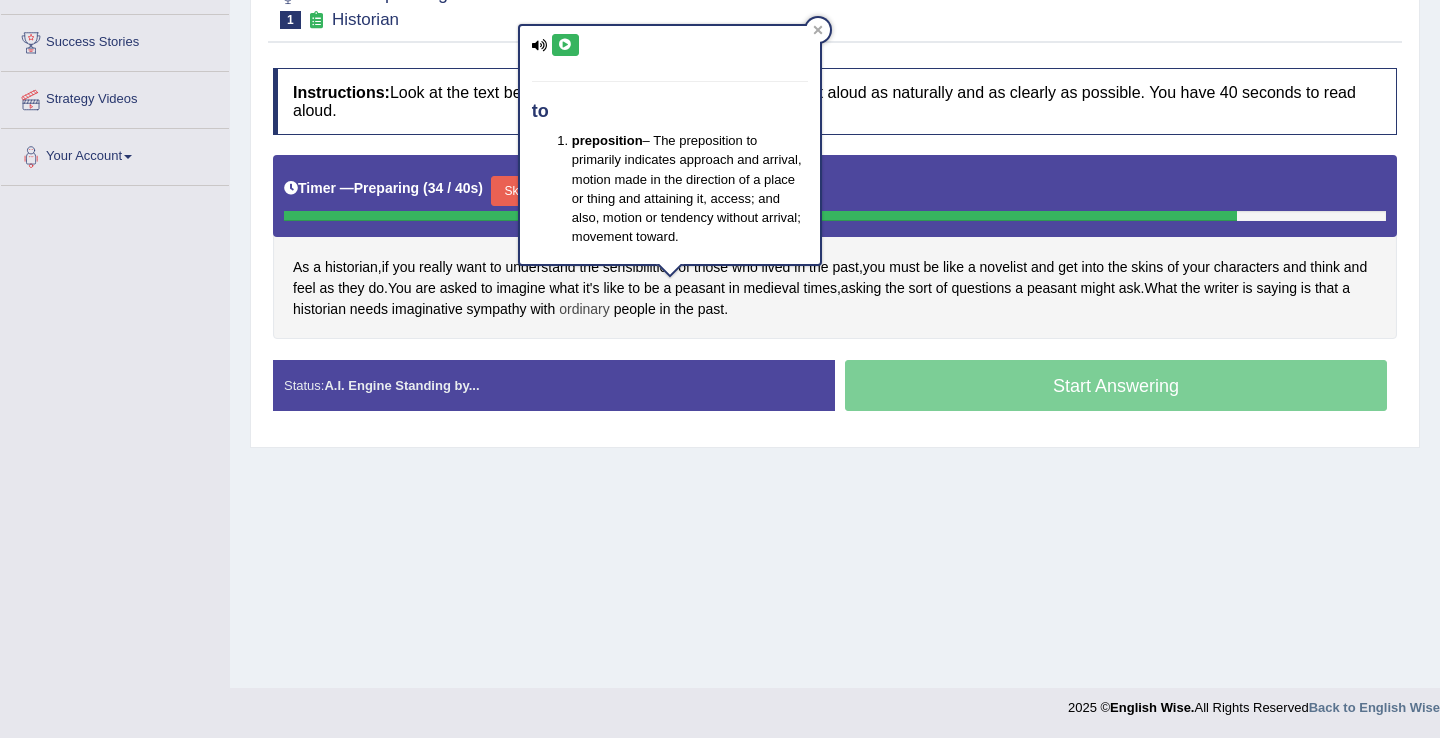 click on "ordinary" at bounding box center [584, 309] 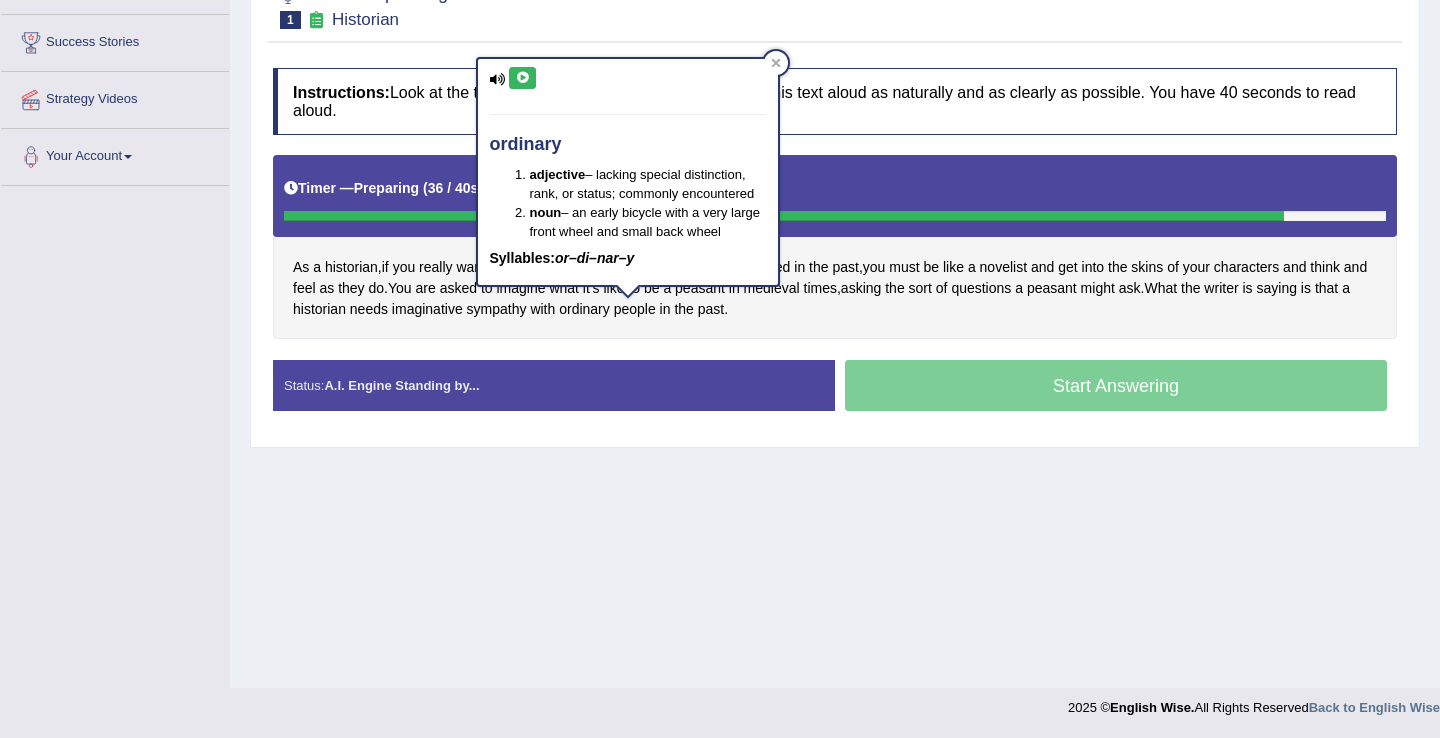 click at bounding box center [522, 78] 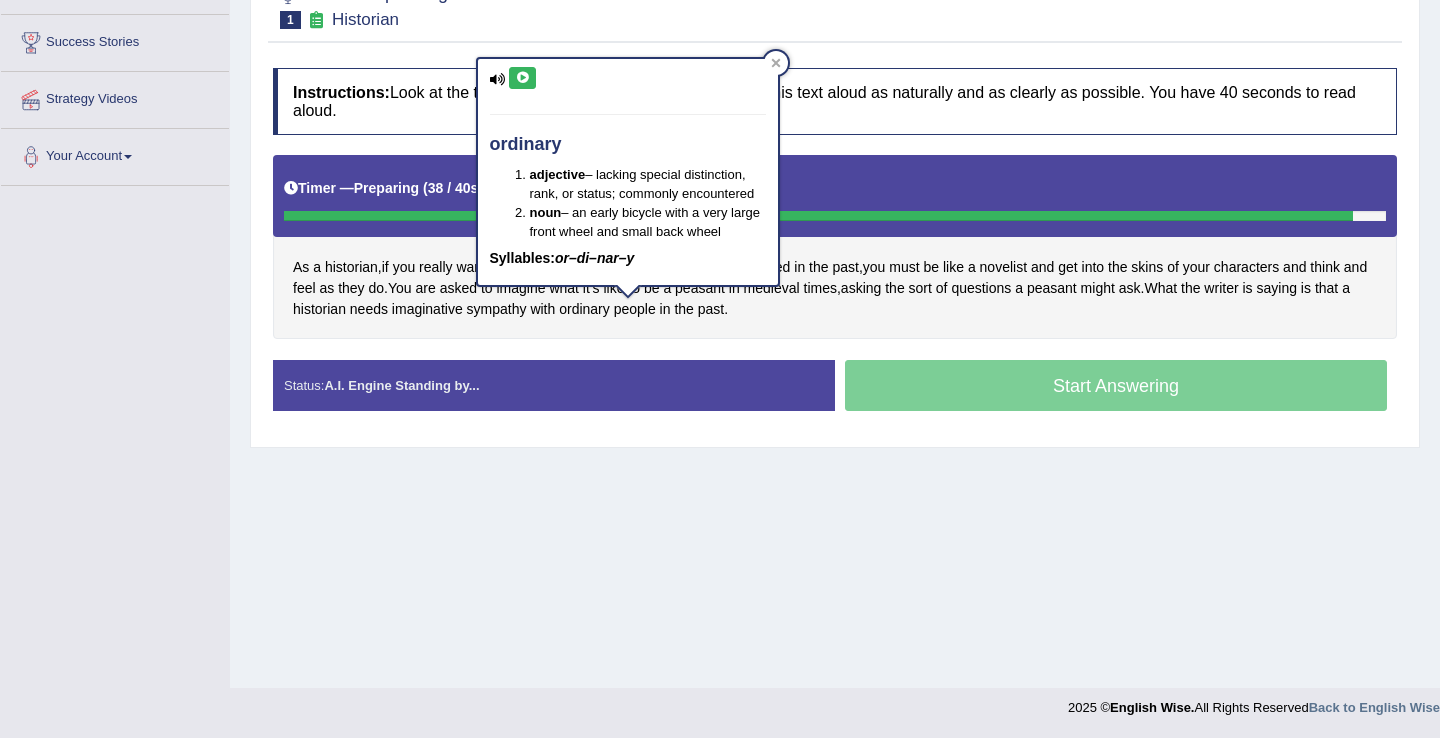 click on "As   a   historian ,  if   you   really   want   to   understand   the   sensibilities   of   those   who   lived   in   the   past ,  you   must   be   like   a   novelist   and   get   into   the   skins   of   your   characters   and   think   and   feel   as   they   do .  You   are   asked   to   imagine   what   it's   like   to   be   a   peasant   in   medieval   times ,  asking   the   sort   of   questions   a   peasant   might   ask .  What   the   writer   is   saying   is   that   a   historian   needs   imaginative   sympathy   with   ordinary   people   in   the   past ." at bounding box center [835, 247] 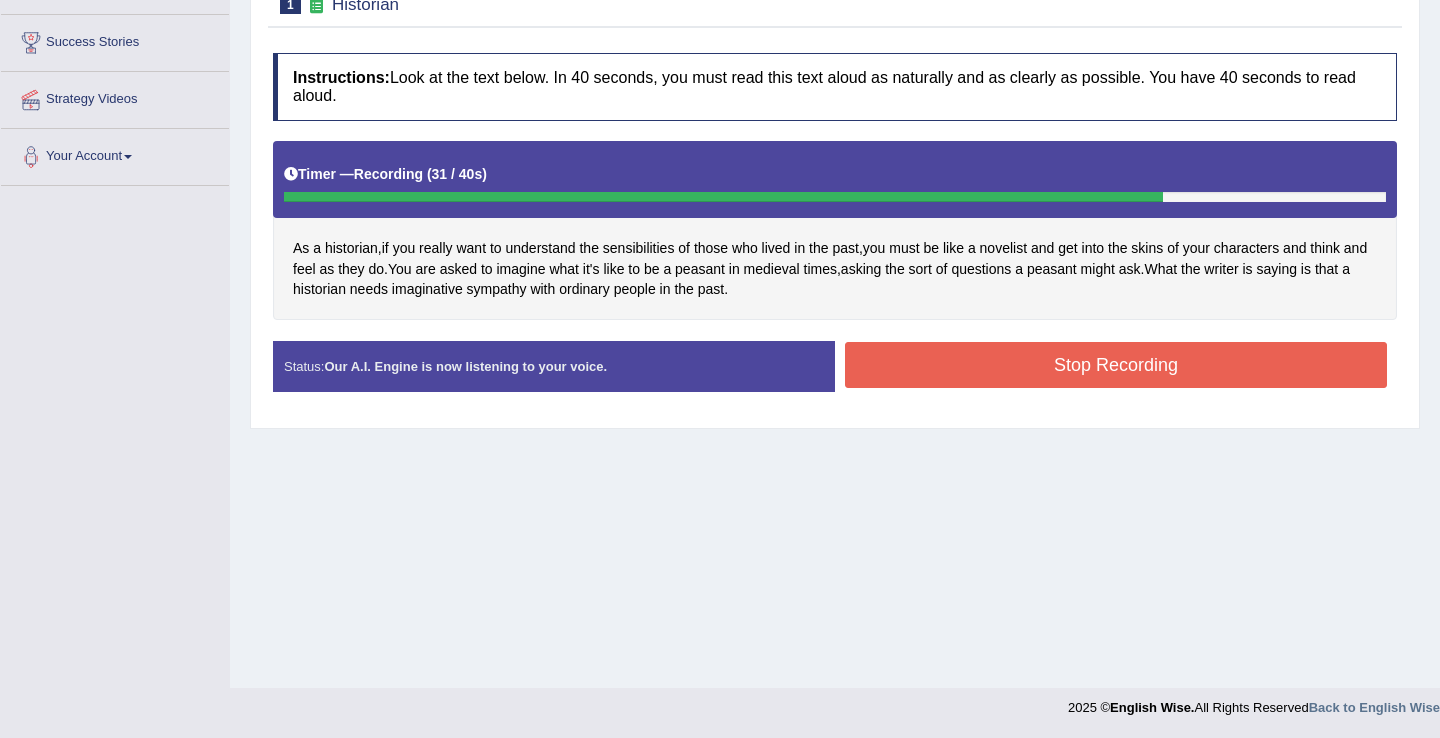 click on "Stop Recording" at bounding box center [1116, 365] 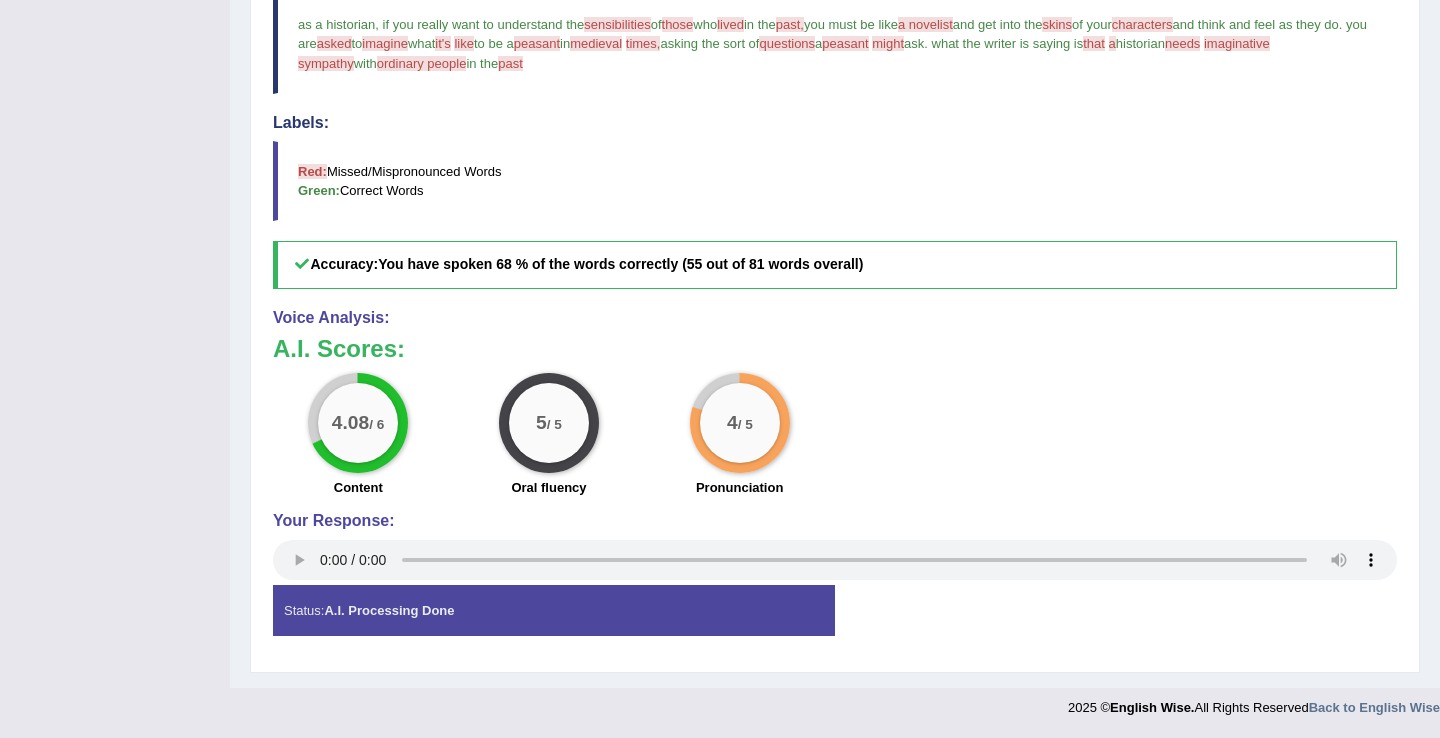 scroll, scrollTop: 0, scrollLeft: 0, axis: both 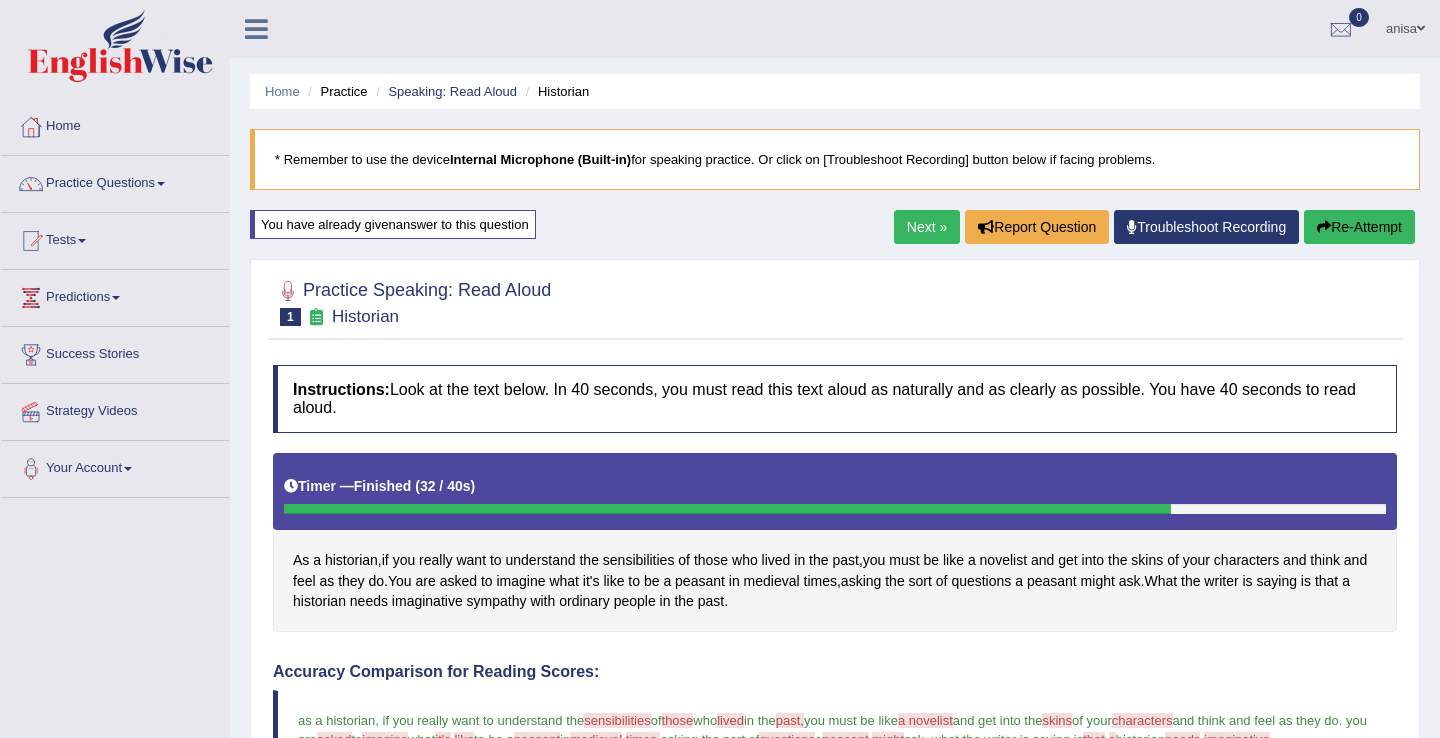 click on "Next »" at bounding box center [927, 227] 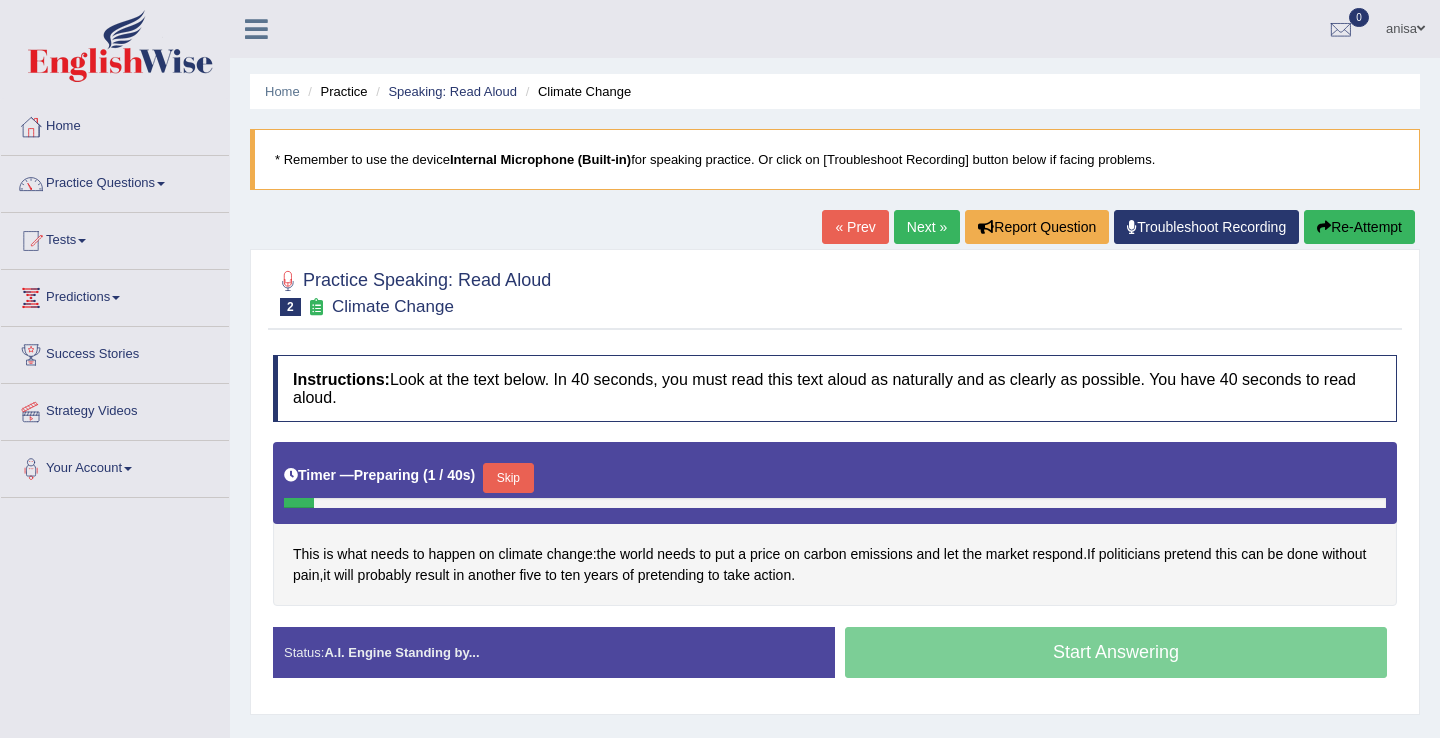 scroll, scrollTop: 312, scrollLeft: 0, axis: vertical 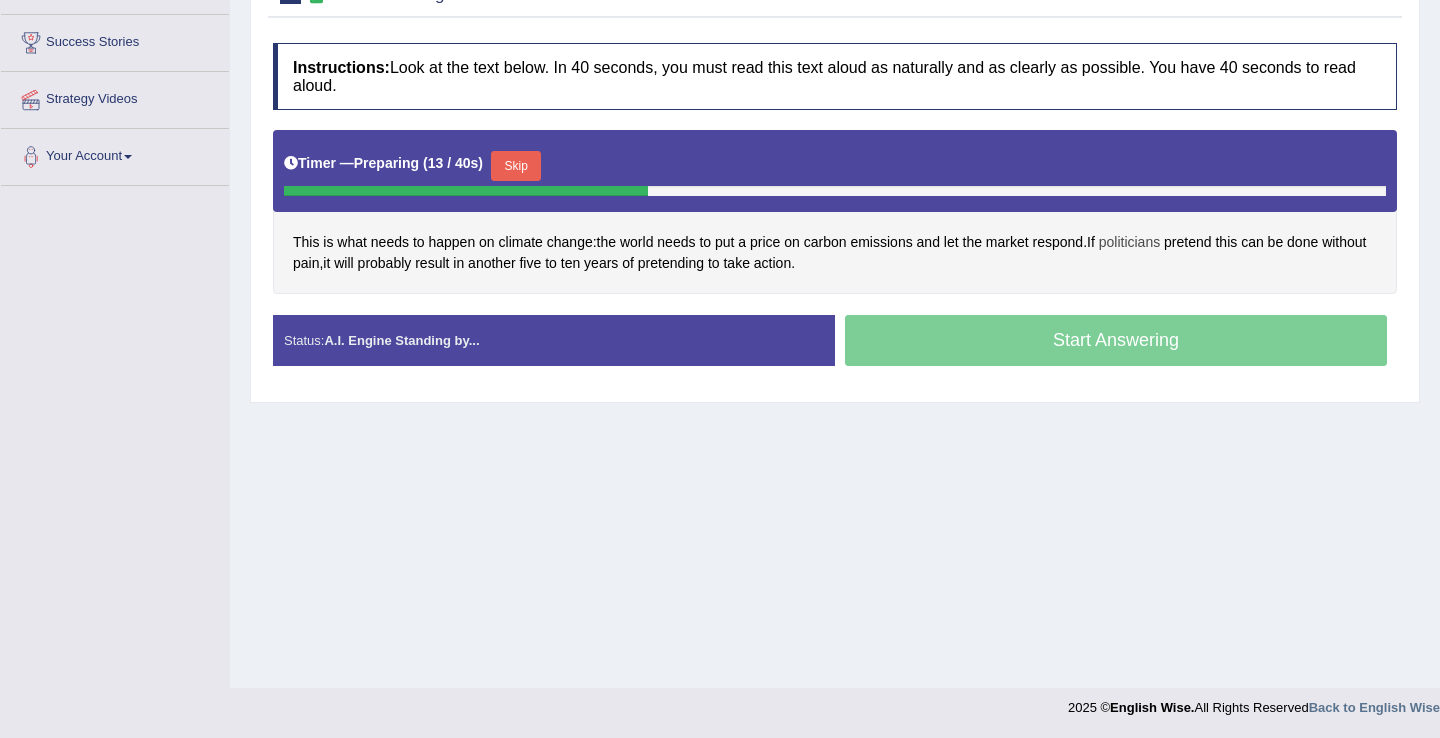 click on "politicians" at bounding box center (1129, 242) 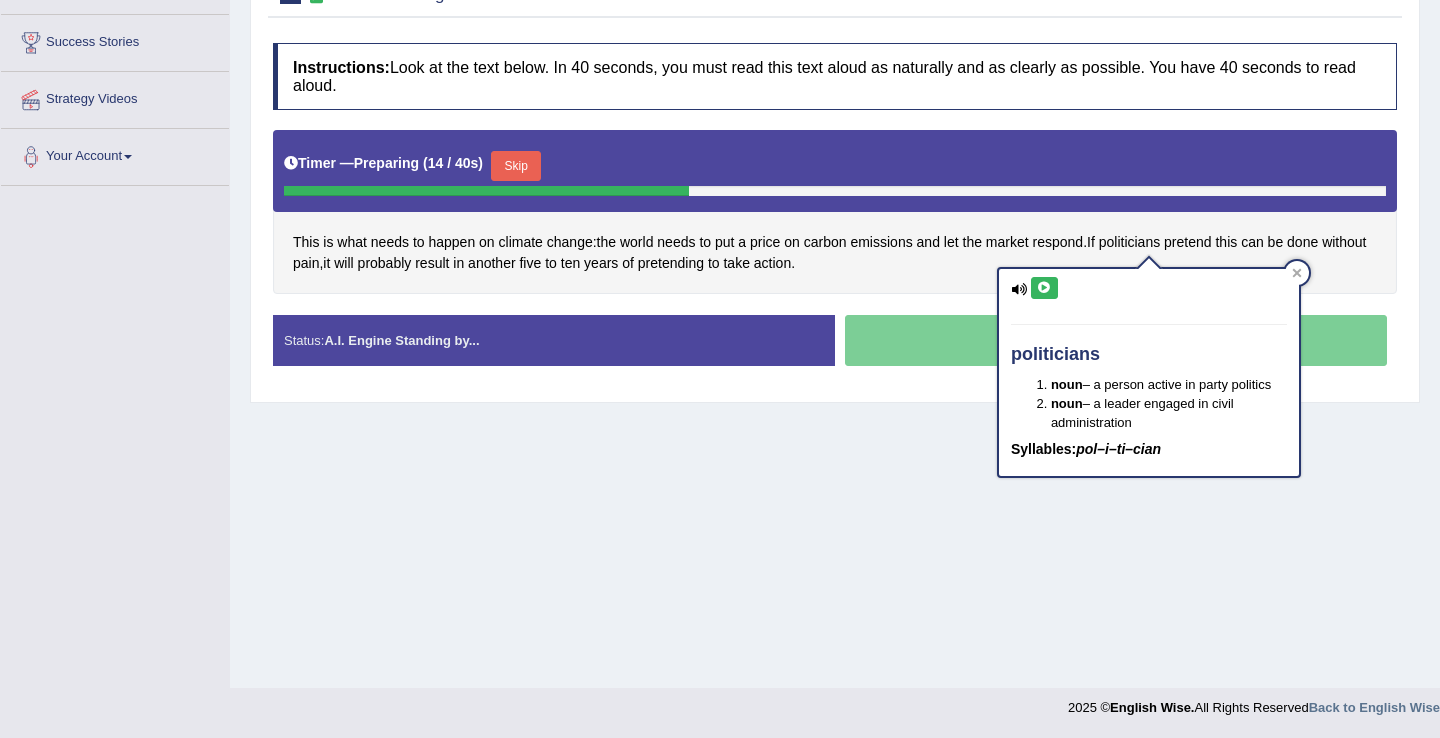 click at bounding box center (1044, 288) 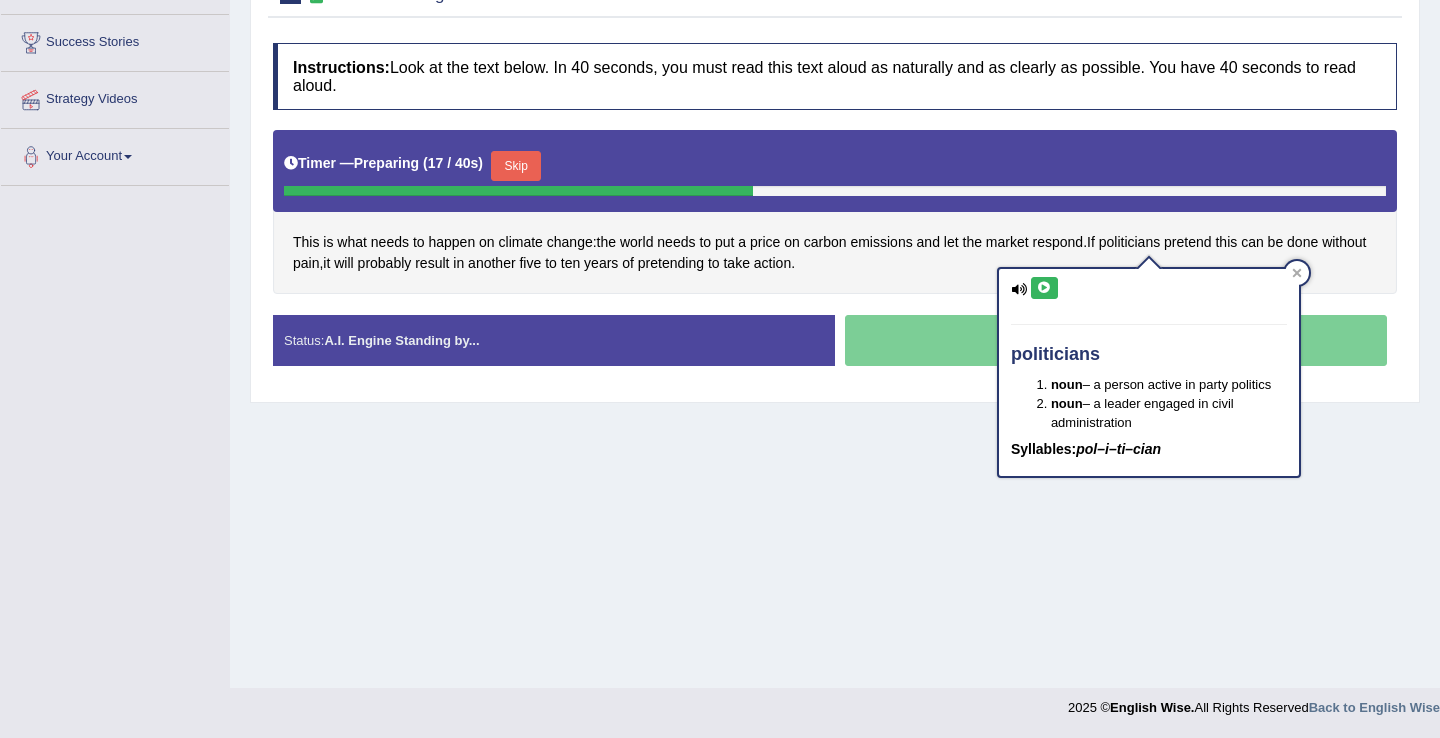 click on "This   is   what   needs   to   happen   on   climate   change :  the   world   needs   to   put   a   price   on   carbon   emissions   and   let   the   market   respond .  If   politicians   pretend   this   can   be   done   without   pain ,  it   will   probably   result   in   another   five   to   ten   years   of   pretending   to   take   action ." at bounding box center (835, 211) 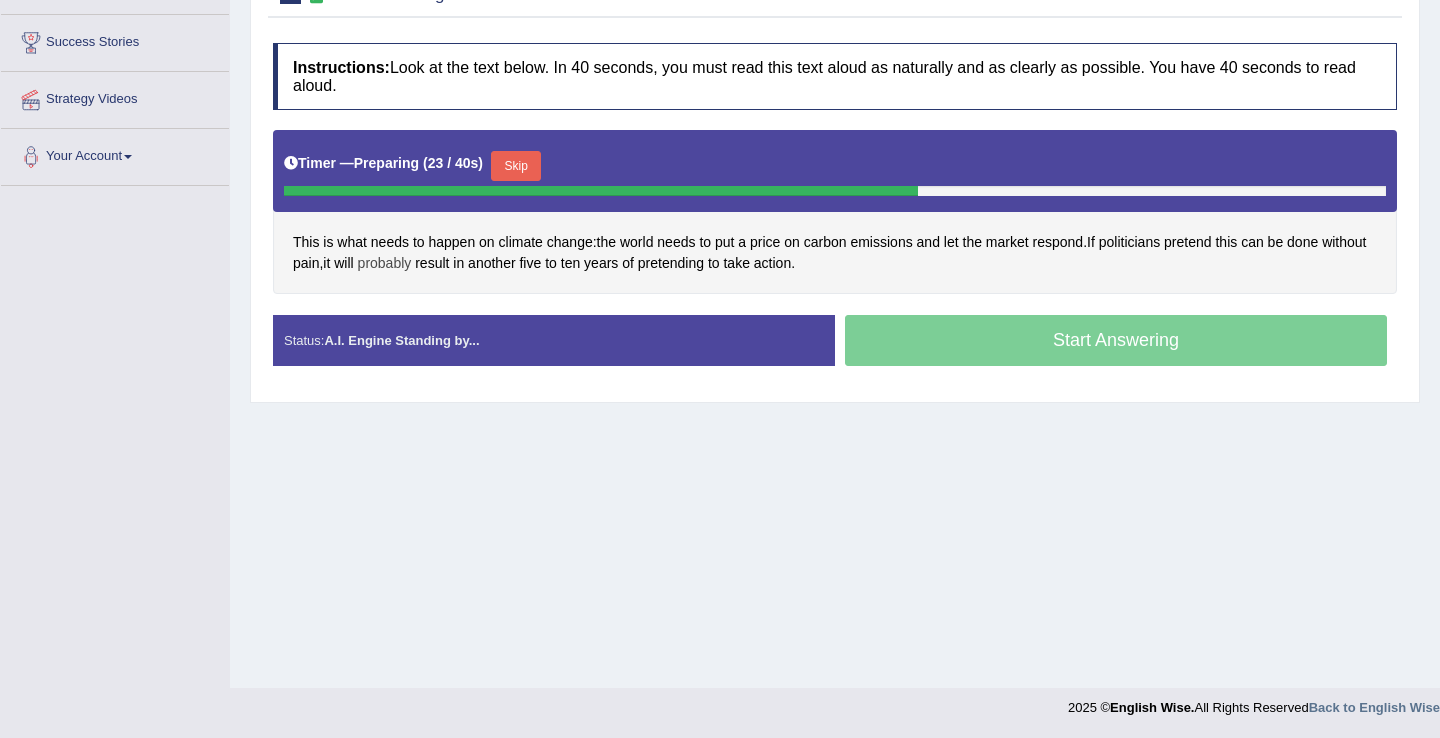 click on "probably" at bounding box center (385, 263) 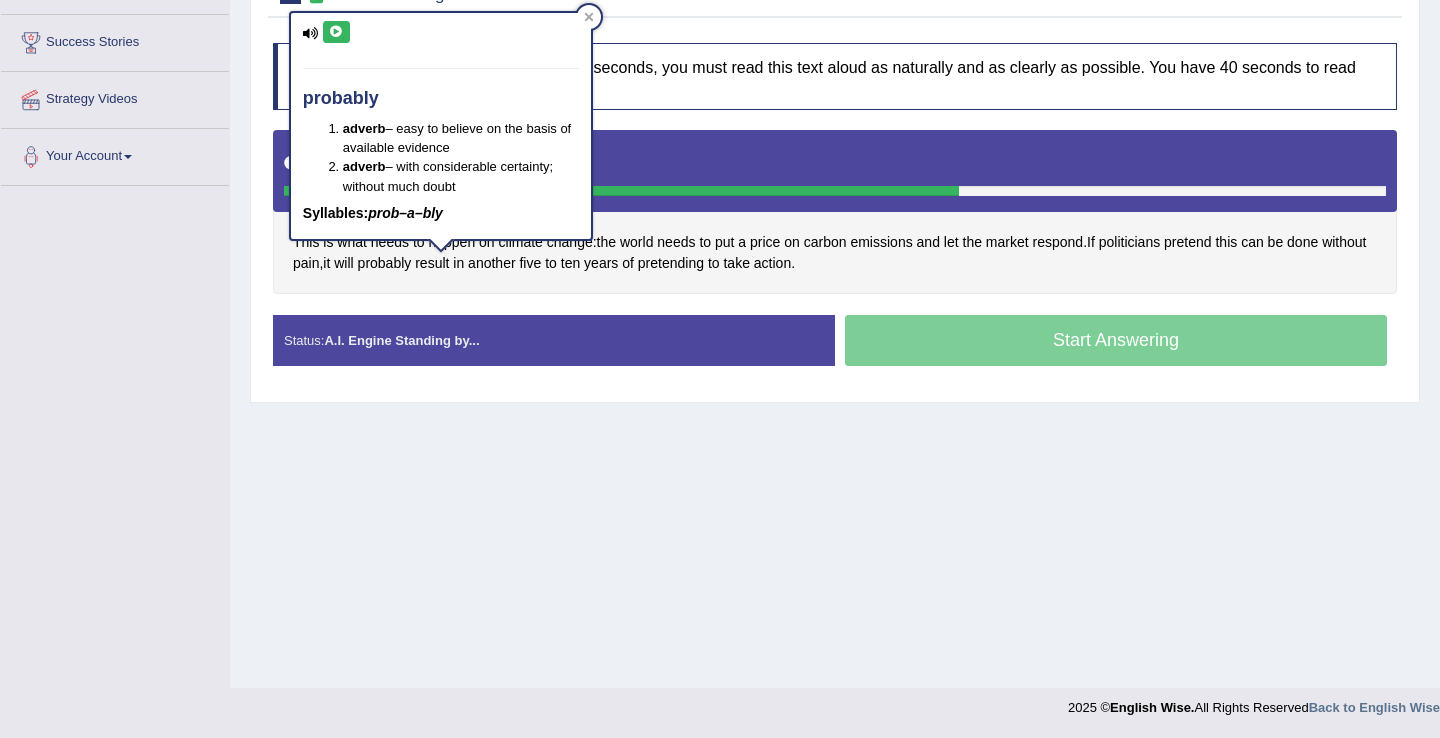 click at bounding box center (336, 32) 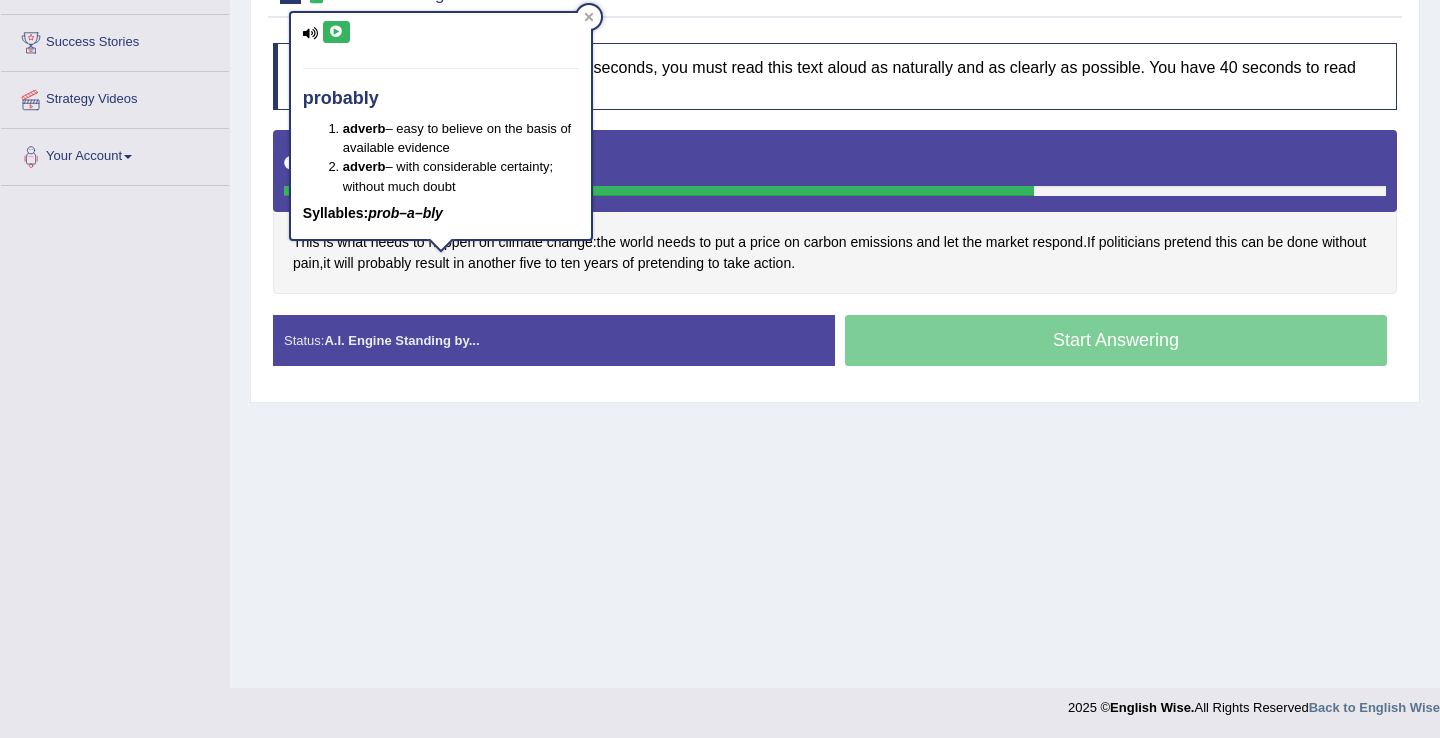 click on "This   is   what   needs   to   happen   on   climate   change :  the   world   needs   to   put   a   price   on   carbon   emissions   and   let   the   market   respond .  If   politicians   pretend   this   can   be   done   without   pain ,  it   will   probably   result   in   another   five   to   ten   years   of   pretending   to   take   action ." at bounding box center (835, 211) 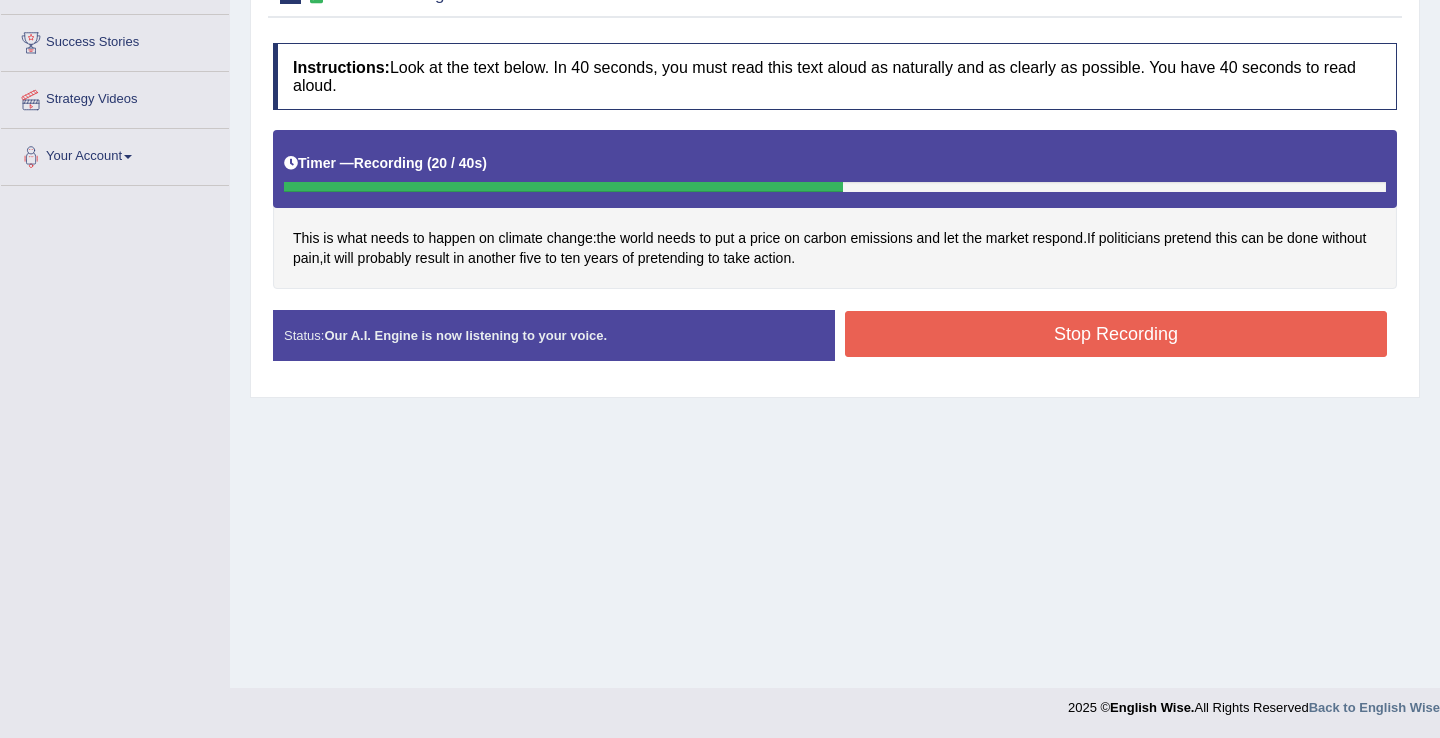 click on "Stop Recording" at bounding box center (1116, 334) 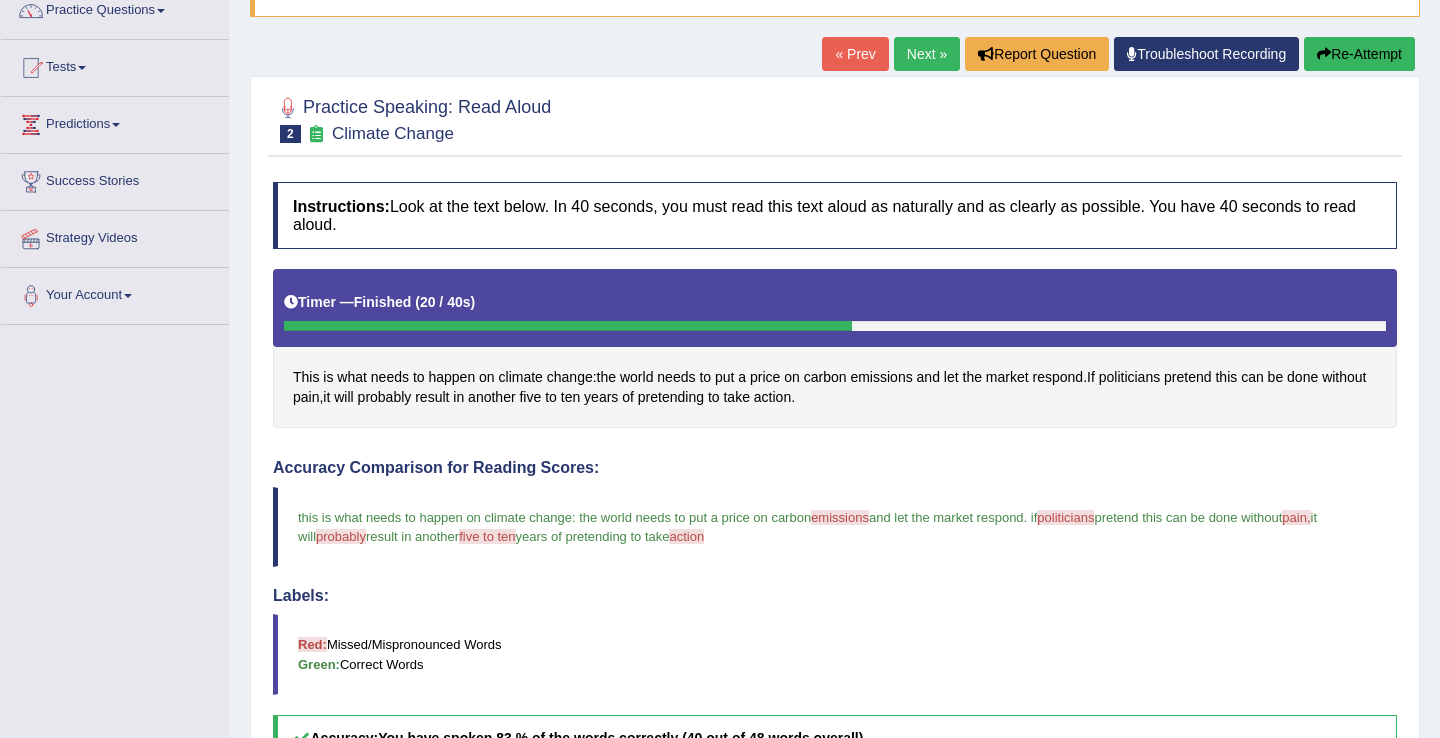 scroll, scrollTop: 0, scrollLeft: 0, axis: both 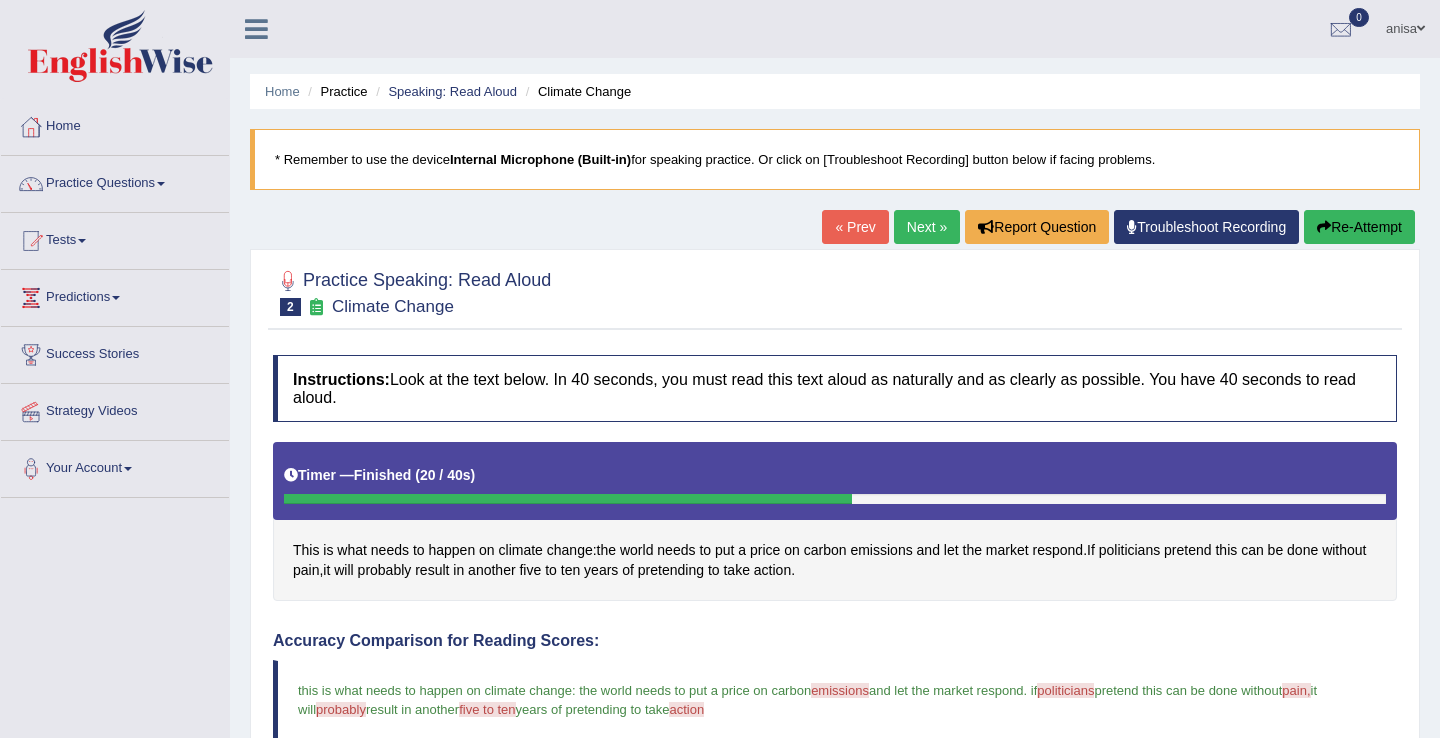 click on "Re-Attempt" at bounding box center [1359, 227] 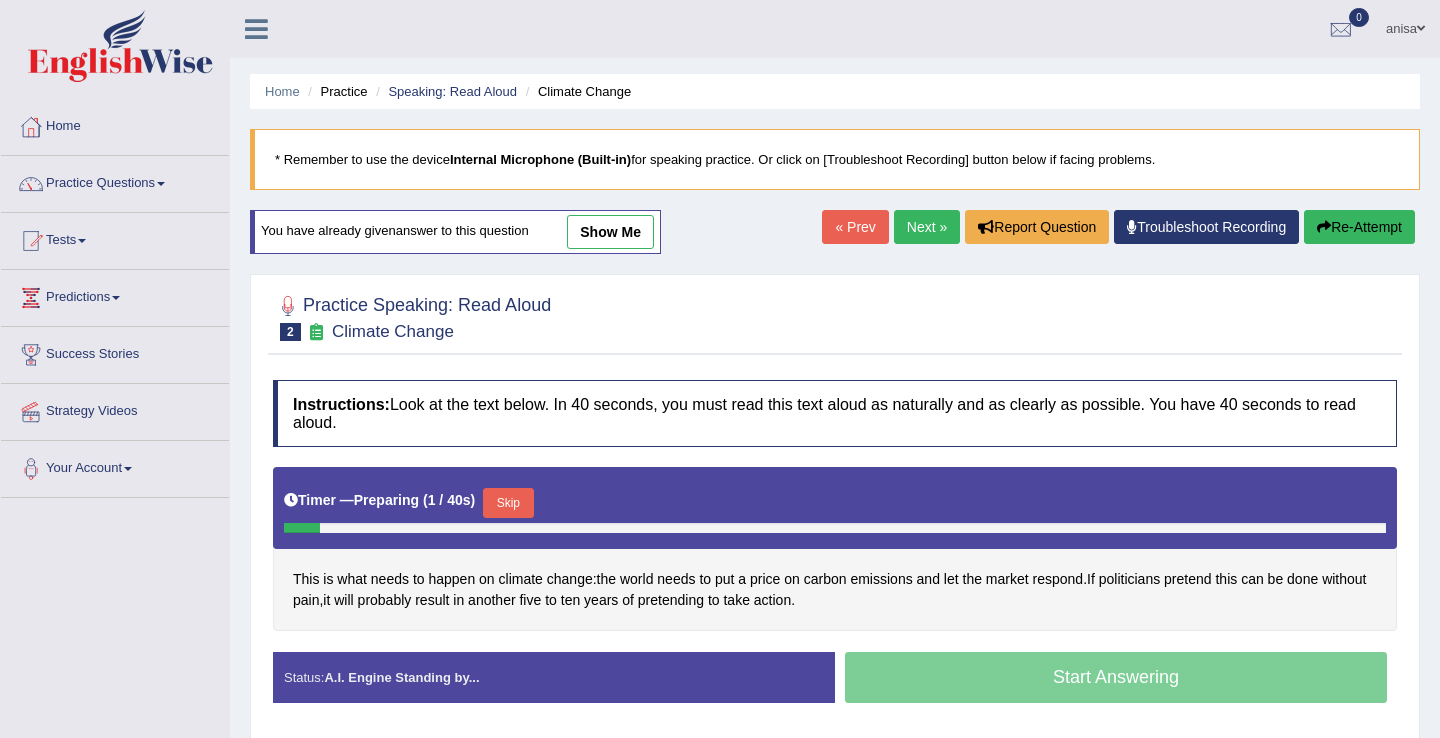 scroll, scrollTop: 199, scrollLeft: 0, axis: vertical 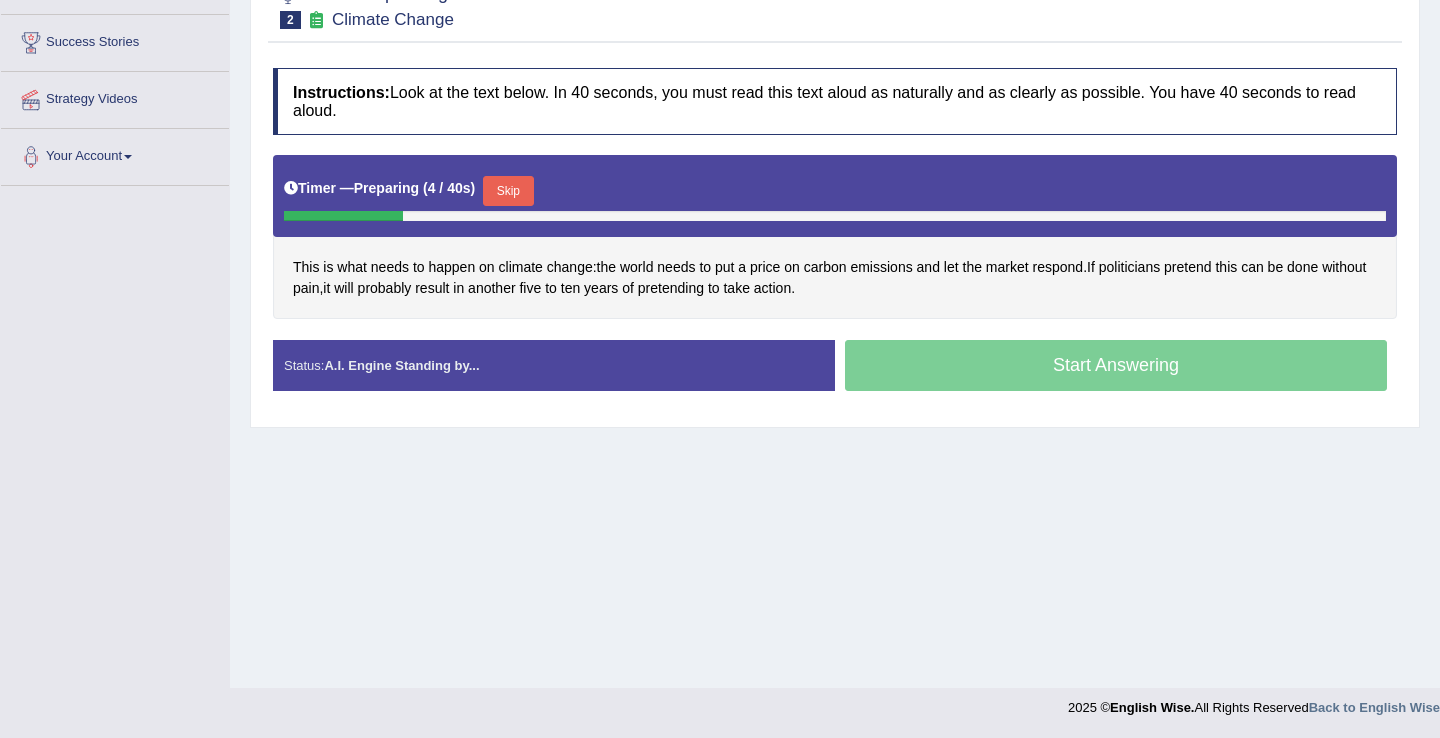 click on "Skip" at bounding box center (508, 191) 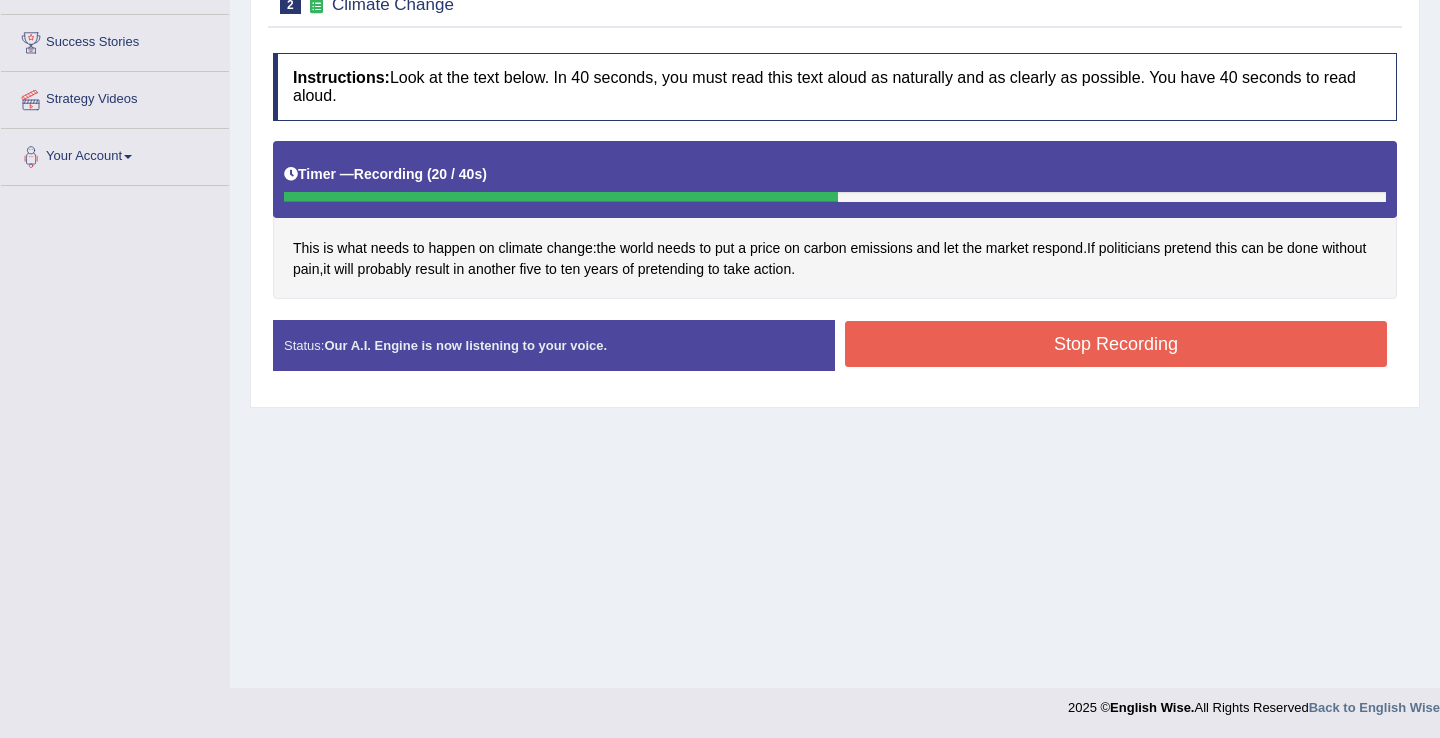 click on "Stop Recording" at bounding box center [1116, 344] 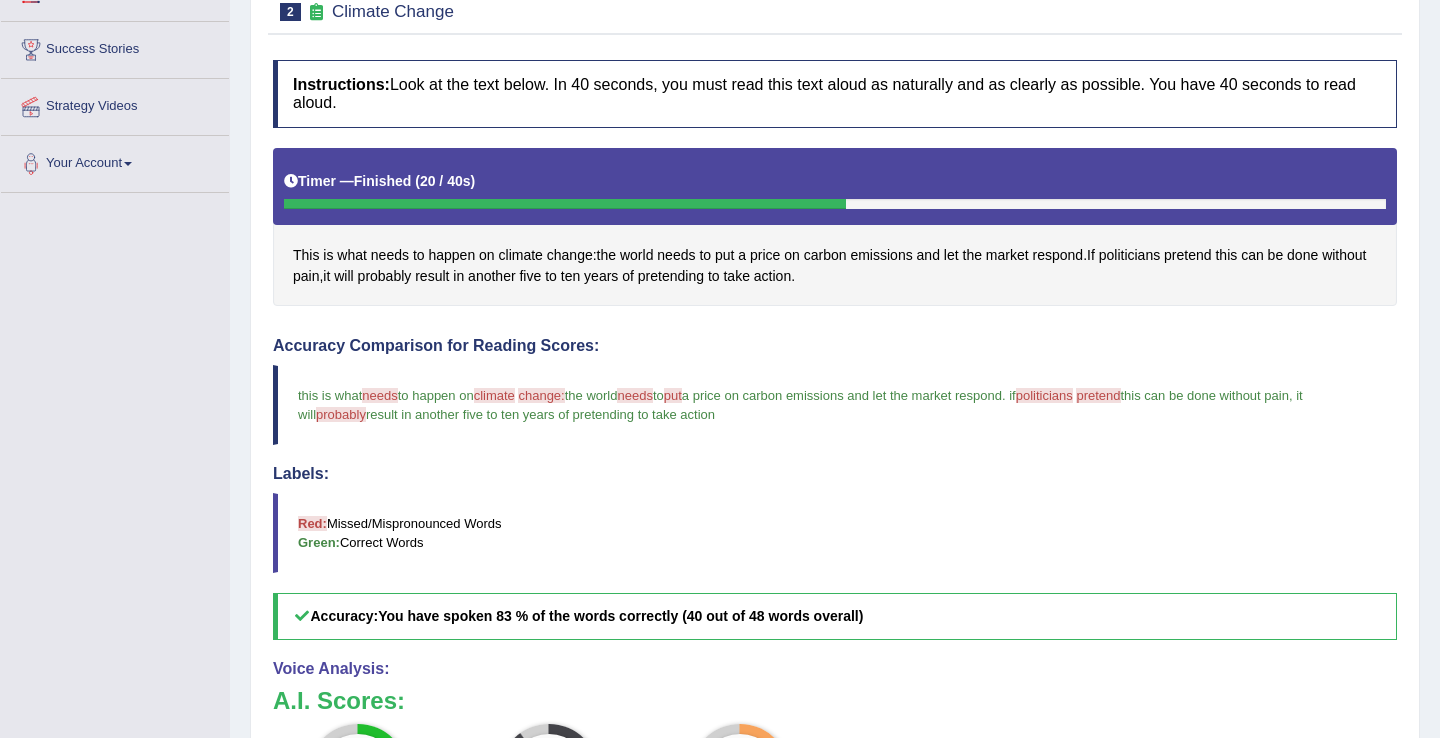scroll, scrollTop: 0, scrollLeft: 0, axis: both 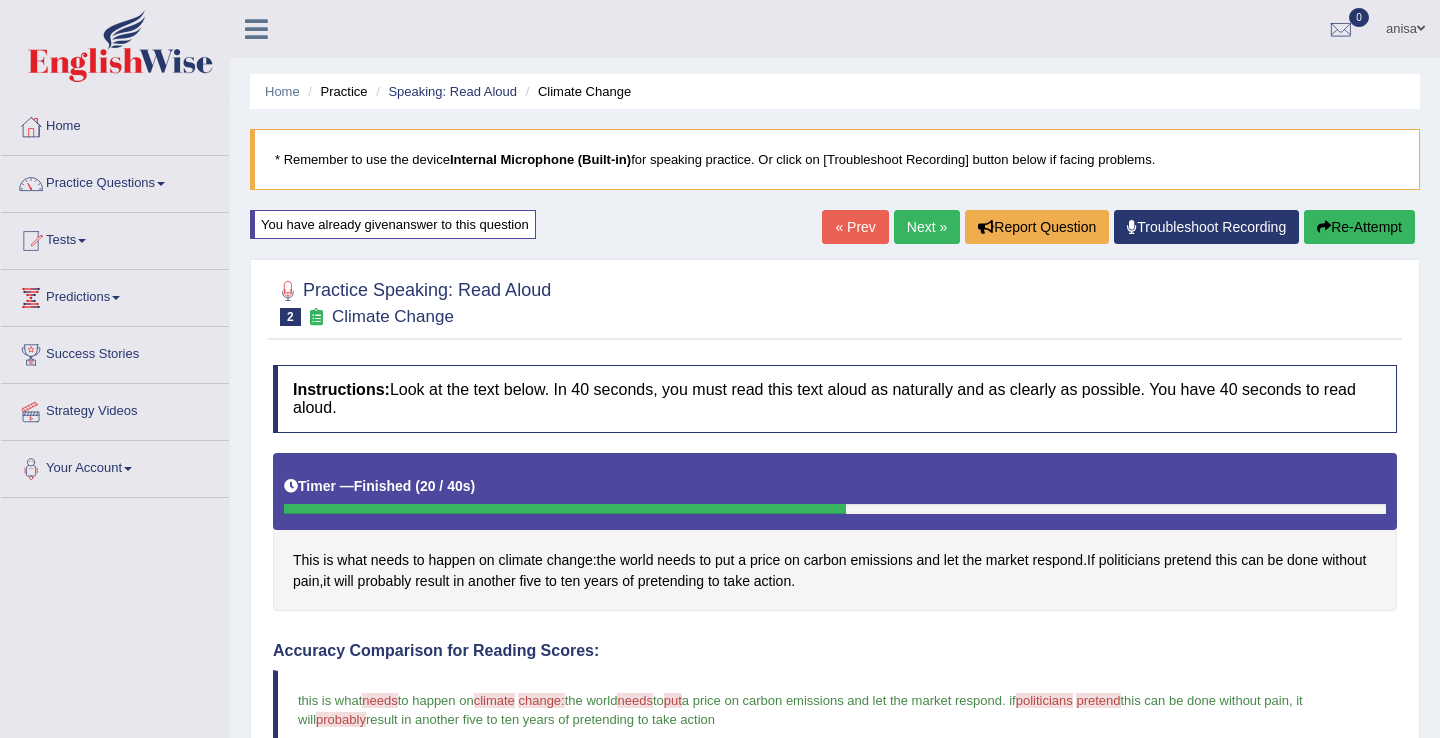 click on "Next »" at bounding box center (927, 227) 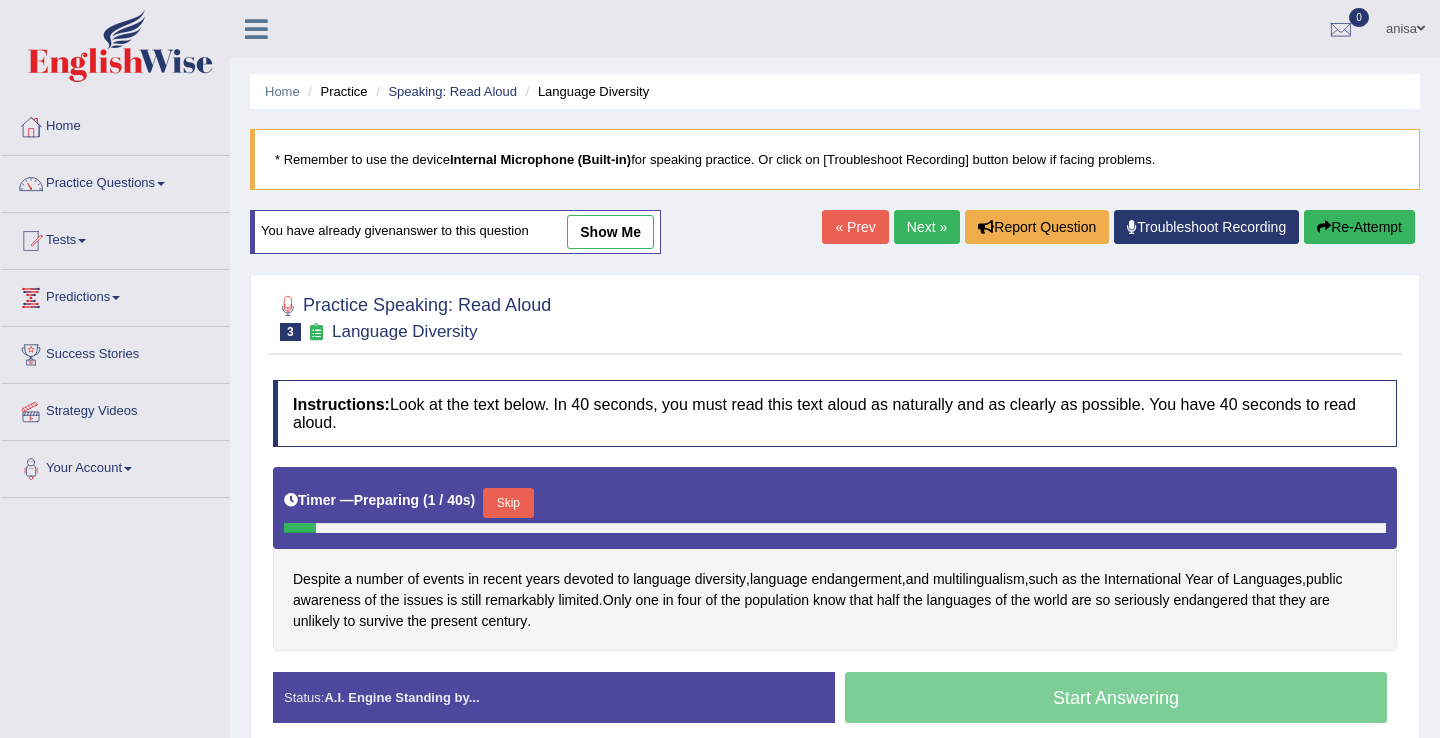 scroll, scrollTop: 312, scrollLeft: 0, axis: vertical 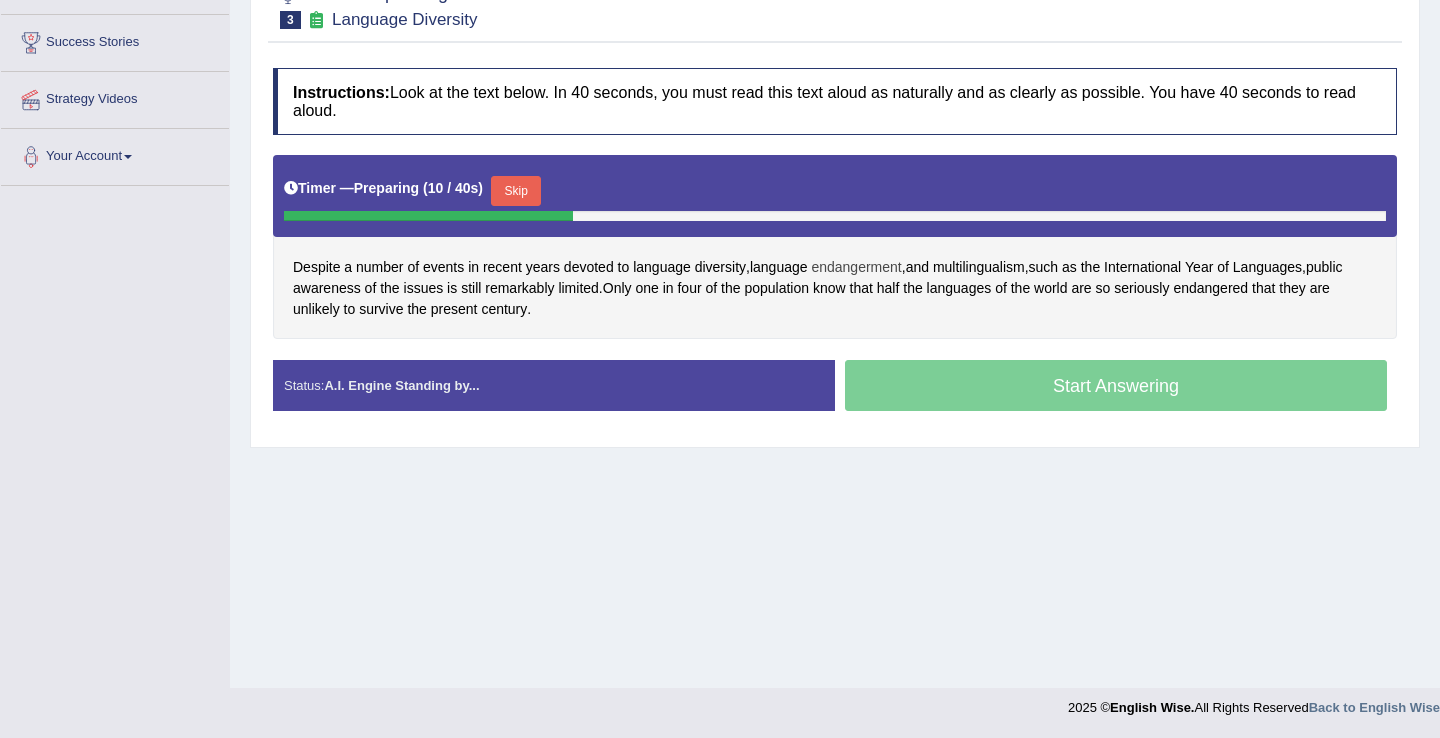 click on "endangerment" at bounding box center (856, 267) 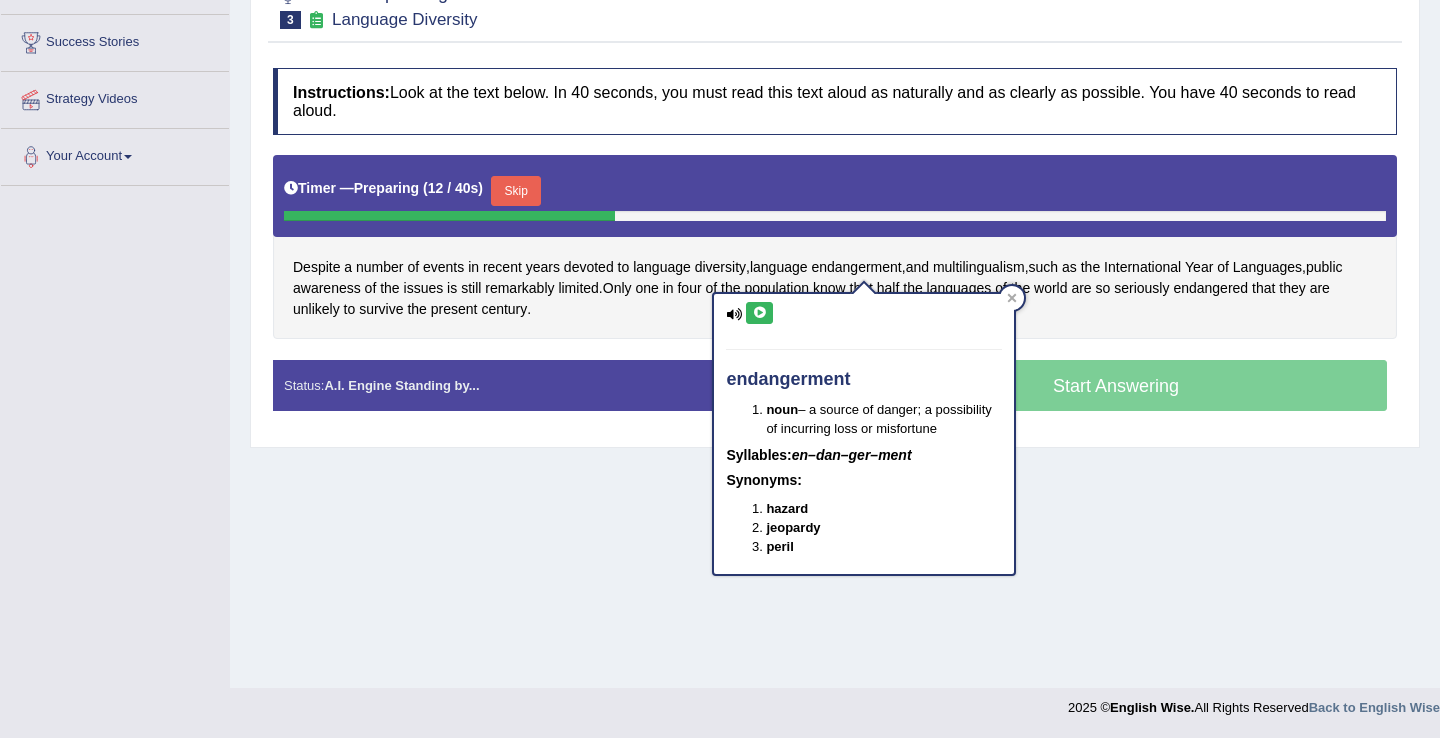 click at bounding box center (759, 313) 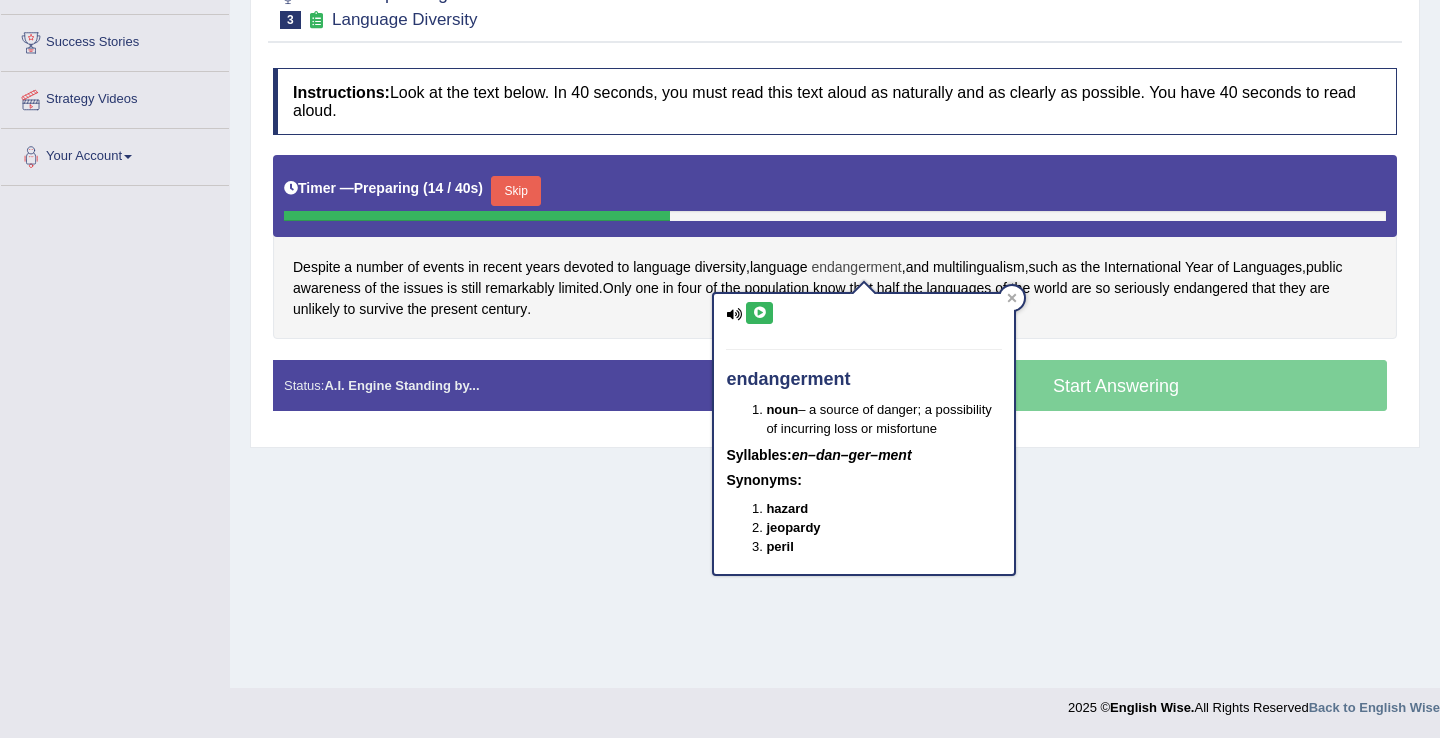 click on "endangerment" at bounding box center (856, 267) 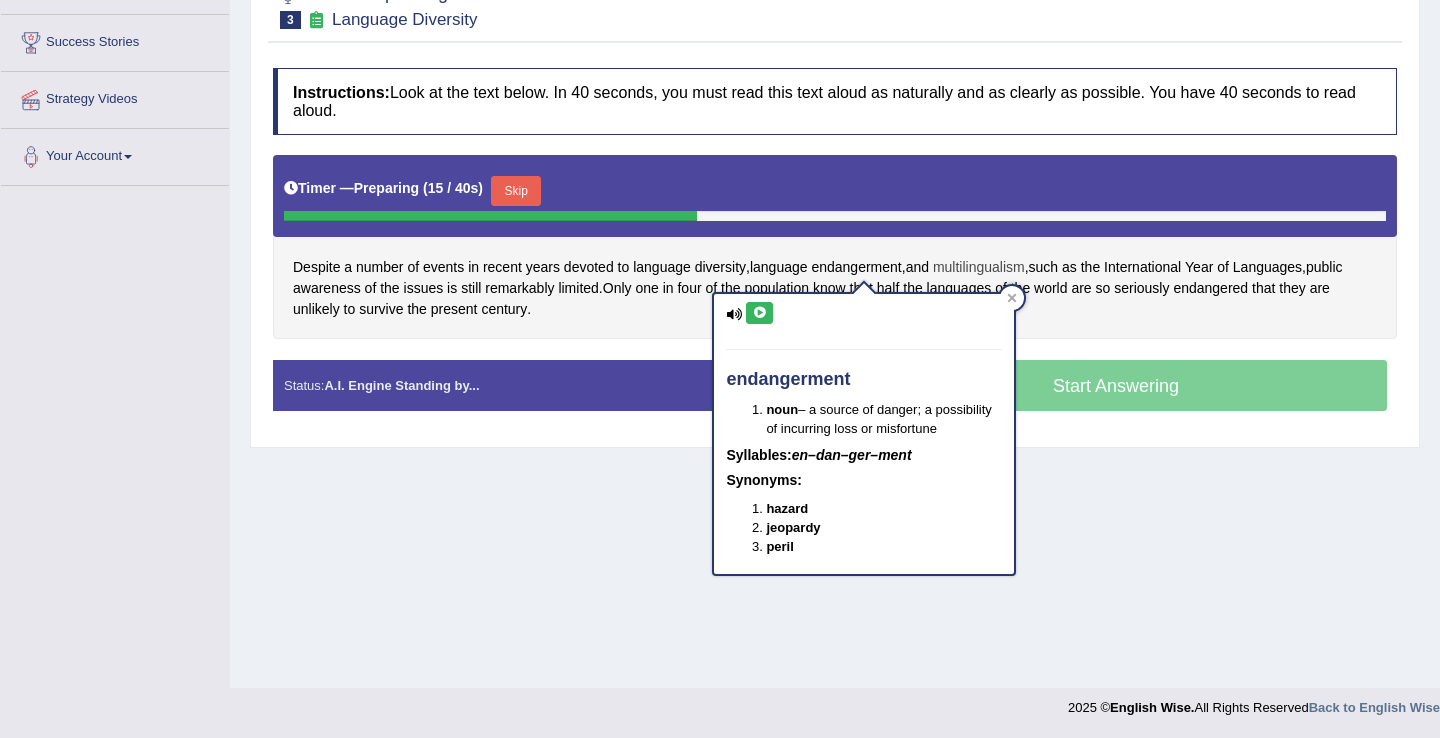 click on "multilingualism" at bounding box center (979, 267) 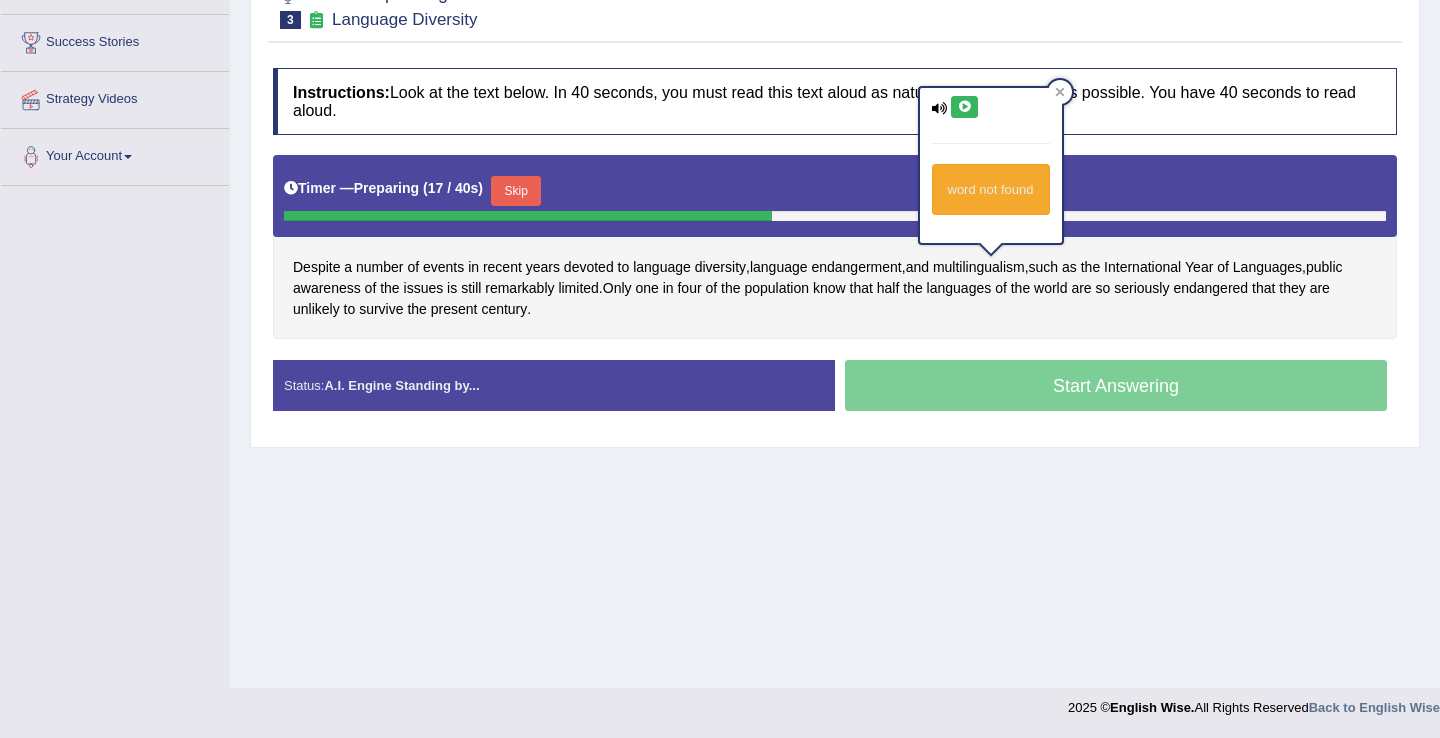 click at bounding box center [964, 107] 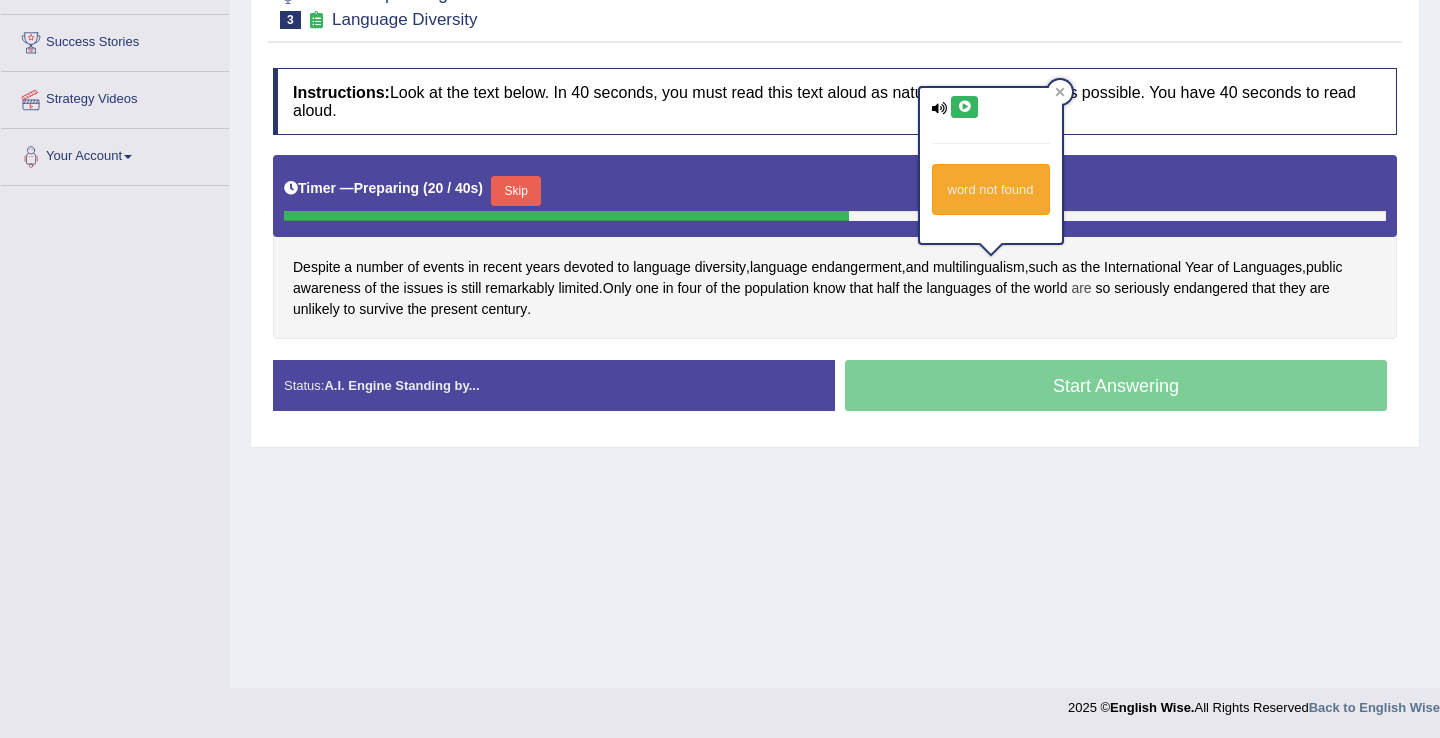 click on "are" at bounding box center [1081, 288] 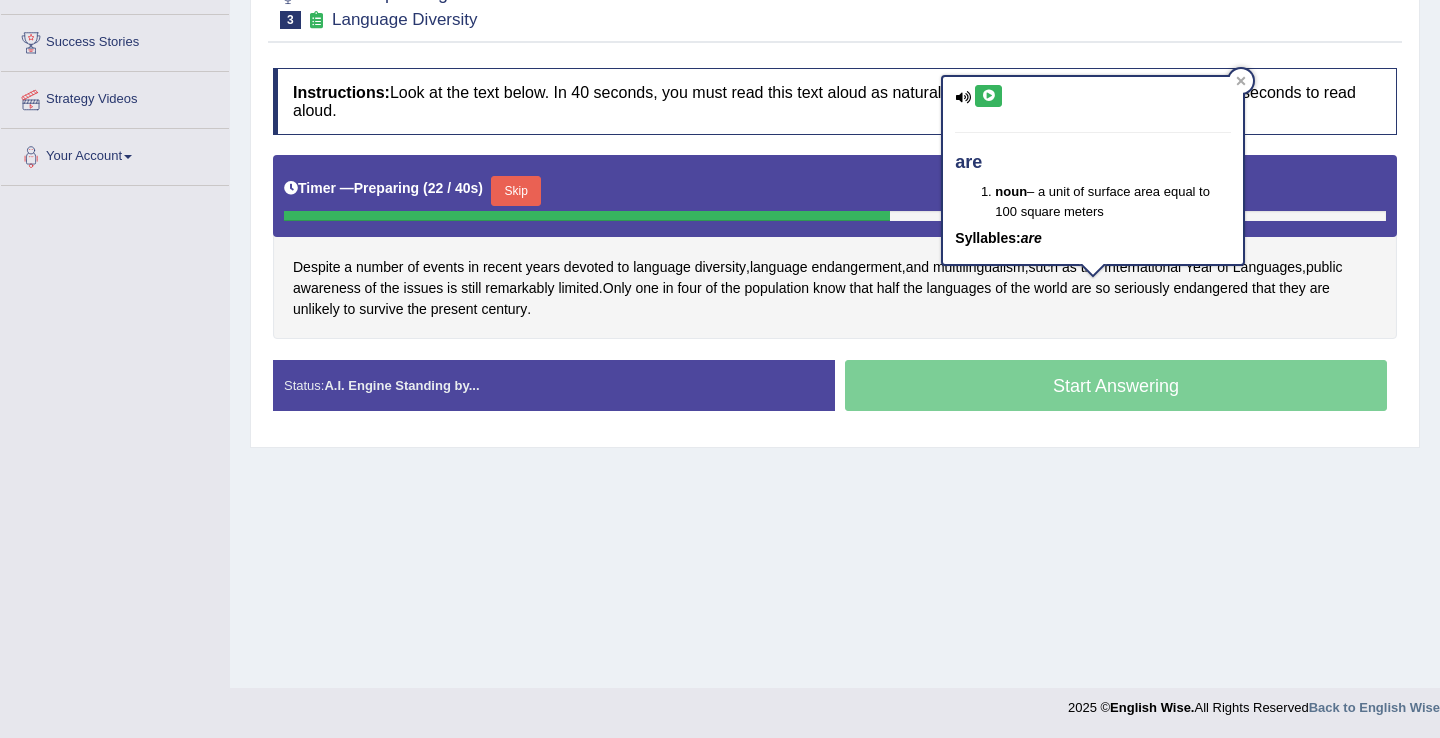click on "Despite   a   number   of   events   in   recent   years   devoted   to   language   diversity ,  language   endangerment ,  and   multilingualism ,  such   as   the   International   Year   of   Languages ,  public   awareness   of   the   issues   is   still   remarkably   limited .  Only   one   in   four   of   the   population   know   that   half   the   languages   of   the   world   are   so   seriously   endangered   that   they   are   unlikely   to   survive   the   present   century ." at bounding box center [835, 247] 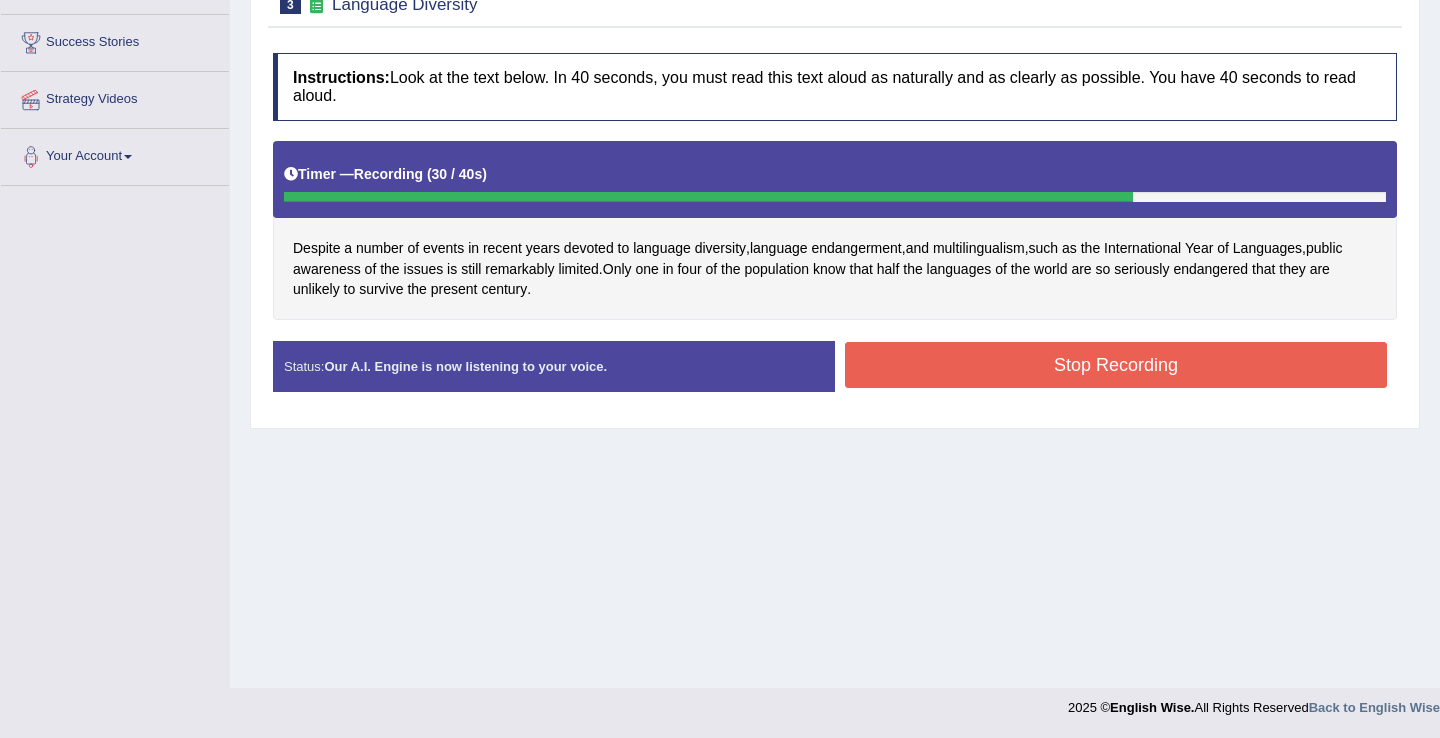click on "Stop Recording" at bounding box center (1116, 365) 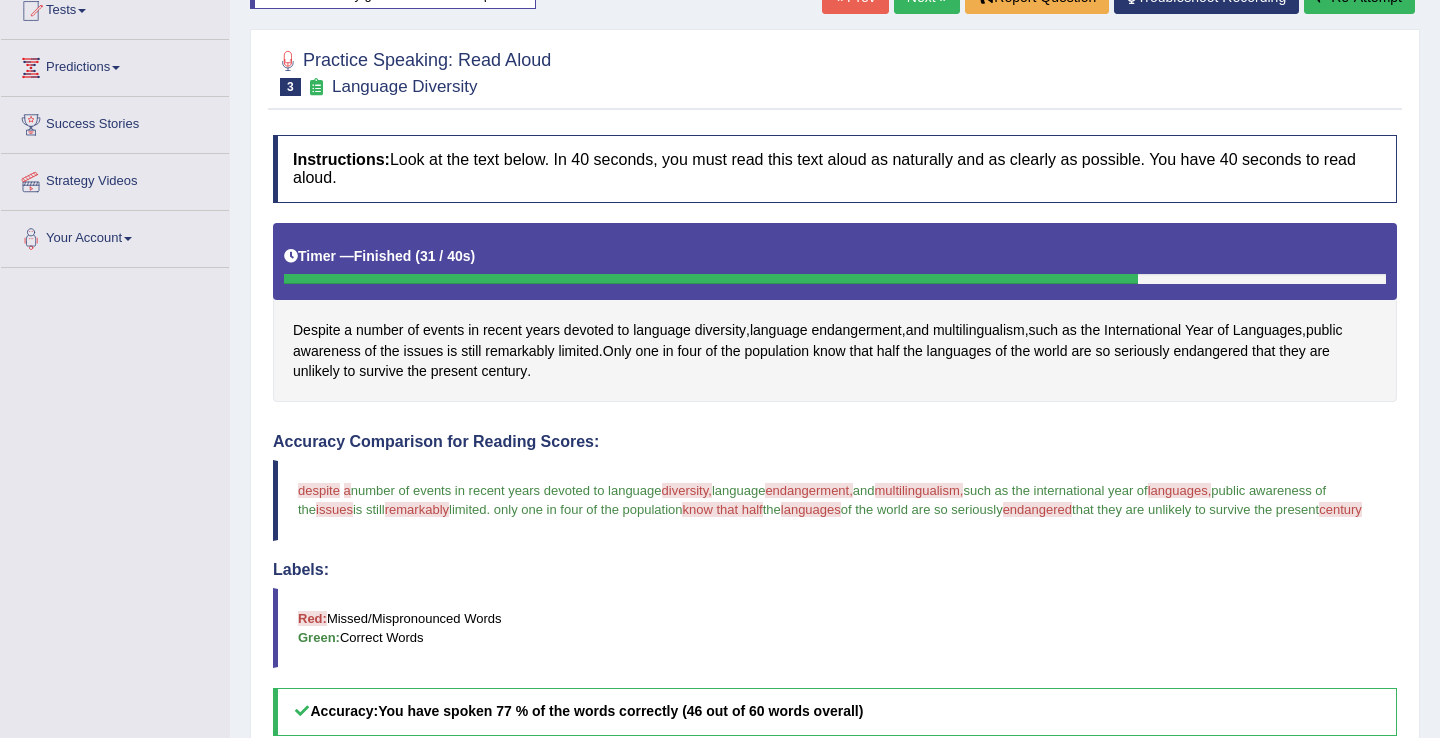 scroll, scrollTop: 0, scrollLeft: 0, axis: both 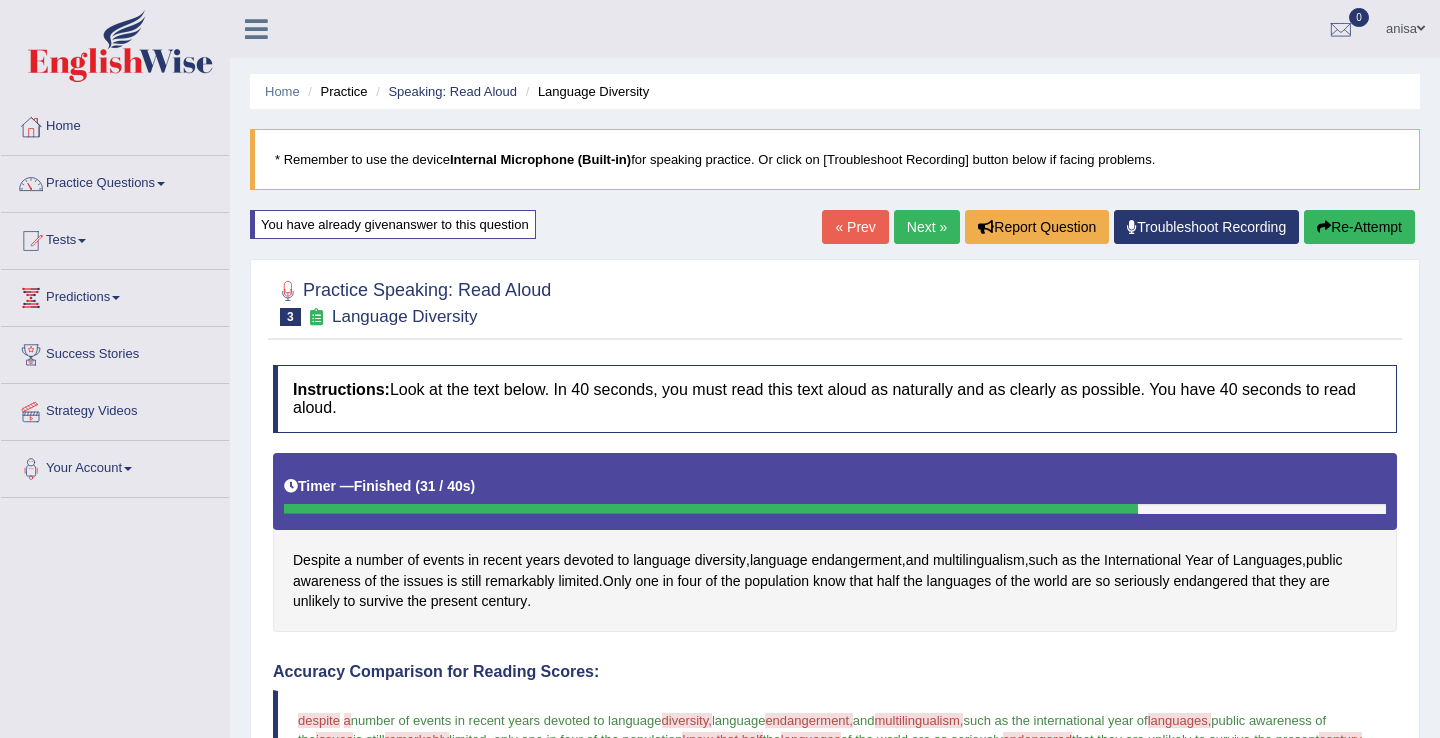 click on "« Prev" at bounding box center [855, 227] 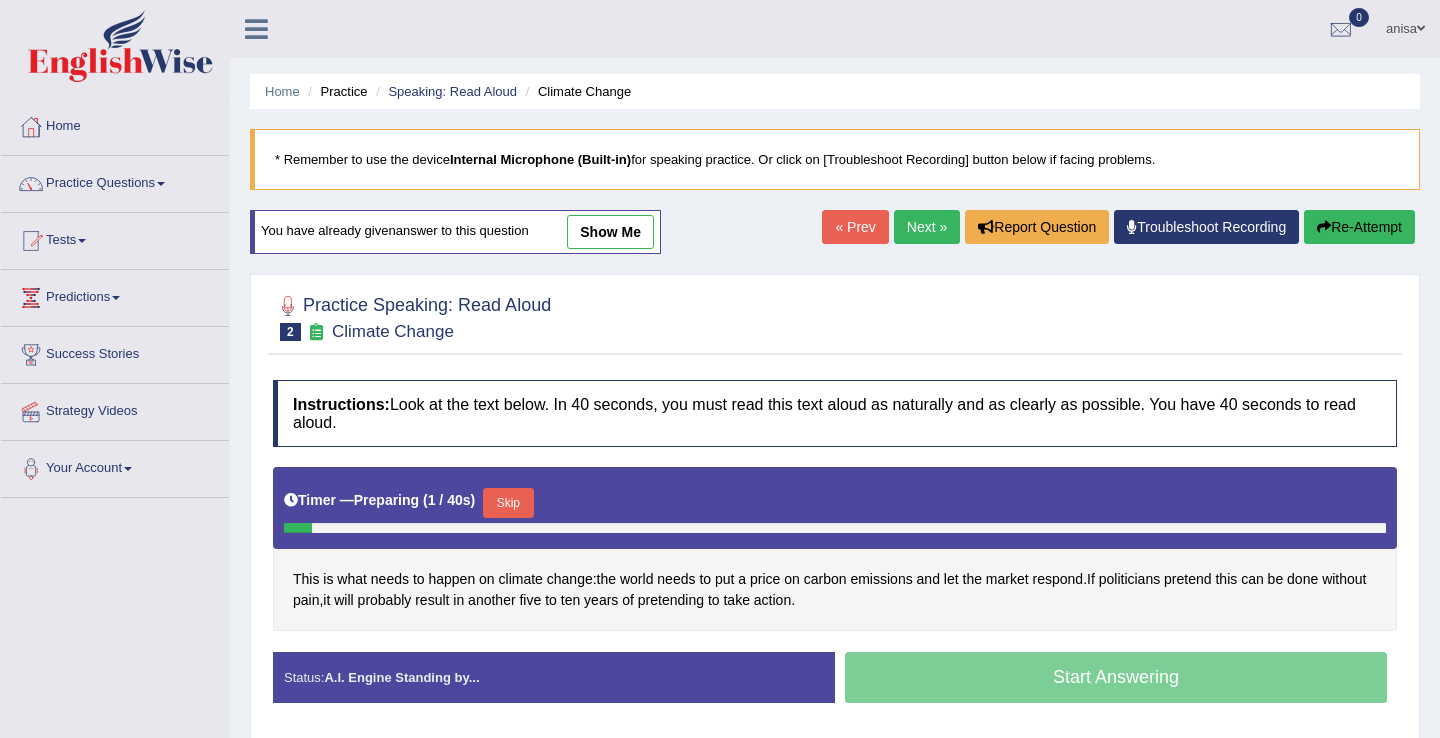 scroll, scrollTop: 312, scrollLeft: 0, axis: vertical 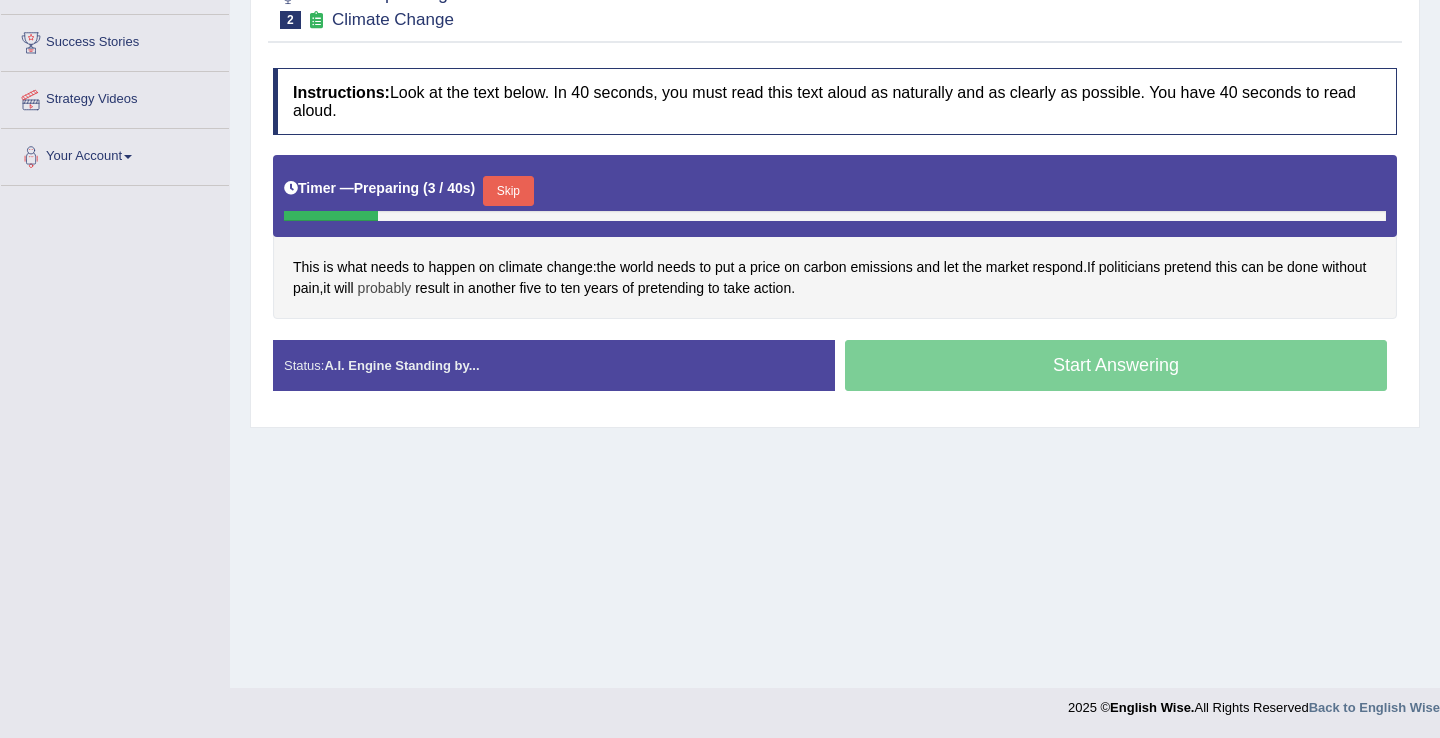 click on "probably" at bounding box center [385, 288] 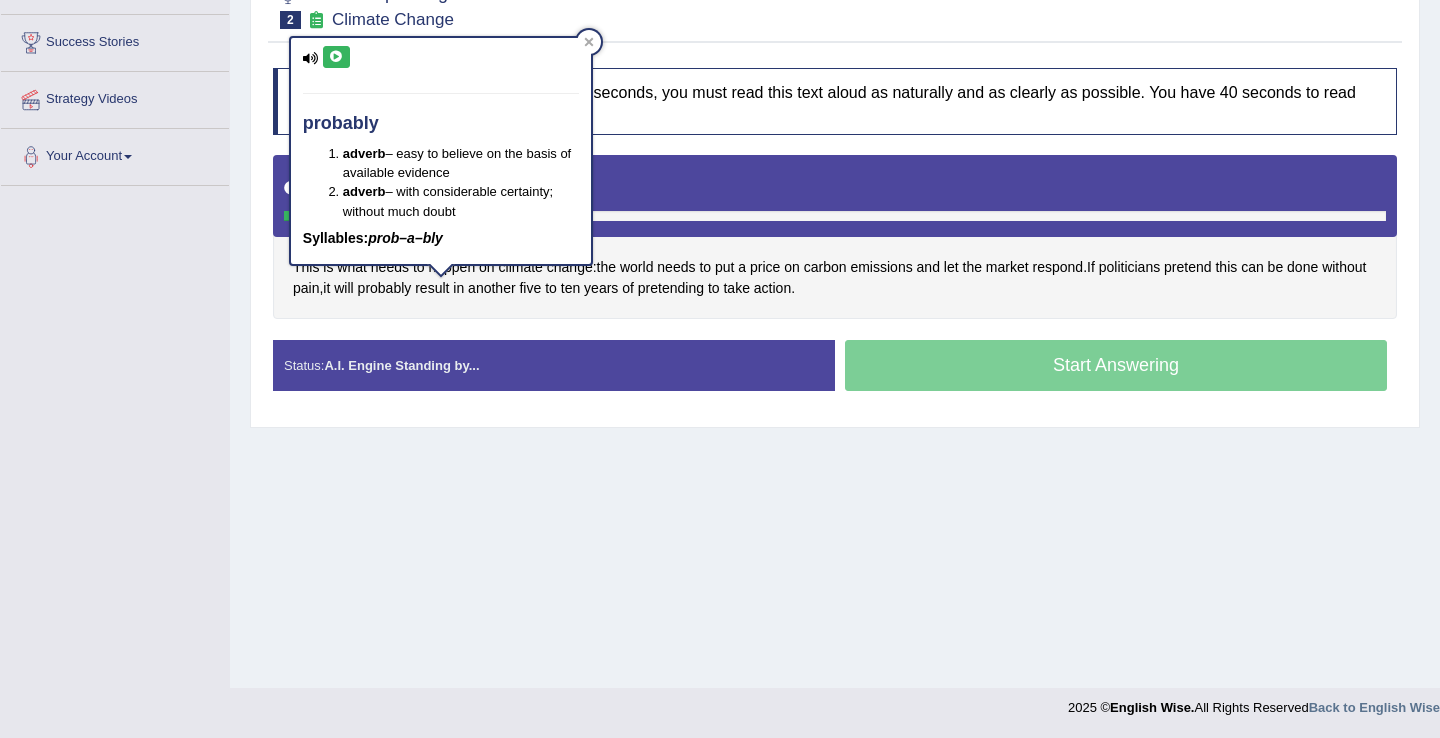 click at bounding box center [336, 57] 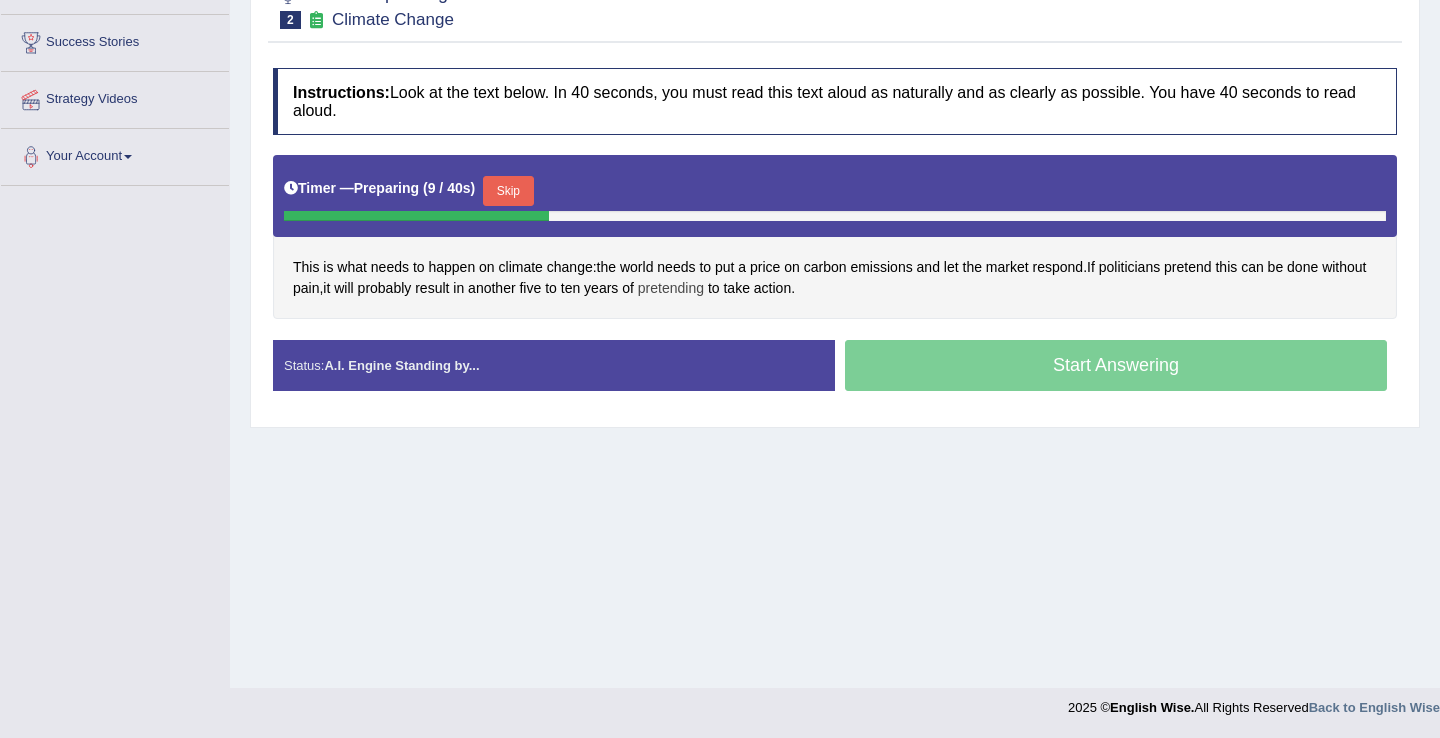 click on "pretending" at bounding box center [671, 288] 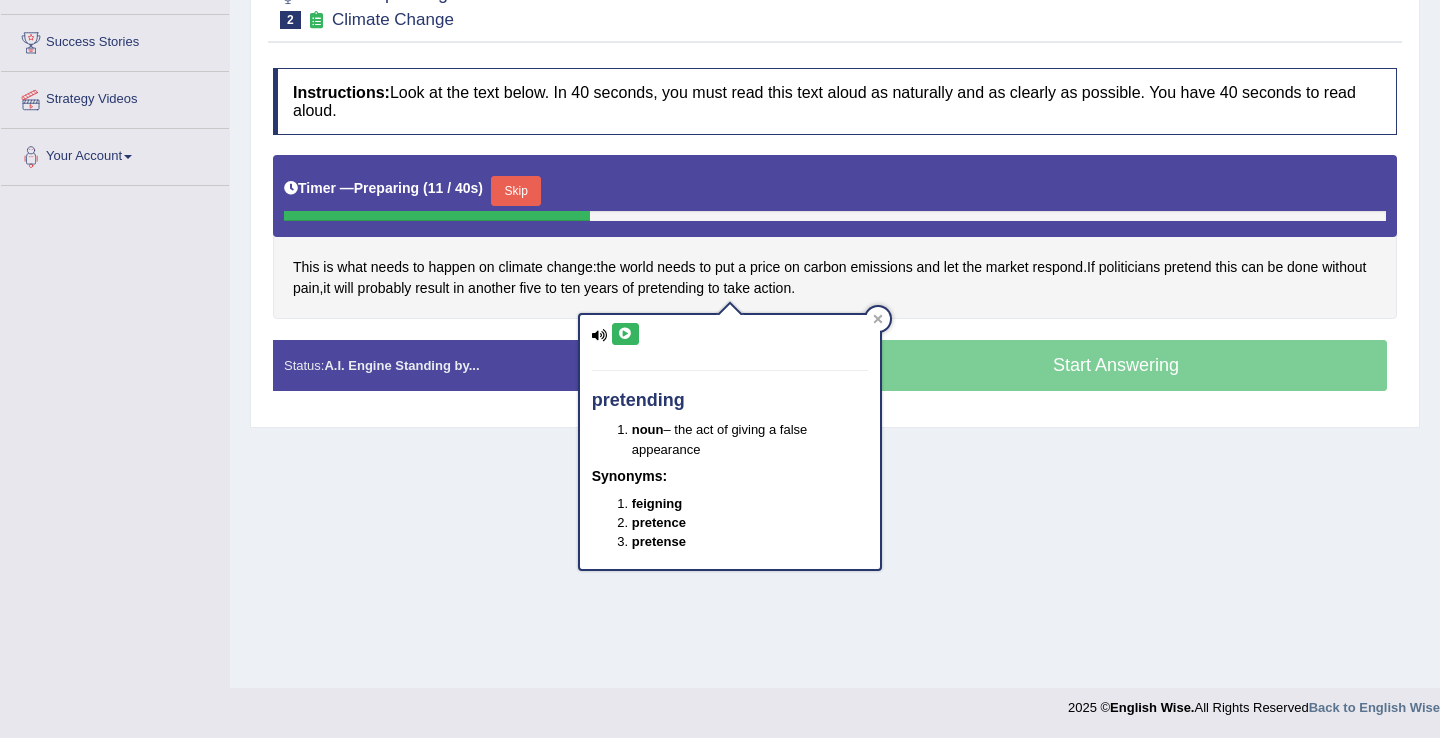 click at bounding box center (625, 334) 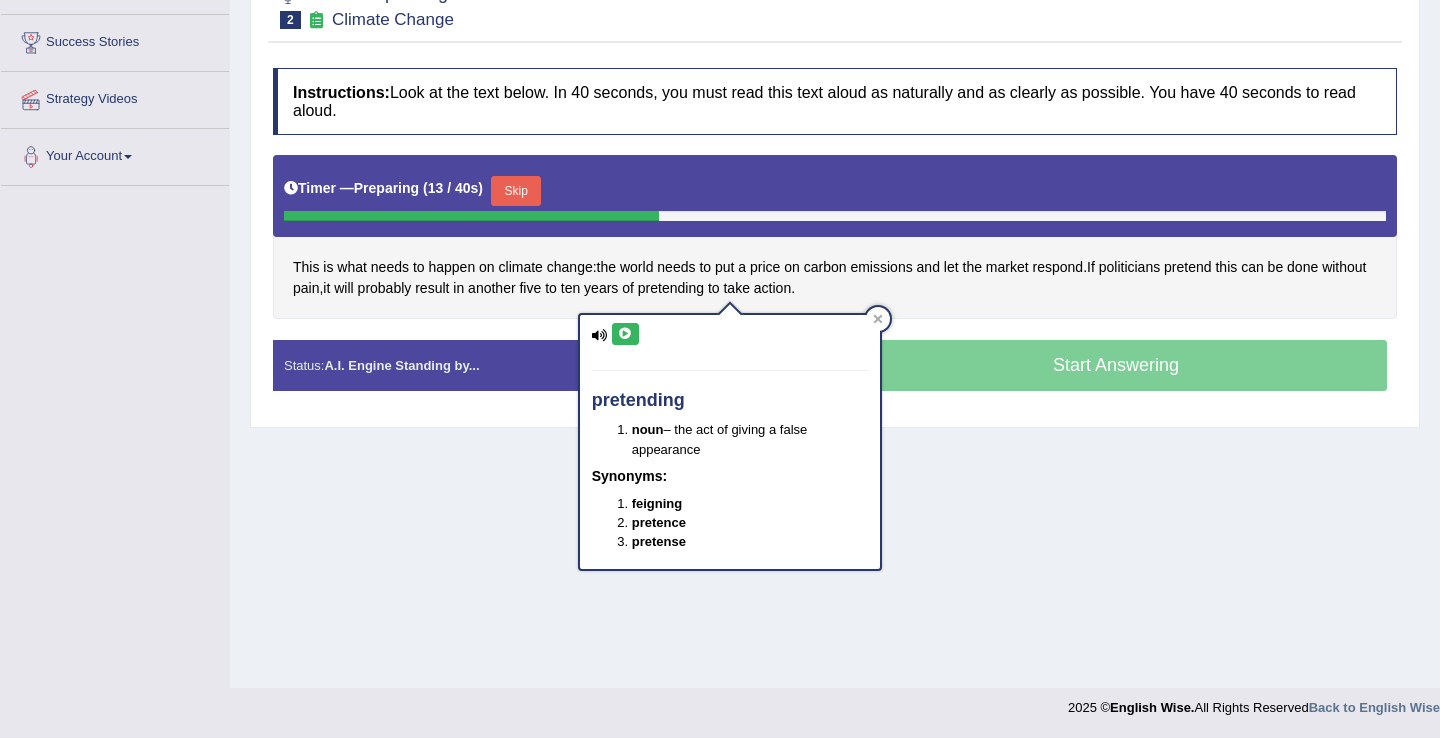 click on "Home
Practice
Speaking: Read Aloud
Climate Change
* Remember to use the device  Internal Microphone (Built-in)  for speaking practice. Or click on [Troubleshoot Recording] button below if facing problems.
You have already given   answer to this question
show me
« Prev Next »  Report Question  Troubleshoot Recording  Re-Attempt
Practice Speaking: Read Aloud
2
Climate Change
Instructions:  Look at the text below. In 40 seconds, you must read this text aloud as naturally and as clearly as possible. You have 40 seconds to read aloud.
Timer —  Preparing   ( 13 / 40s ) Skip This   is   what   needs   to   happen   on   climate   change :  the   world   needs   to   put   a   price   on   carbon   emissions   and   let   the   market   respond .  If   politicians   pretend   this" at bounding box center [835, 188] 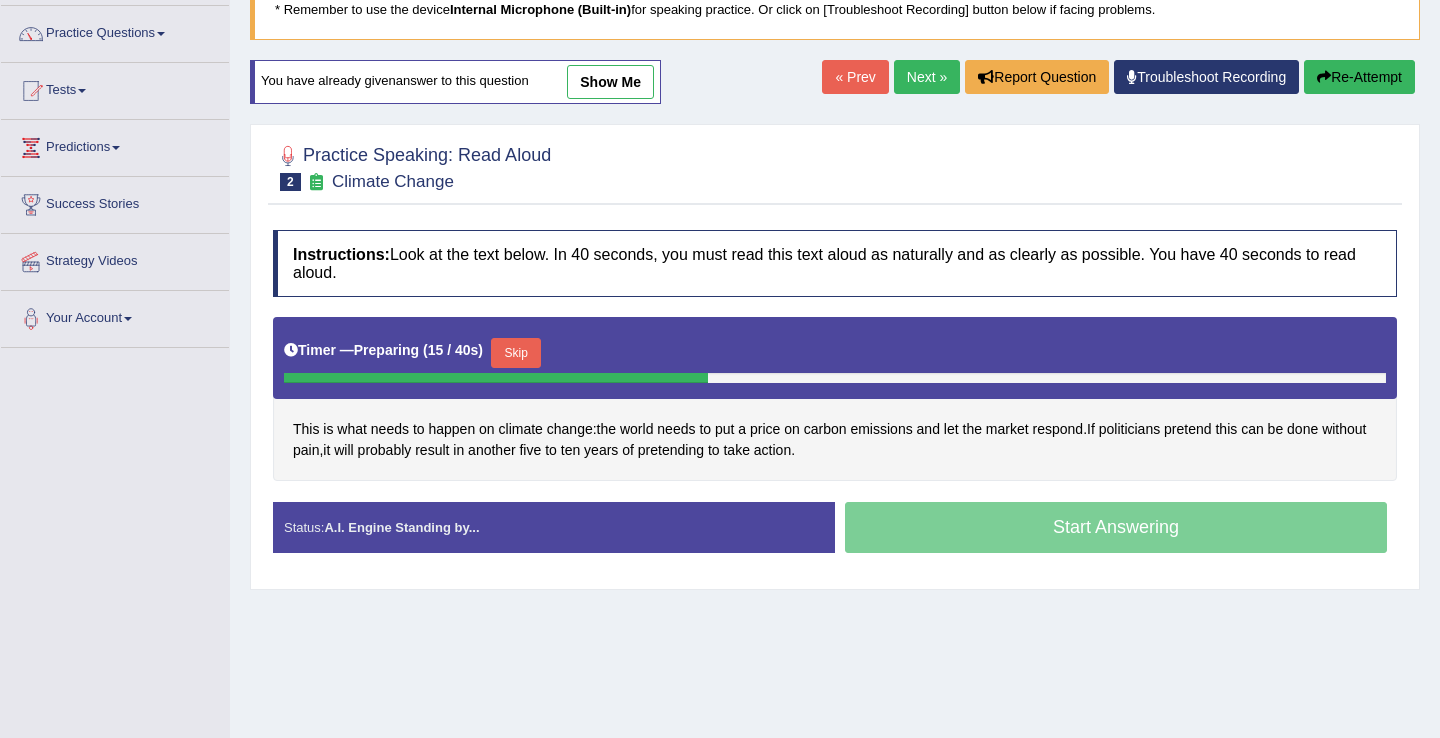 scroll, scrollTop: 51, scrollLeft: 0, axis: vertical 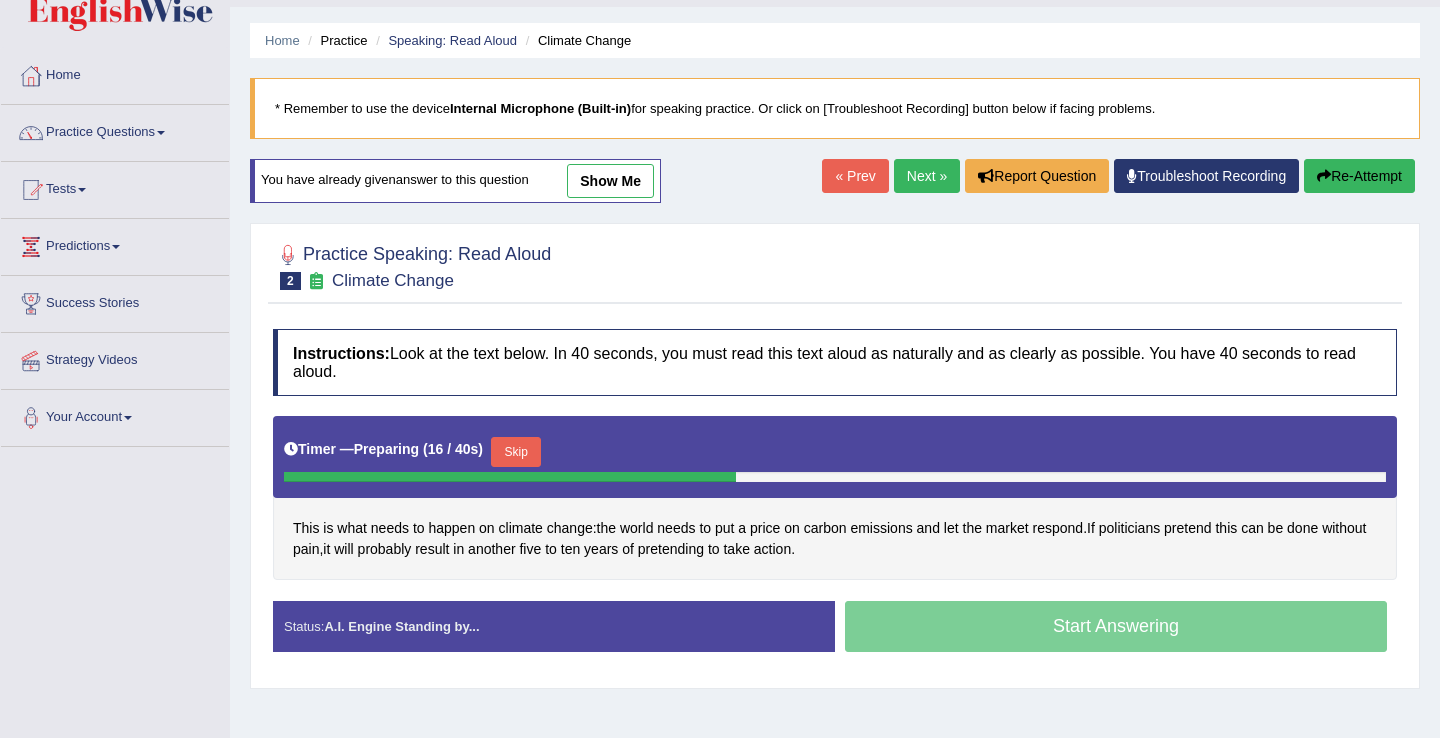 click on "Next »" at bounding box center [927, 176] 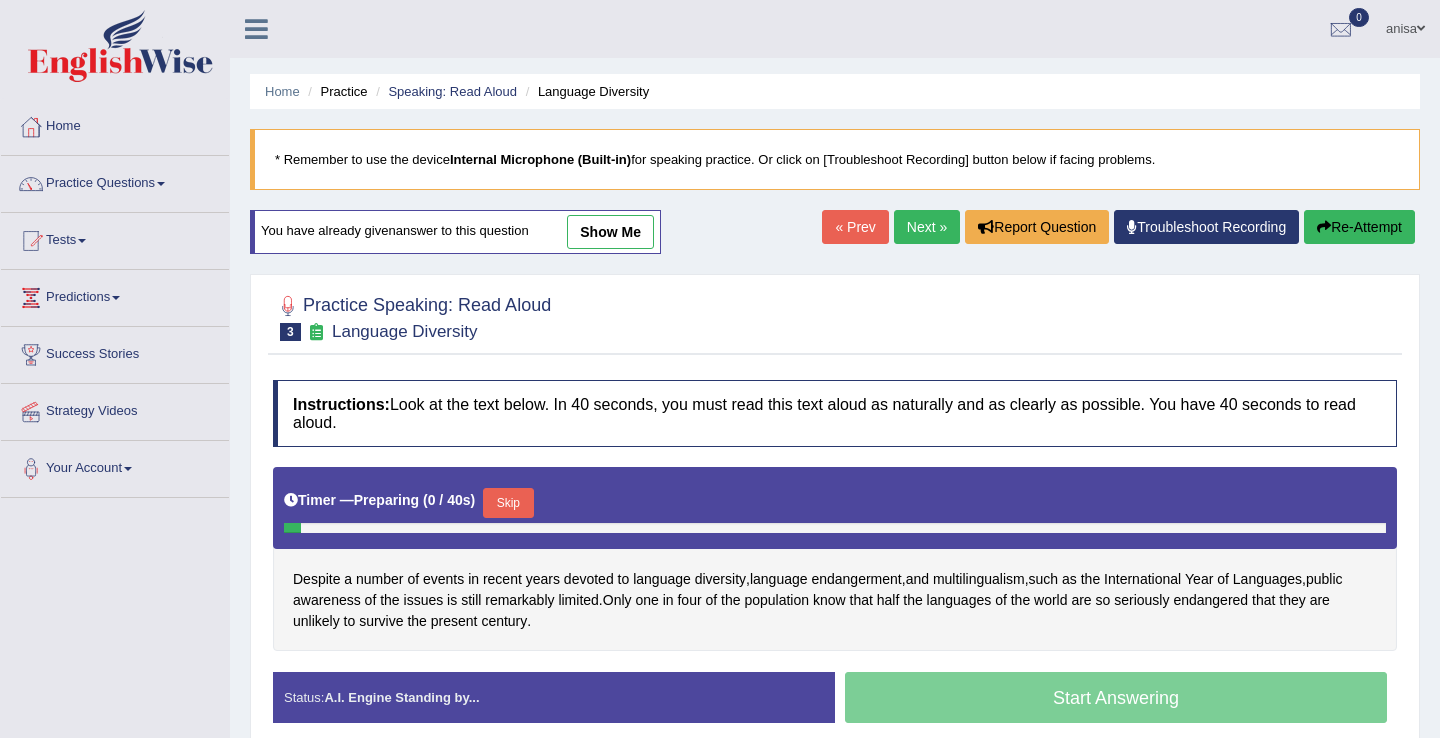 scroll, scrollTop: 0, scrollLeft: 0, axis: both 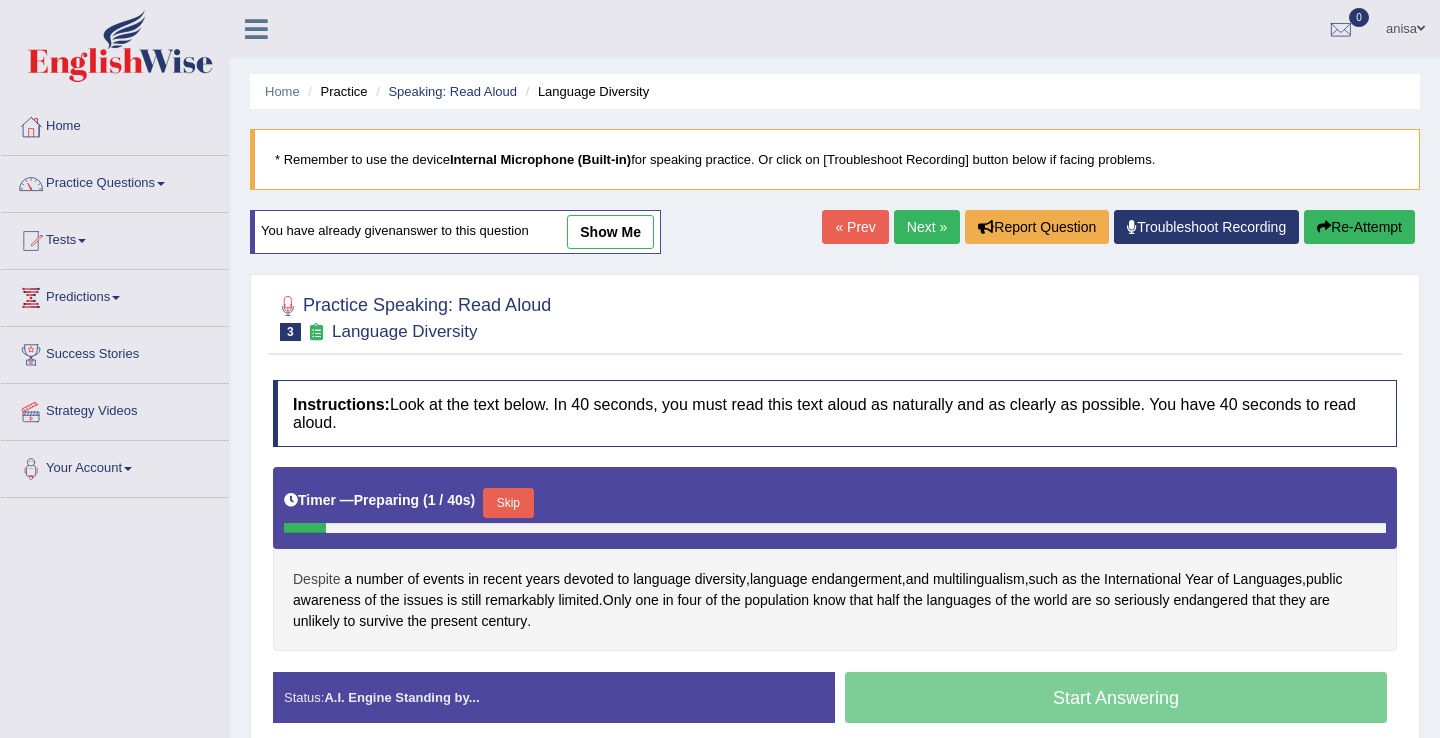click on "Despite" at bounding box center (316, 579) 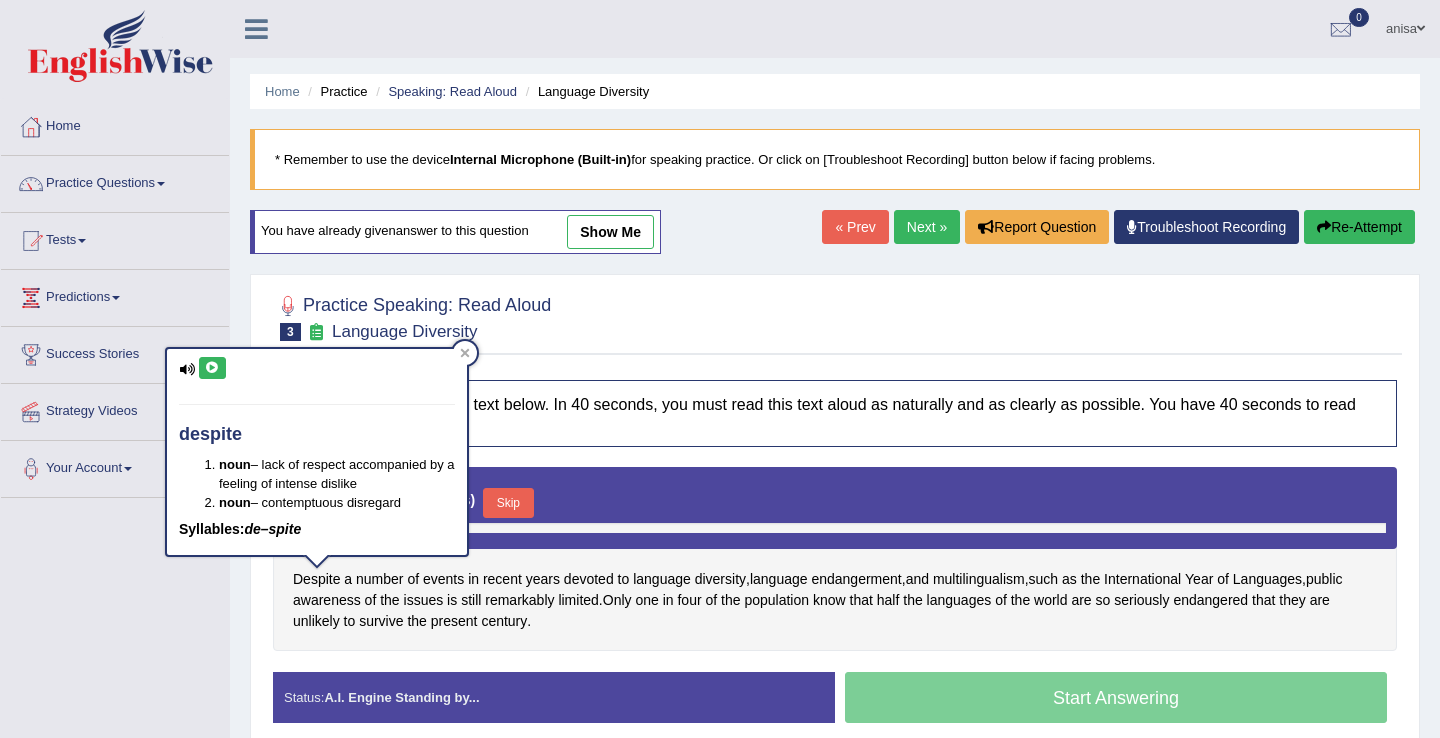 click at bounding box center (212, 368) 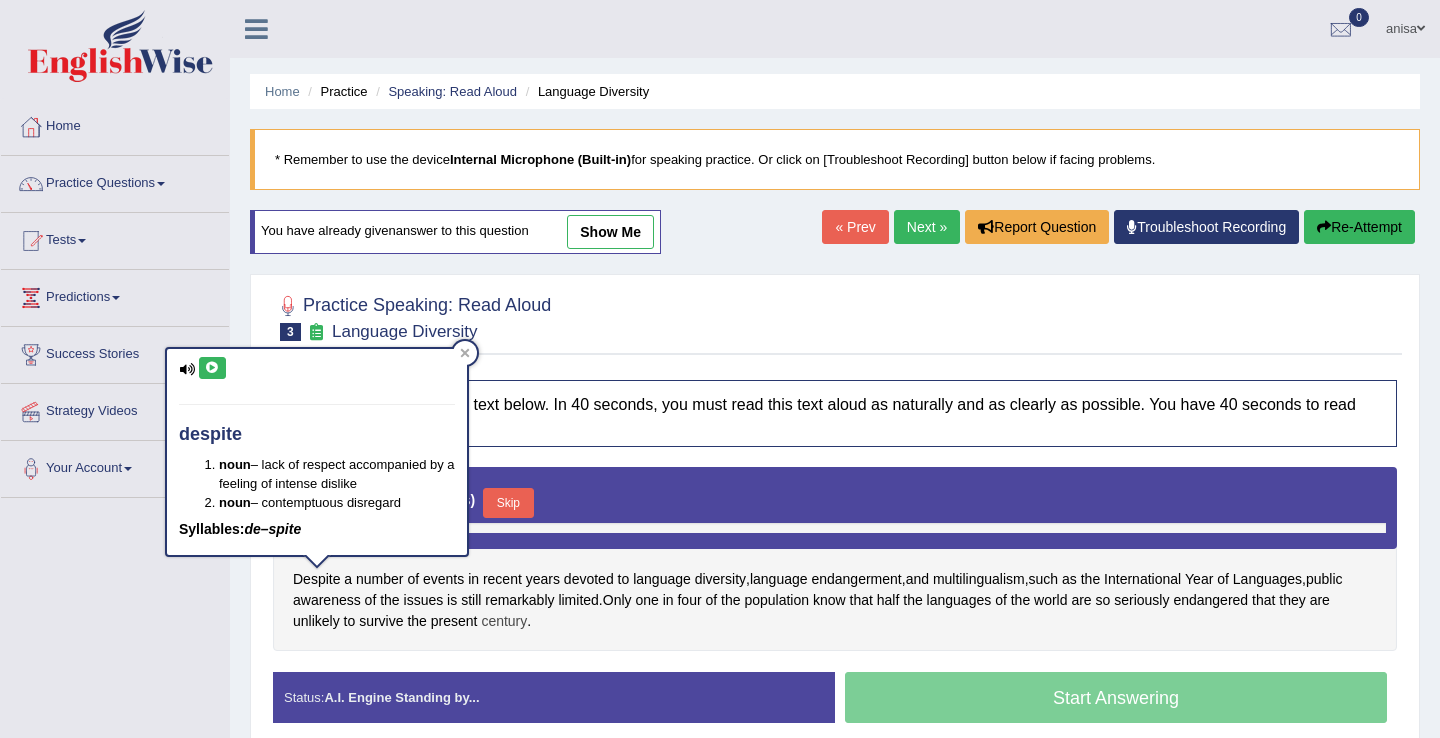 click on "century" at bounding box center [504, 621] 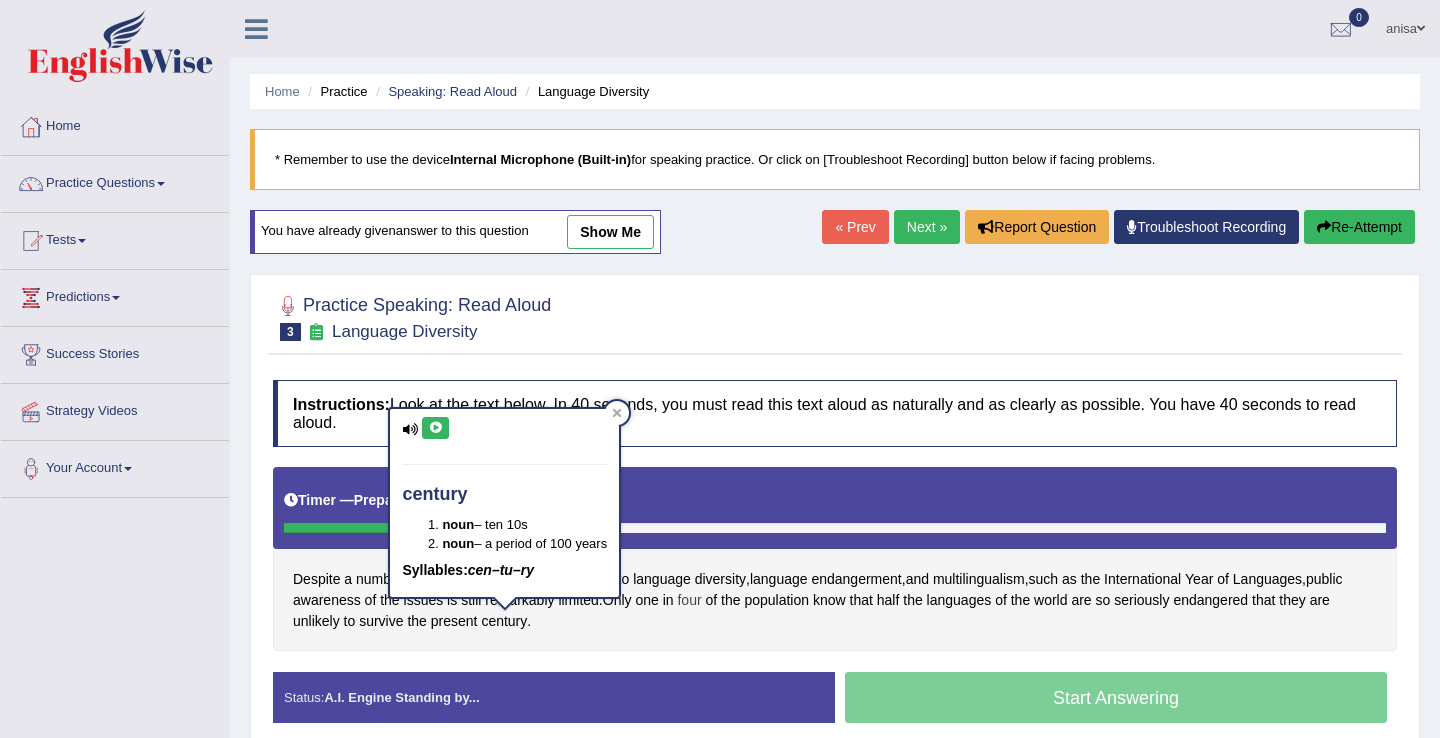 click on "four" at bounding box center (689, 600) 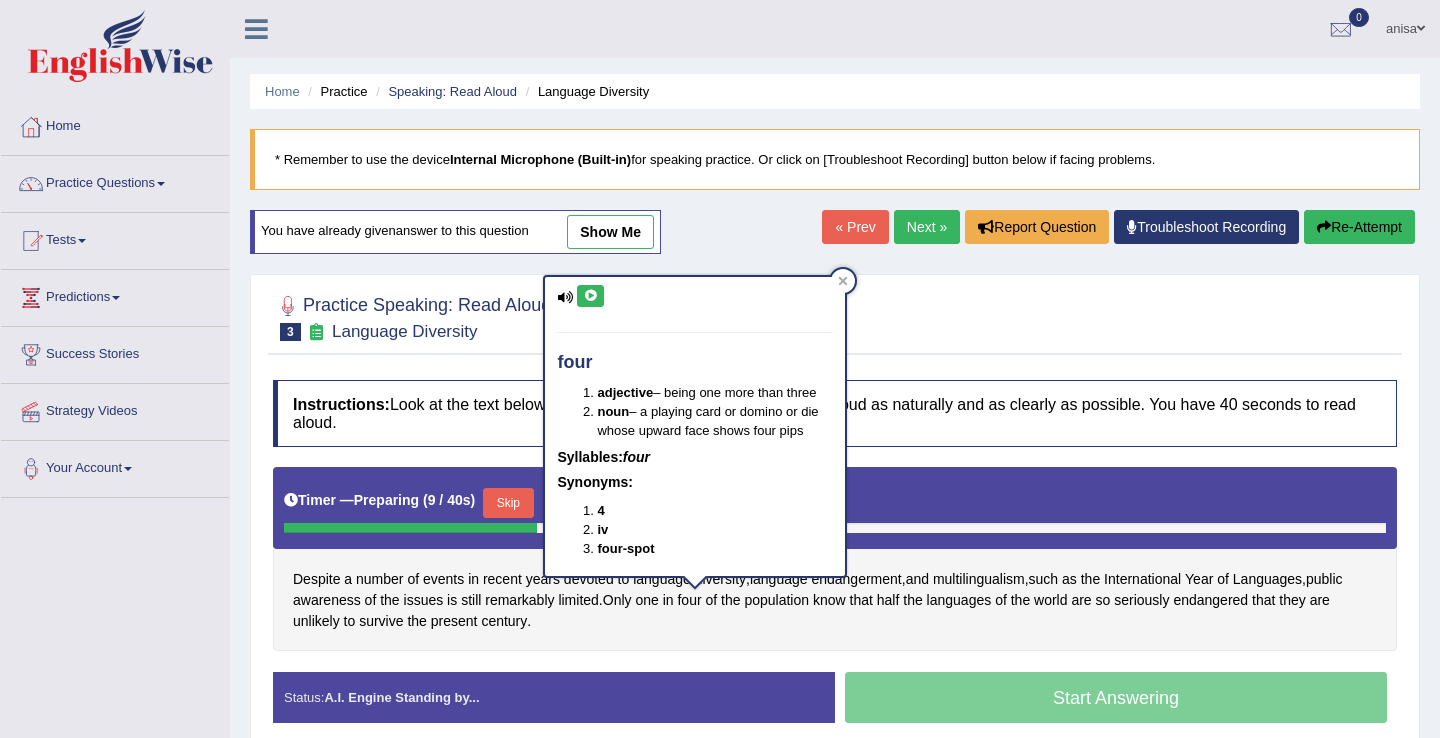 click on "Despite   a   number   of   events   in   recent   years   devoted   to   language   diversity ,  language   endangerment ,  and   multilingualism ,  such   as   the   International   Year   of   Languages ,  public   awareness   of   the   issues   is   still   remarkably   limited .  Only   one   in   four   of   the   population   know   that   half   the   languages   of   the   world   are   so   seriously   endangered   that   they   are   unlikely   to   survive   the   present   century ." at bounding box center (835, 559) 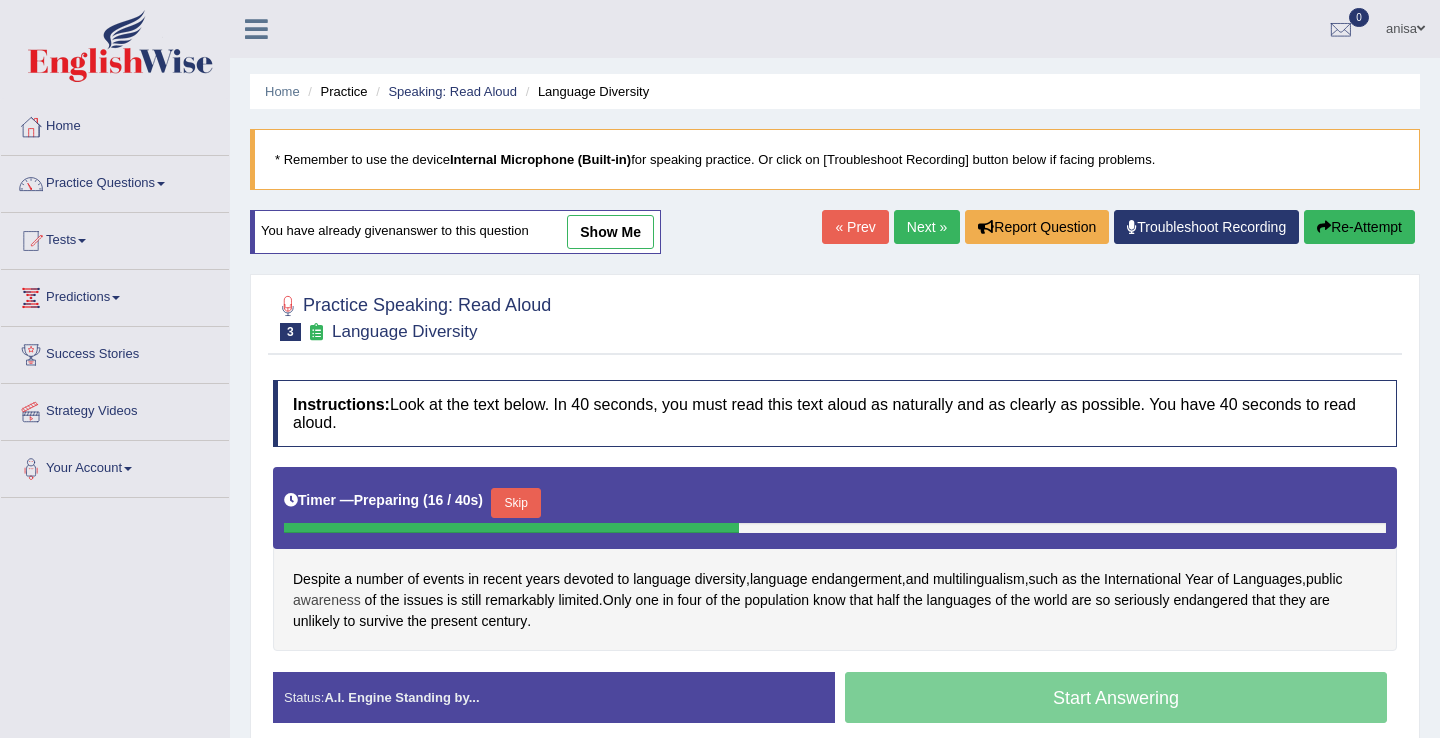 click on "awareness" at bounding box center (327, 600) 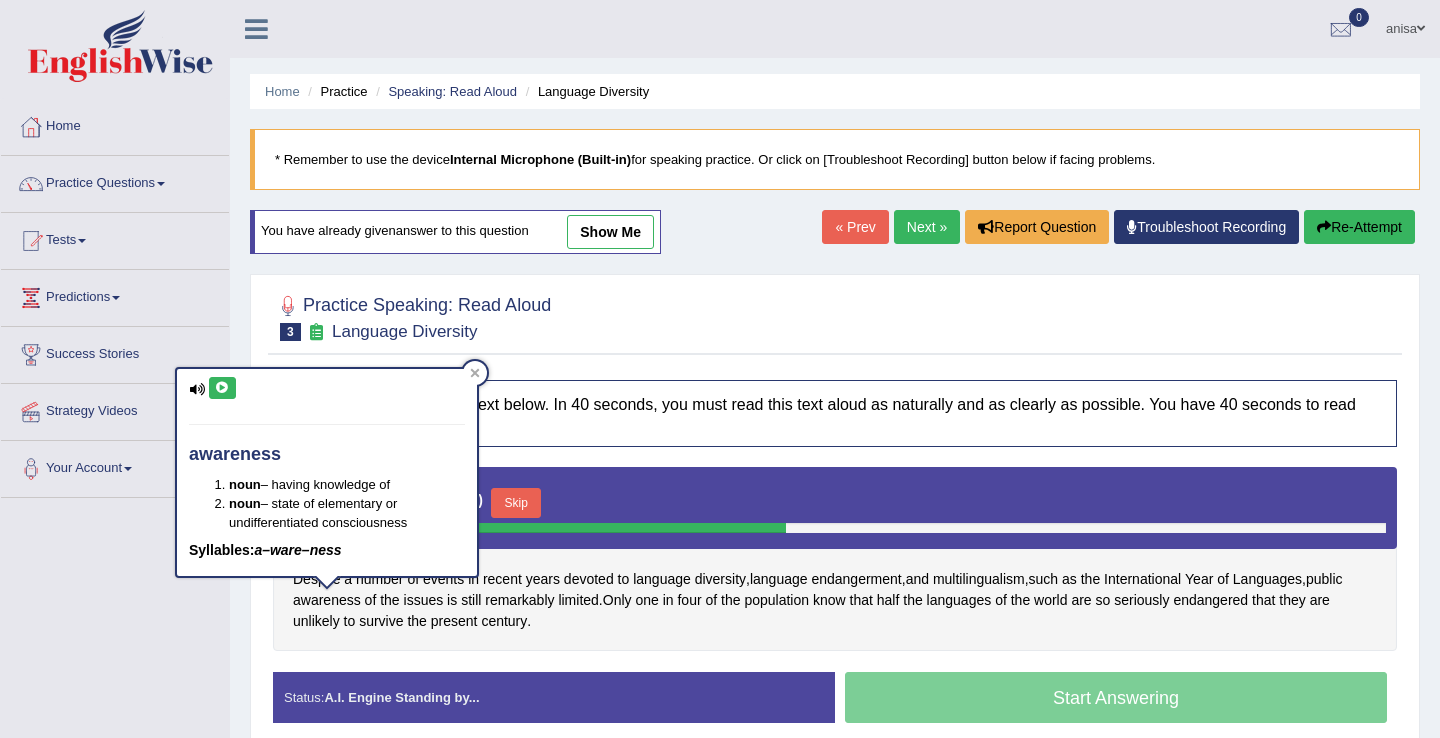 click at bounding box center (222, 388) 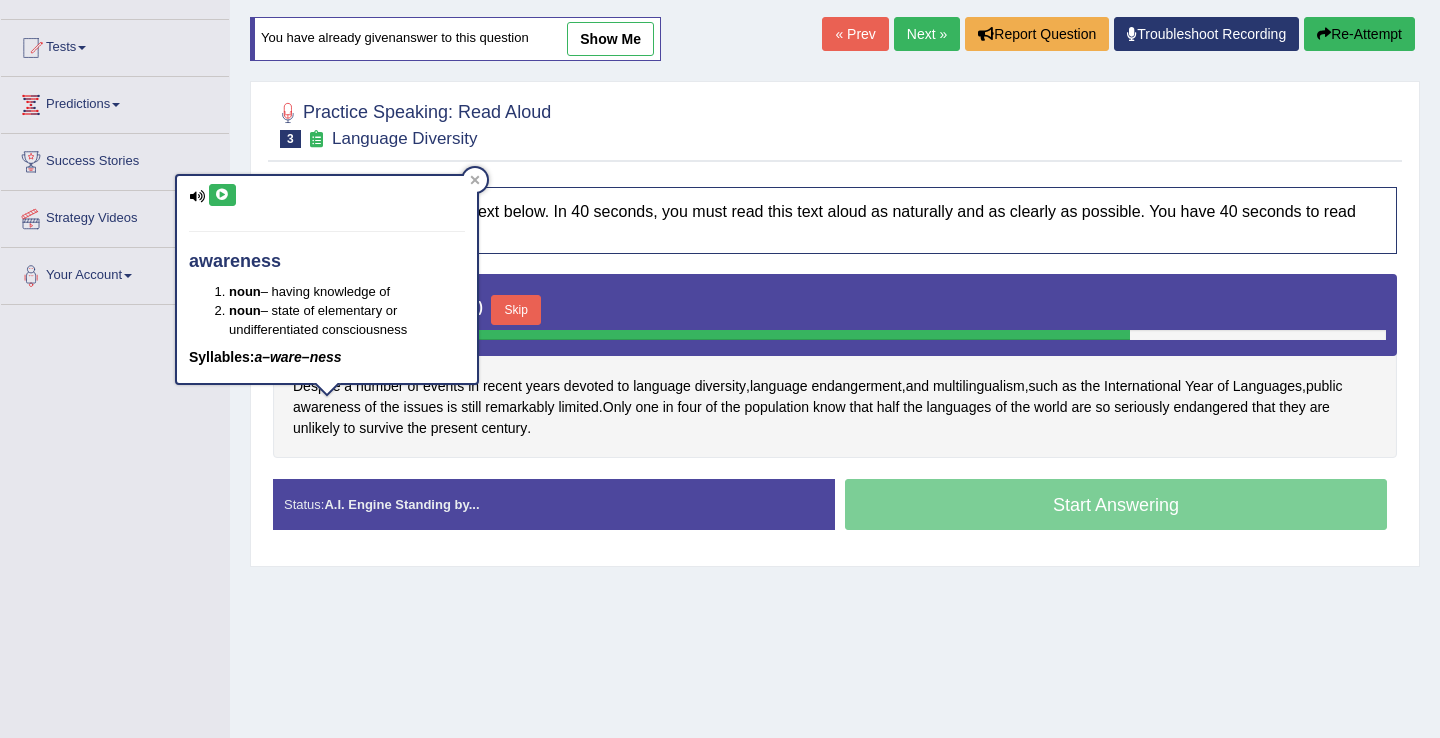 scroll, scrollTop: 207, scrollLeft: 0, axis: vertical 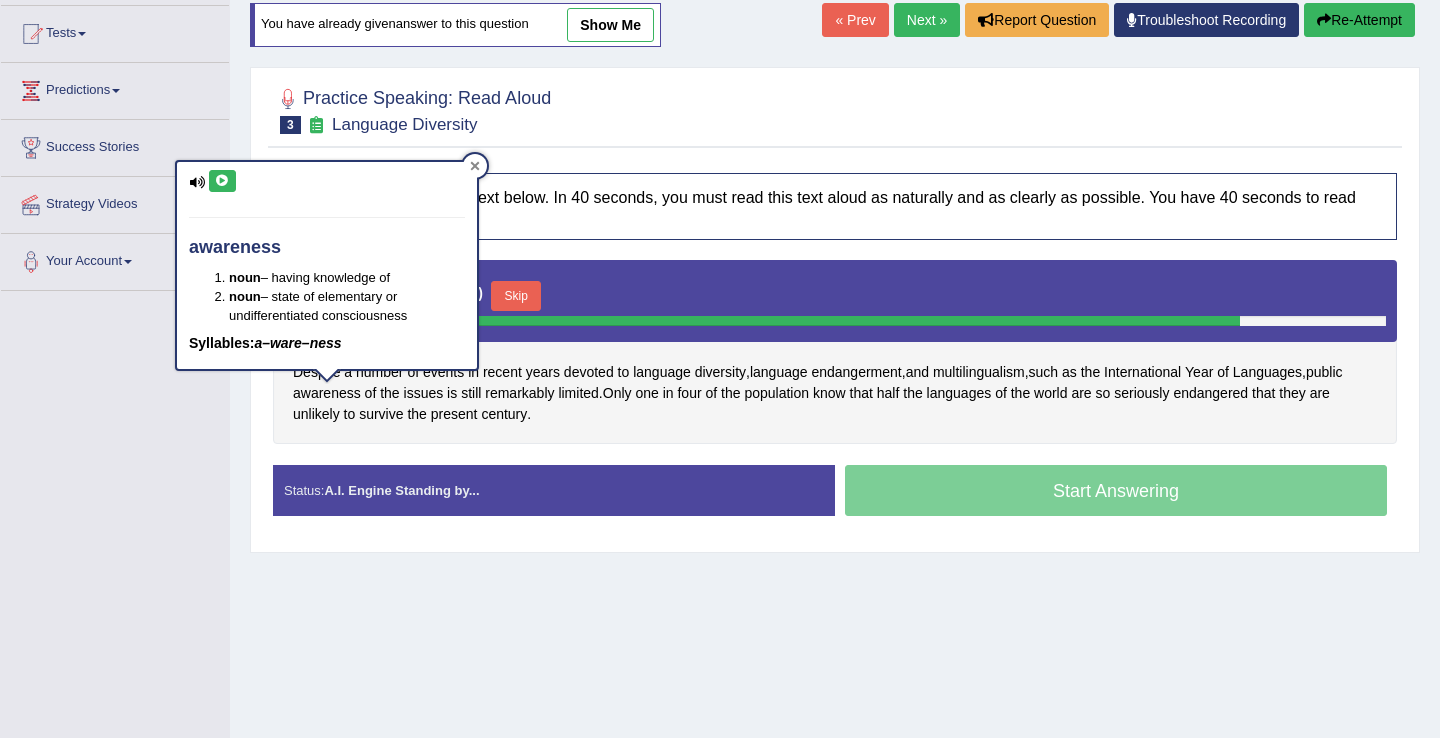 click at bounding box center (475, 166) 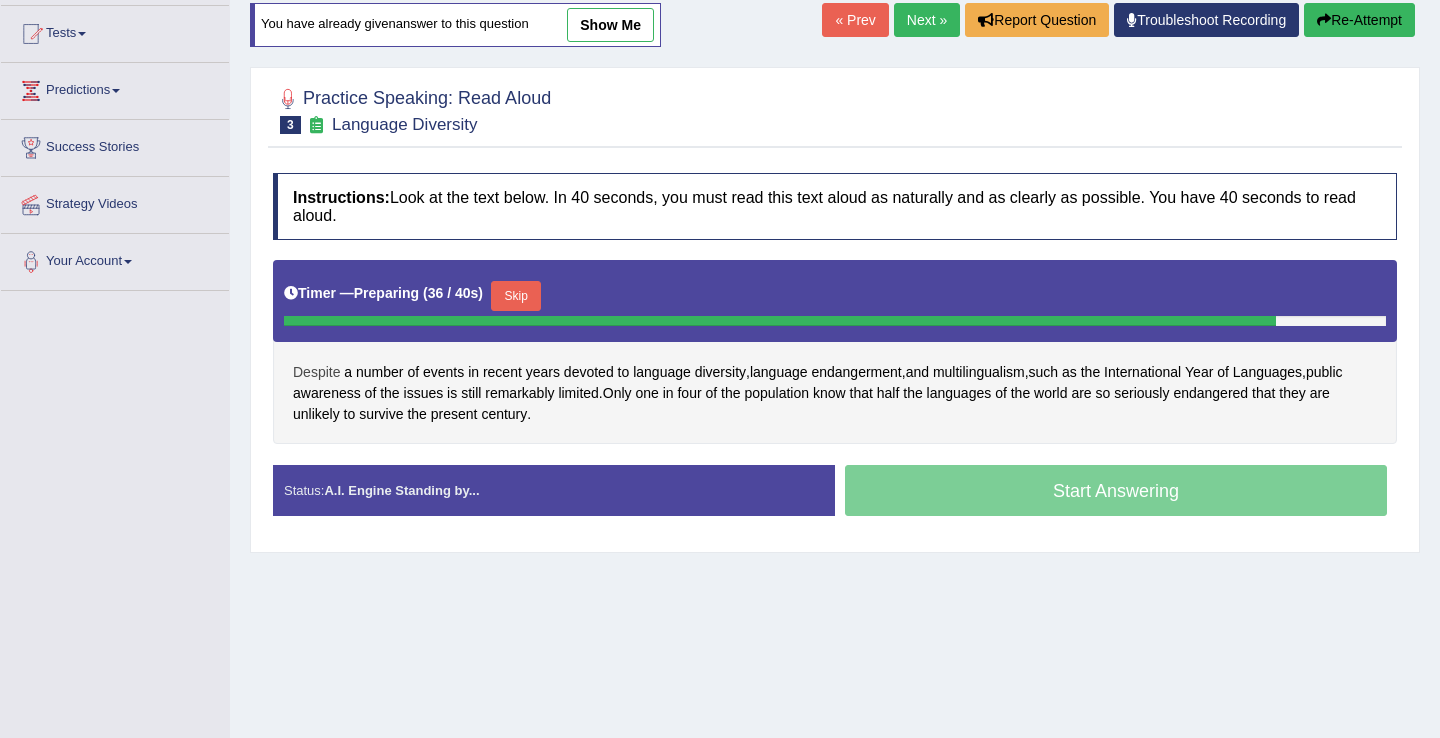 click on "Despite" at bounding box center [316, 372] 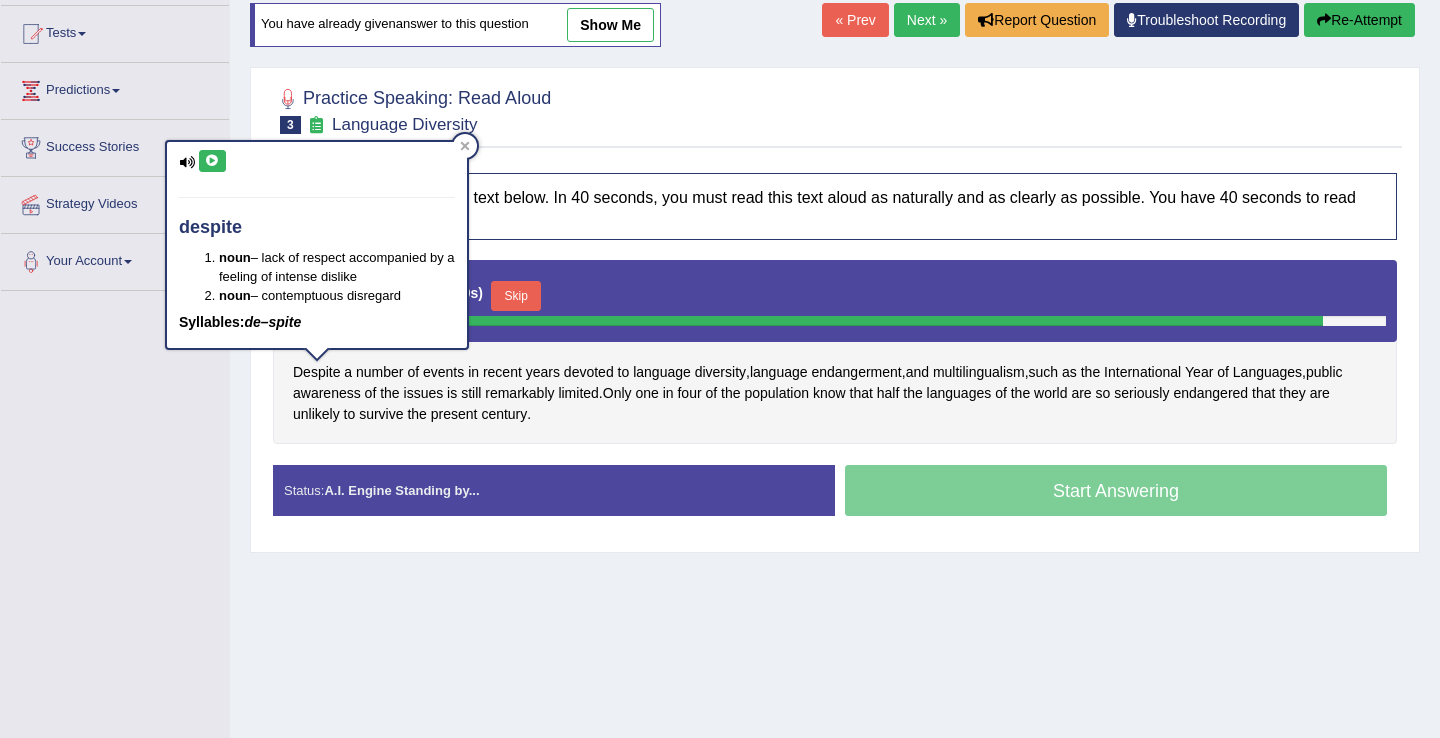click at bounding box center [212, 161] 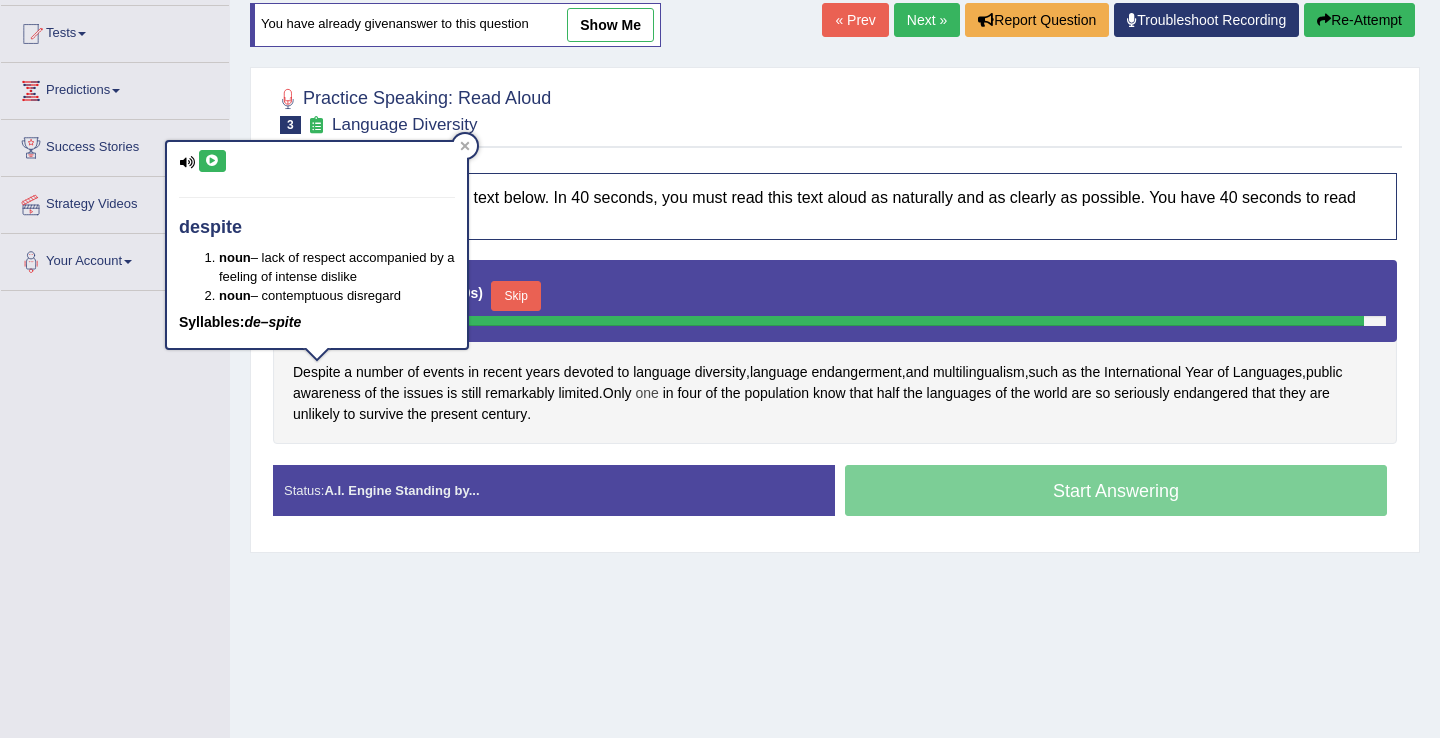 click on "one" at bounding box center (646, 393) 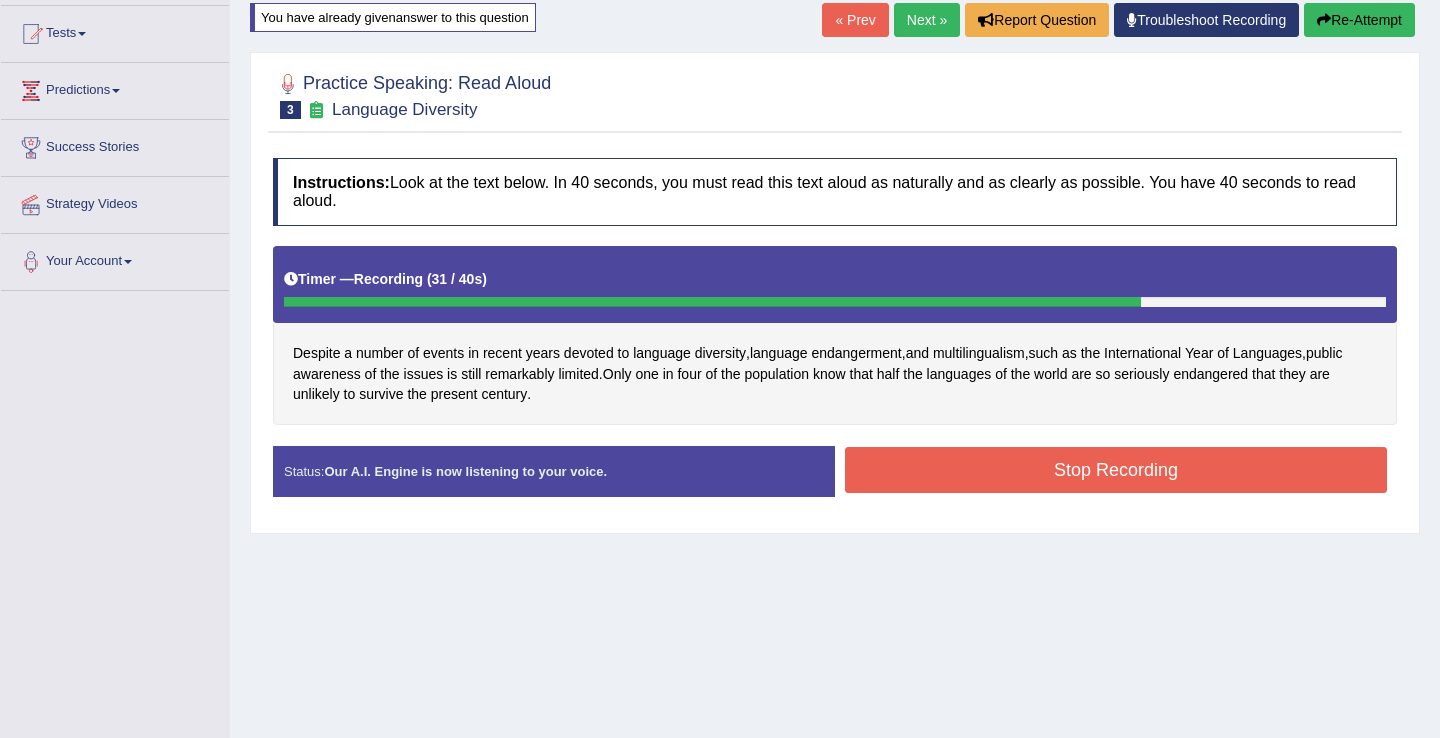 click on "Stop Recording" at bounding box center [1116, 470] 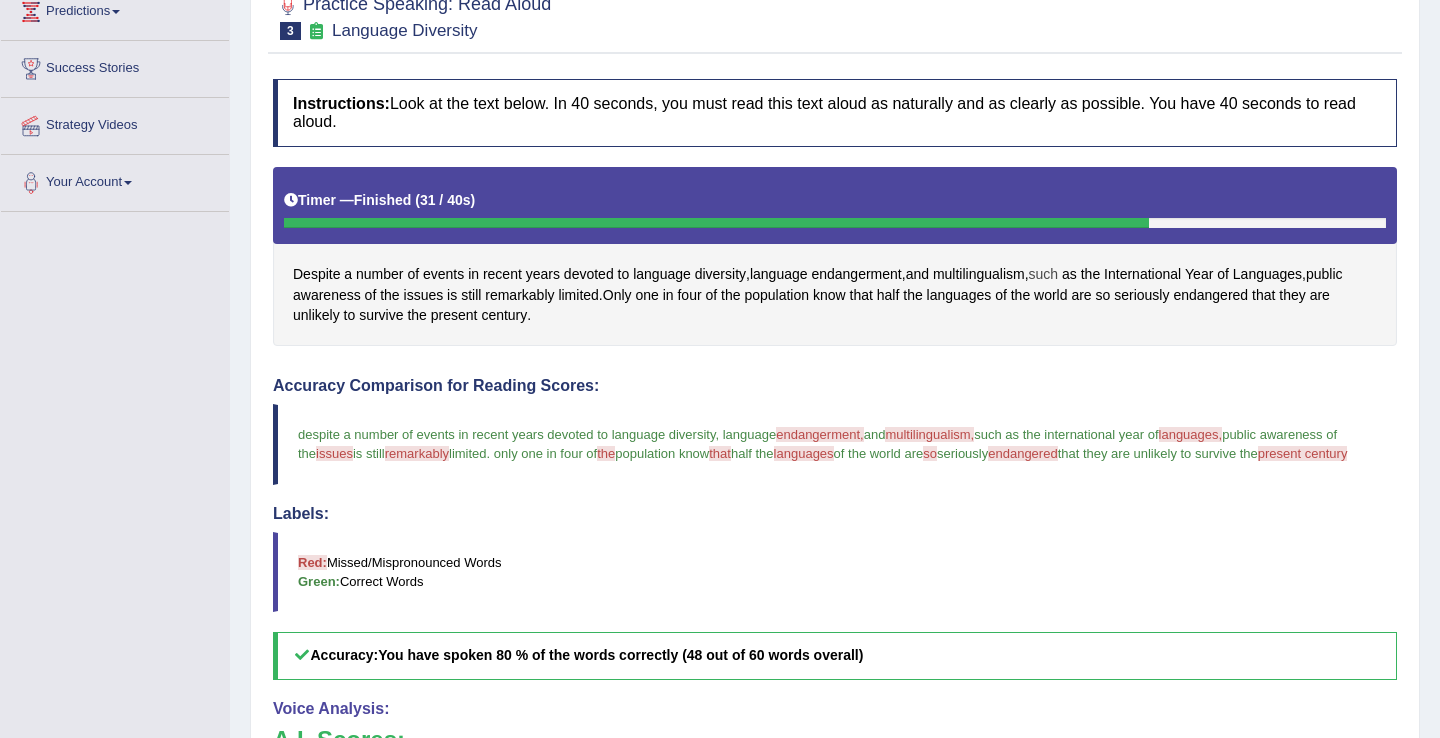 scroll, scrollTop: 0, scrollLeft: 0, axis: both 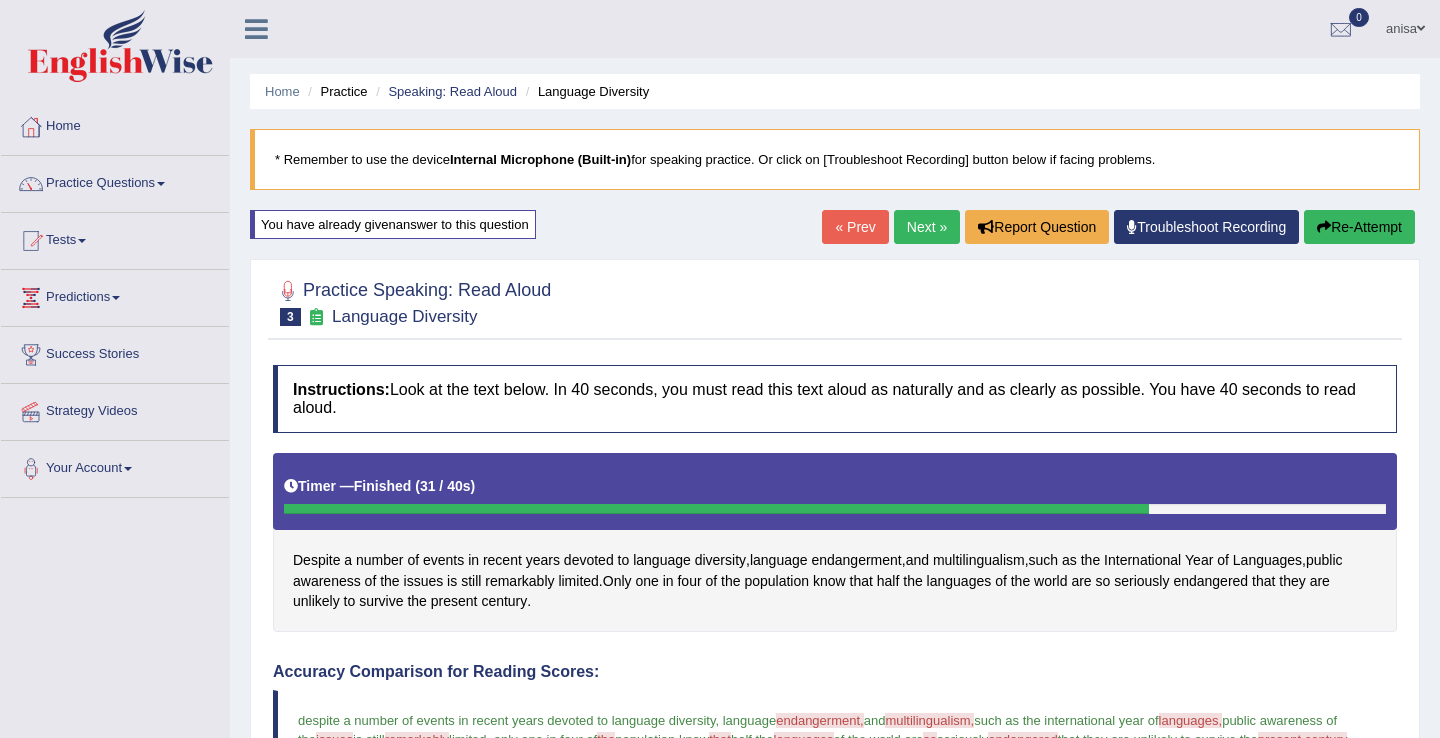 click on "« Prev" at bounding box center (855, 227) 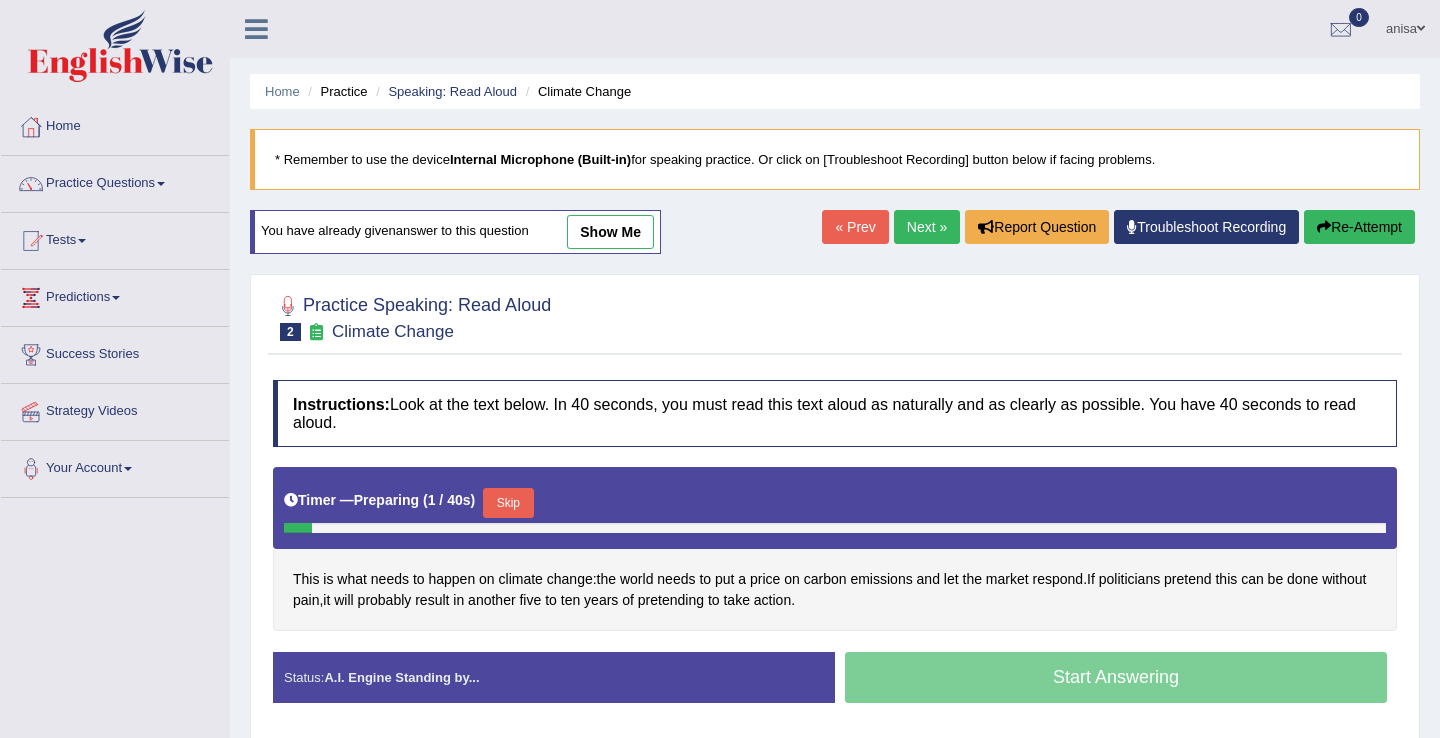 scroll, scrollTop: 0, scrollLeft: 0, axis: both 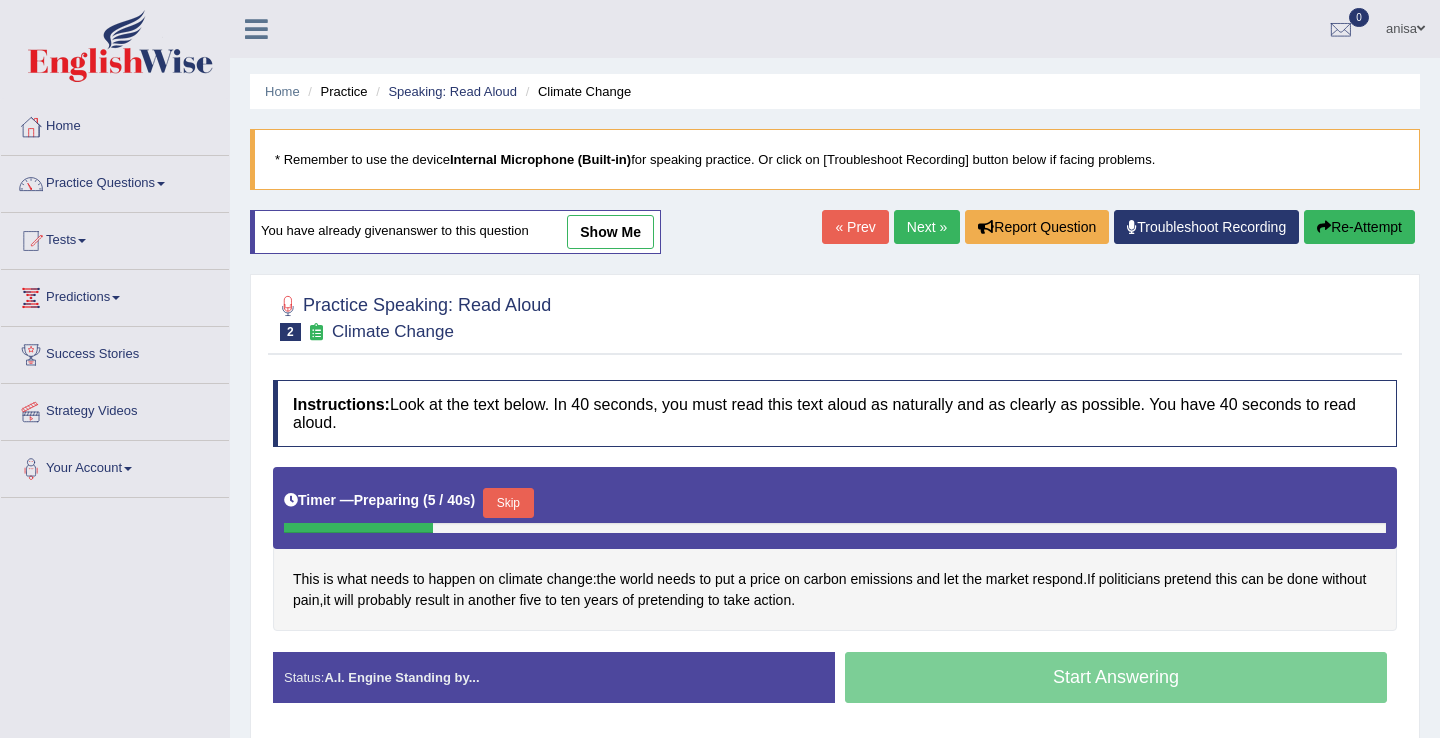 click on "Next »" at bounding box center (927, 227) 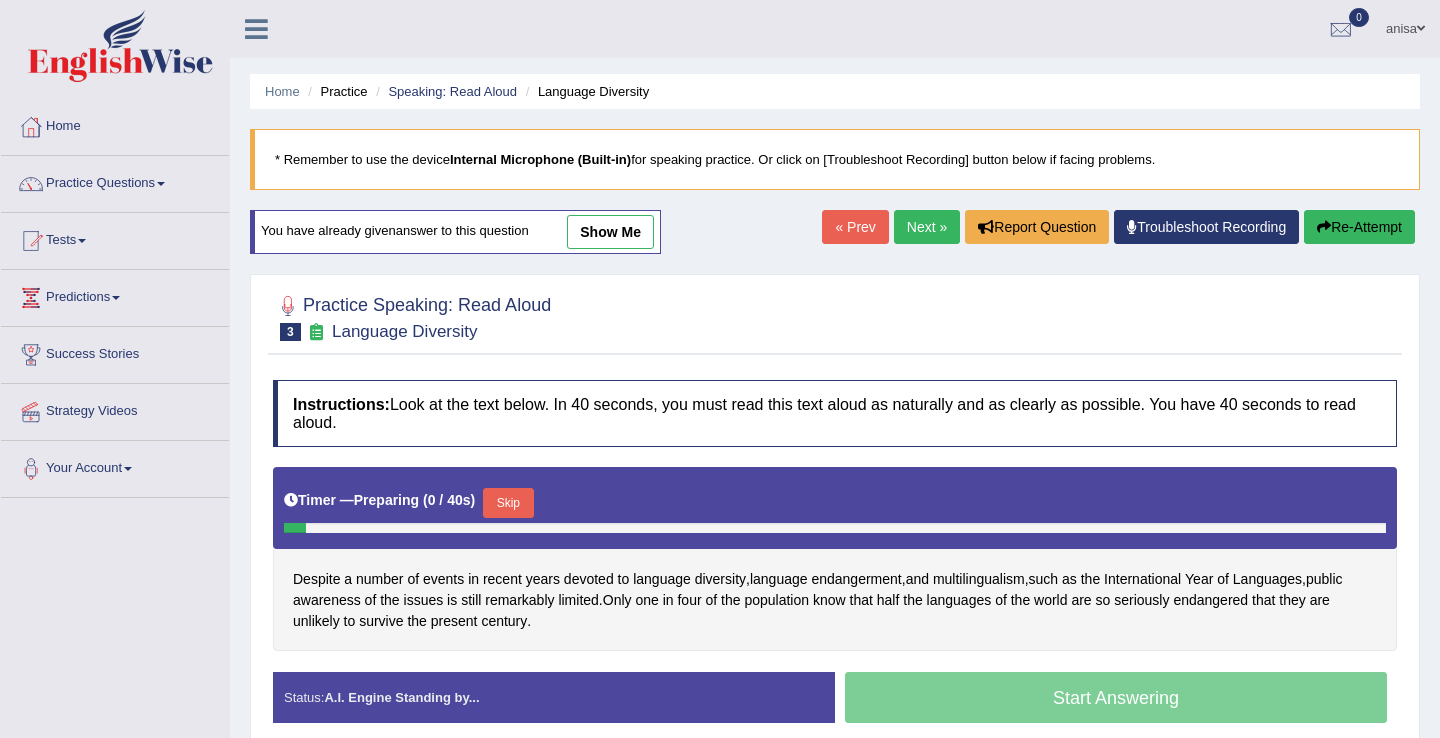 scroll, scrollTop: 0, scrollLeft: 0, axis: both 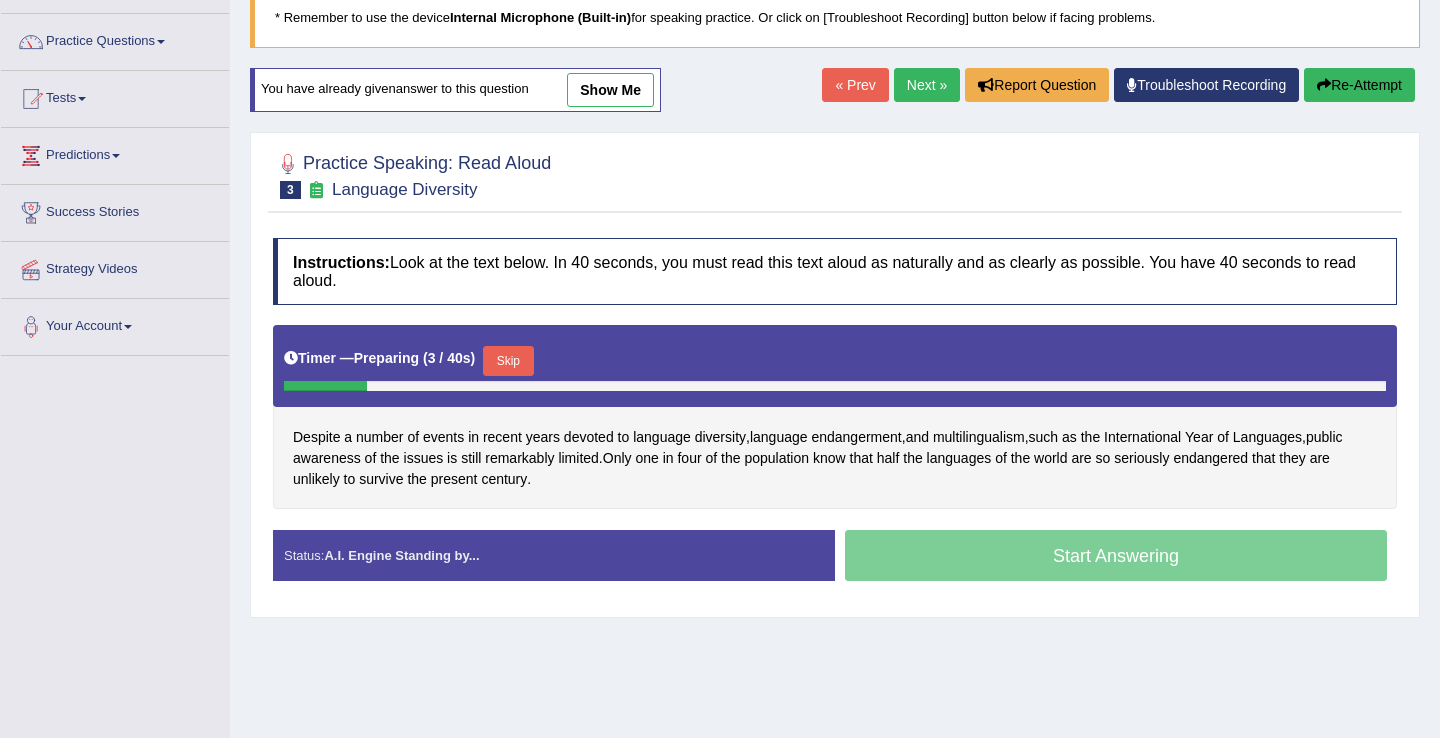 click on "Skip" at bounding box center [508, 361] 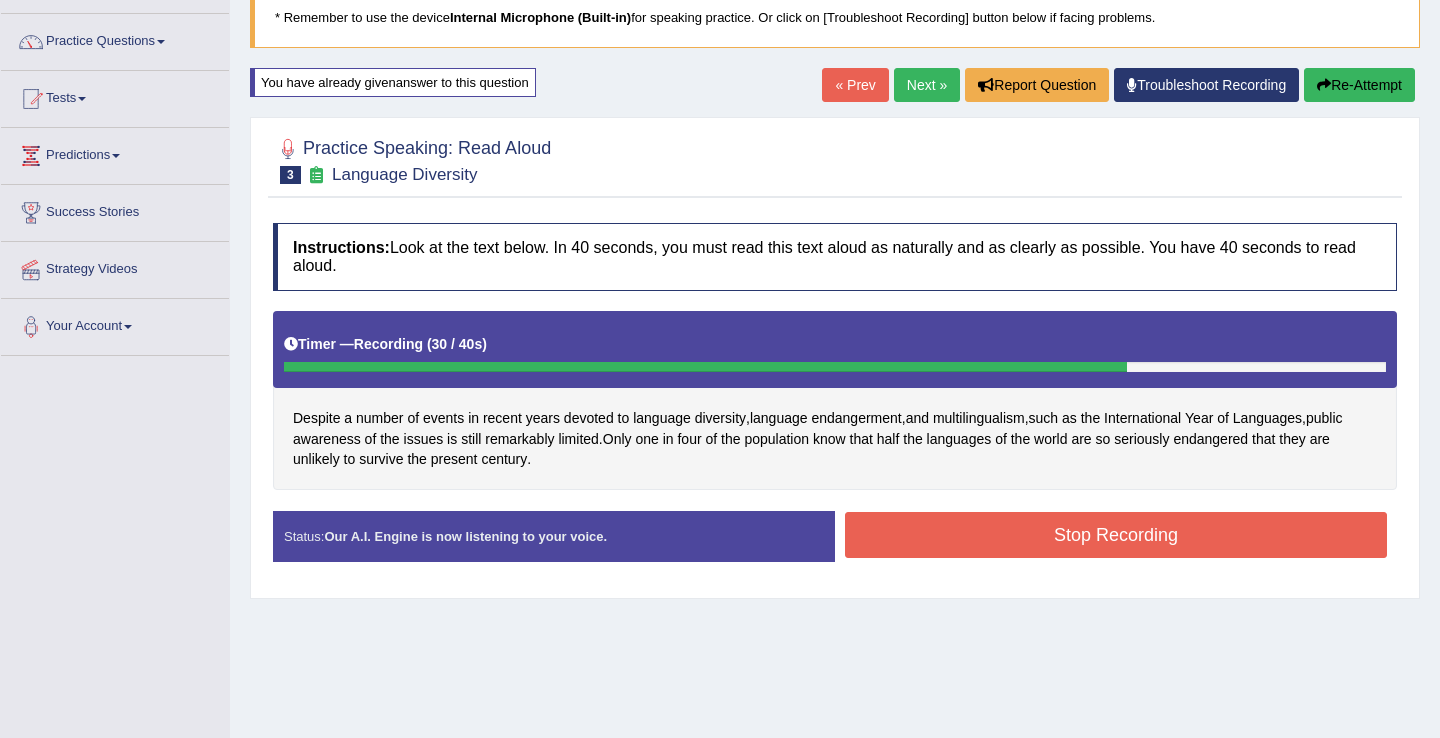 click on "Stop Recording" at bounding box center (1116, 535) 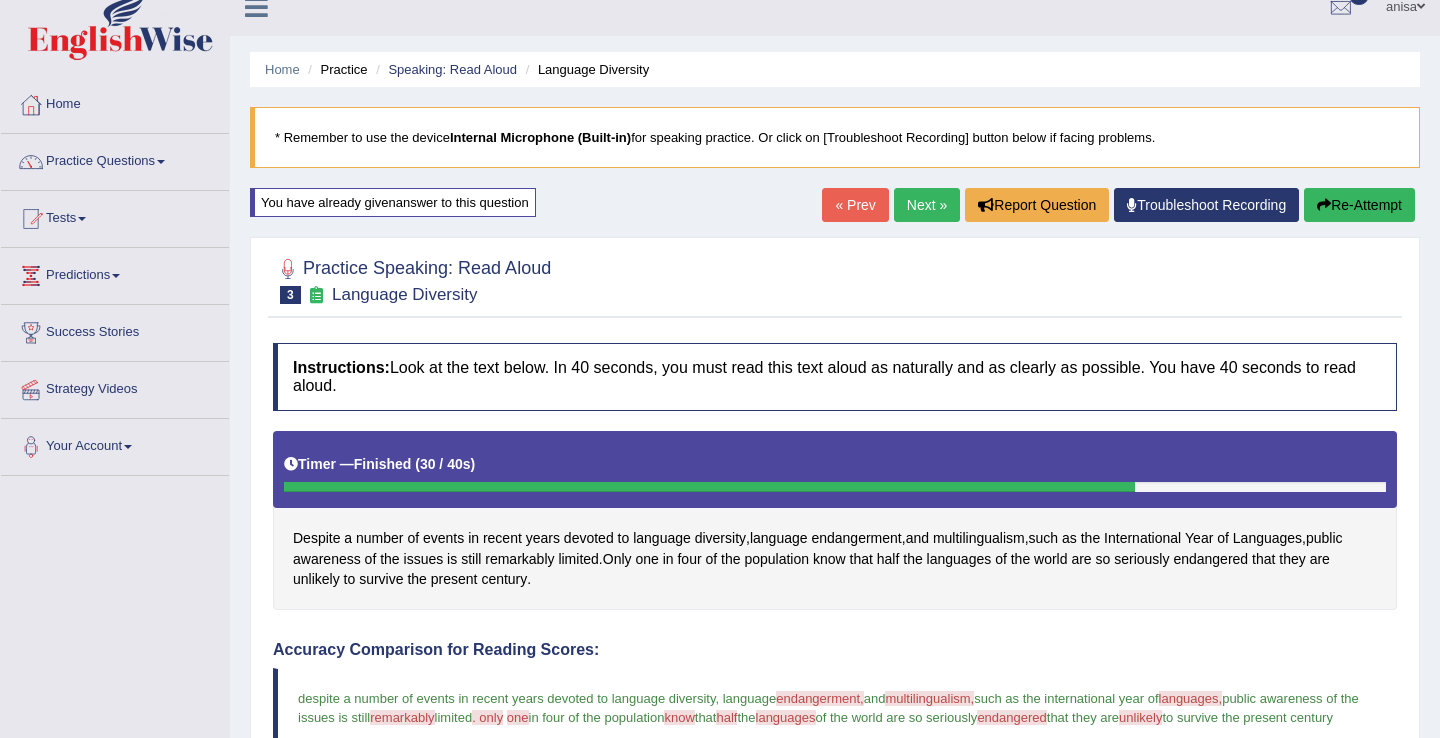scroll, scrollTop: 0, scrollLeft: 0, axis: both 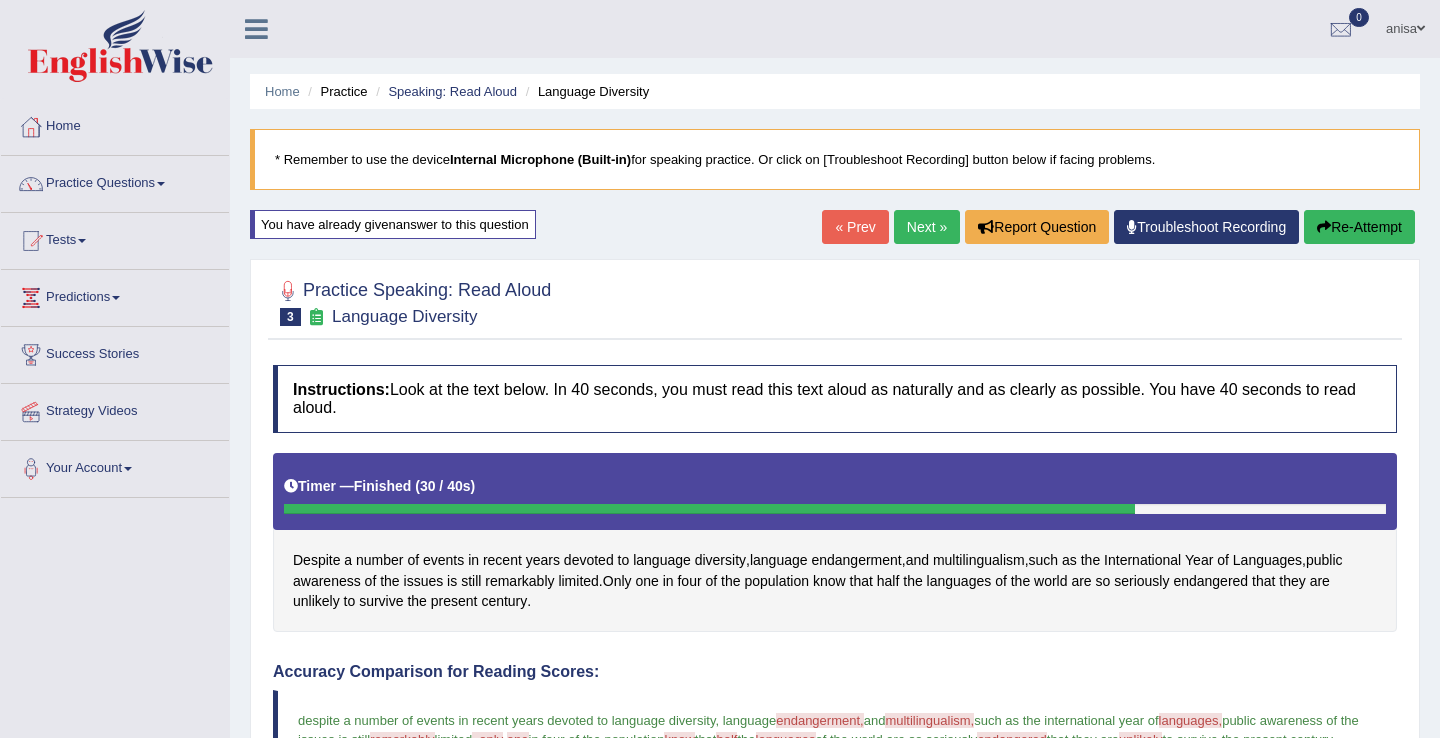 click on "Next »" at bounding box center (927, 227) 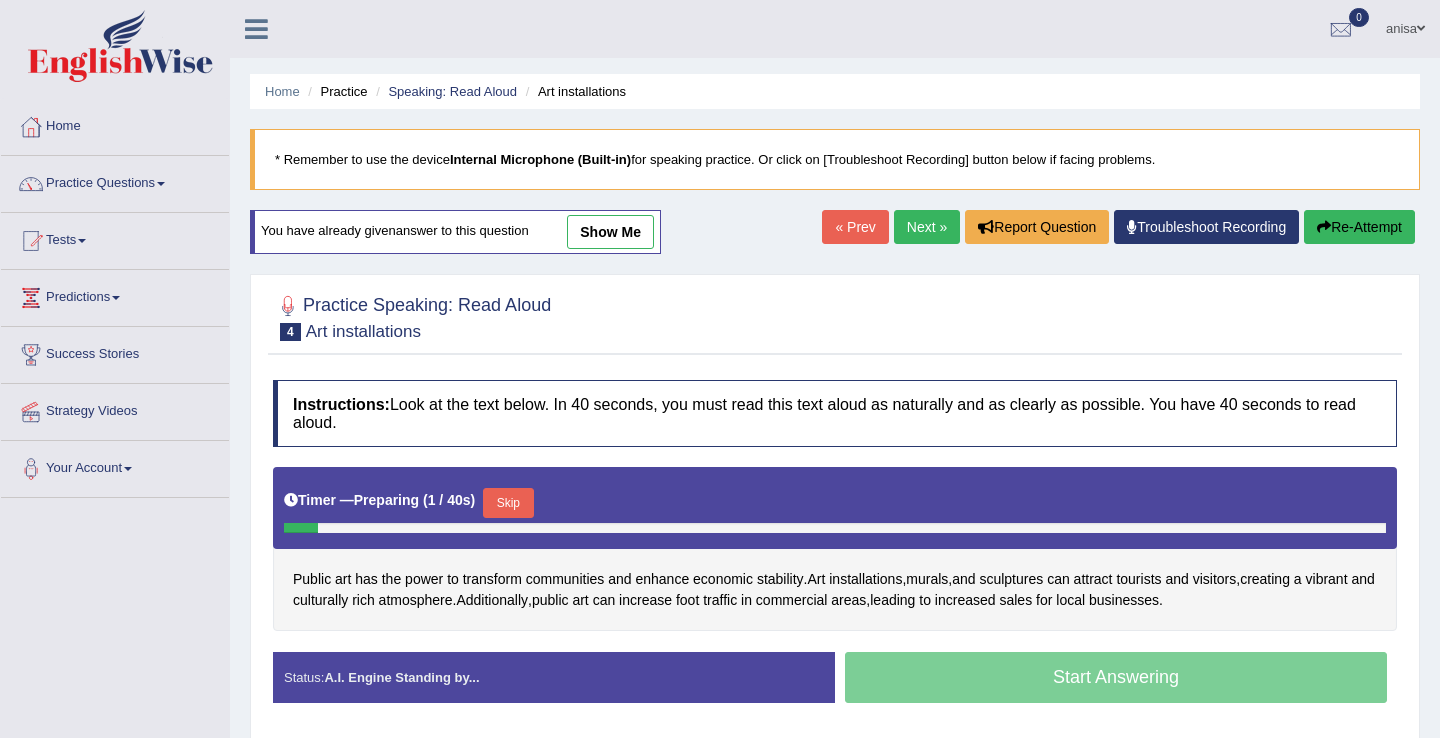 scroll, scrollTop: 312, scrollLeft: 0, axis: vertical 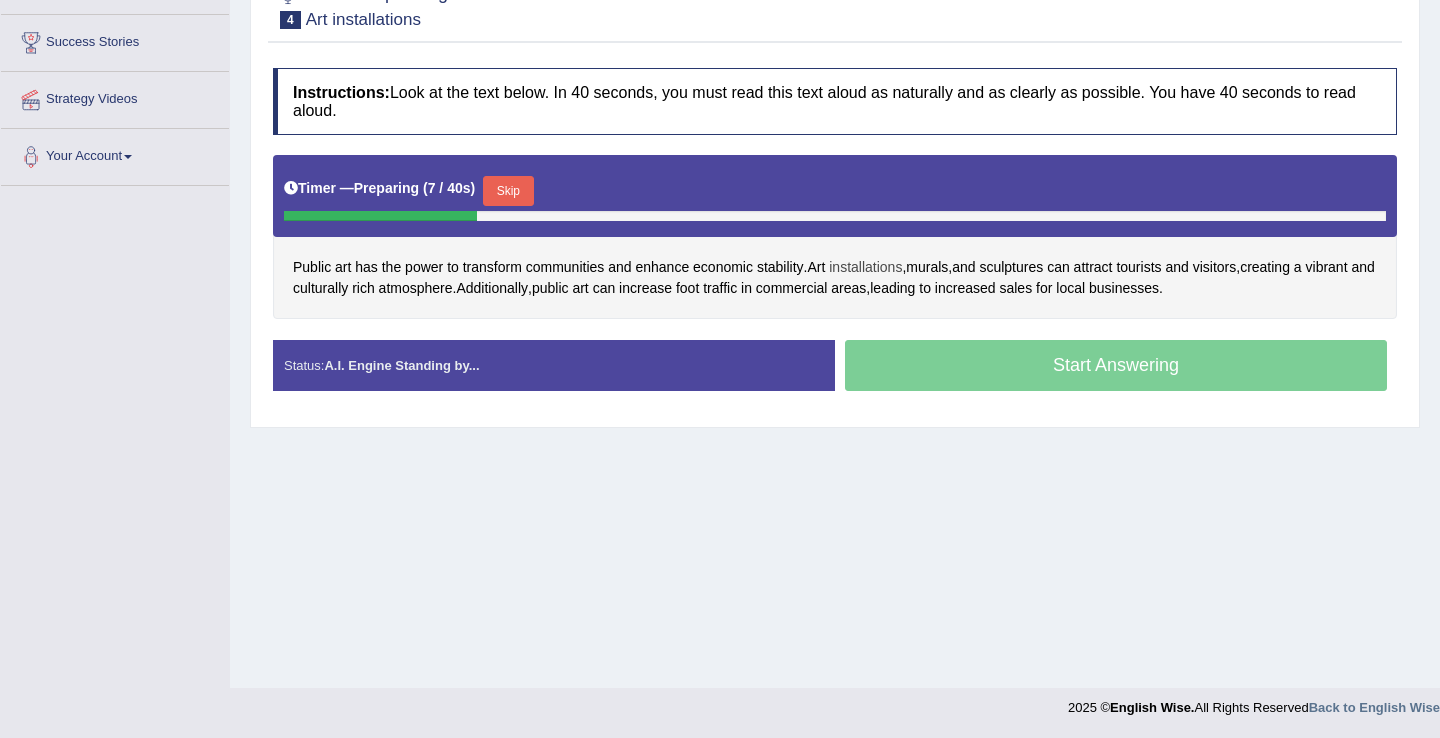 click on "installations" at bounding box center [865, 267] 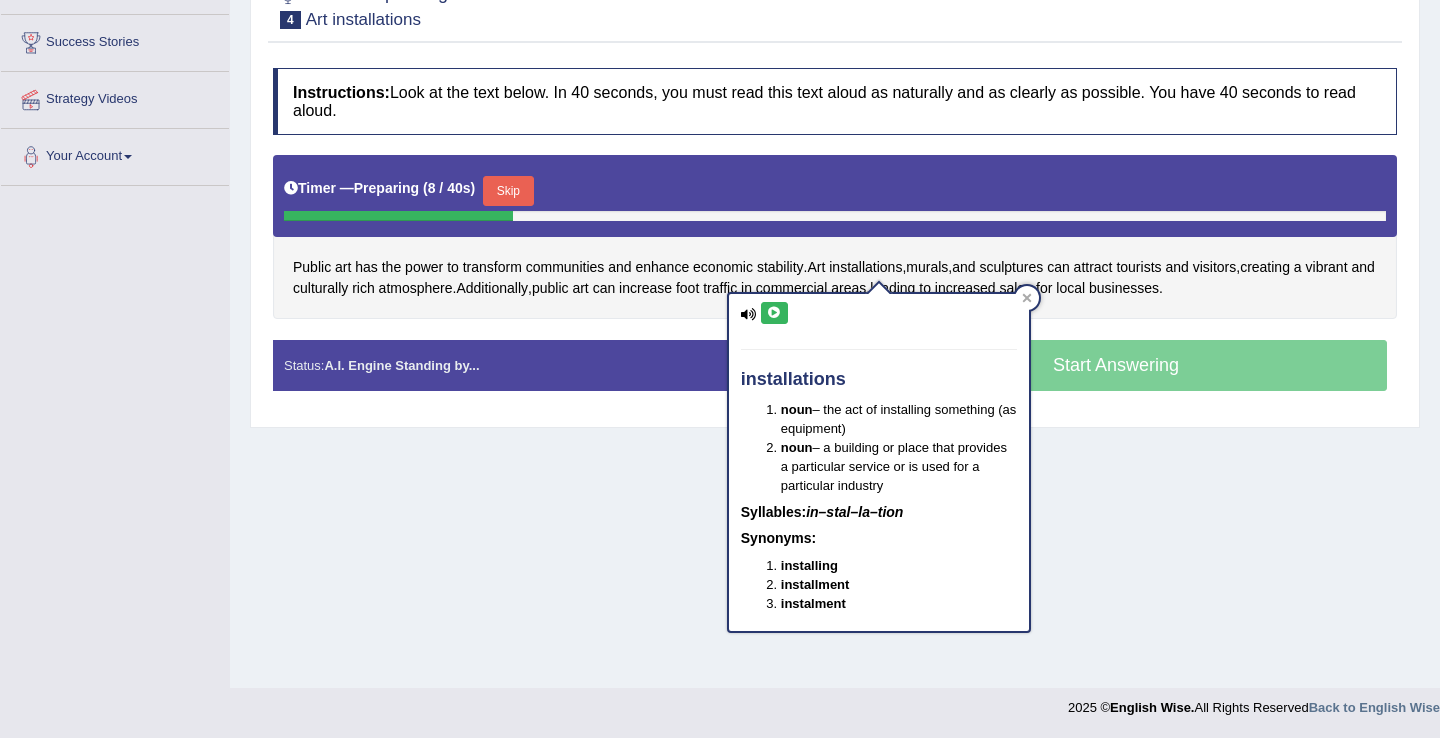 click at bounding box center (774, 313) 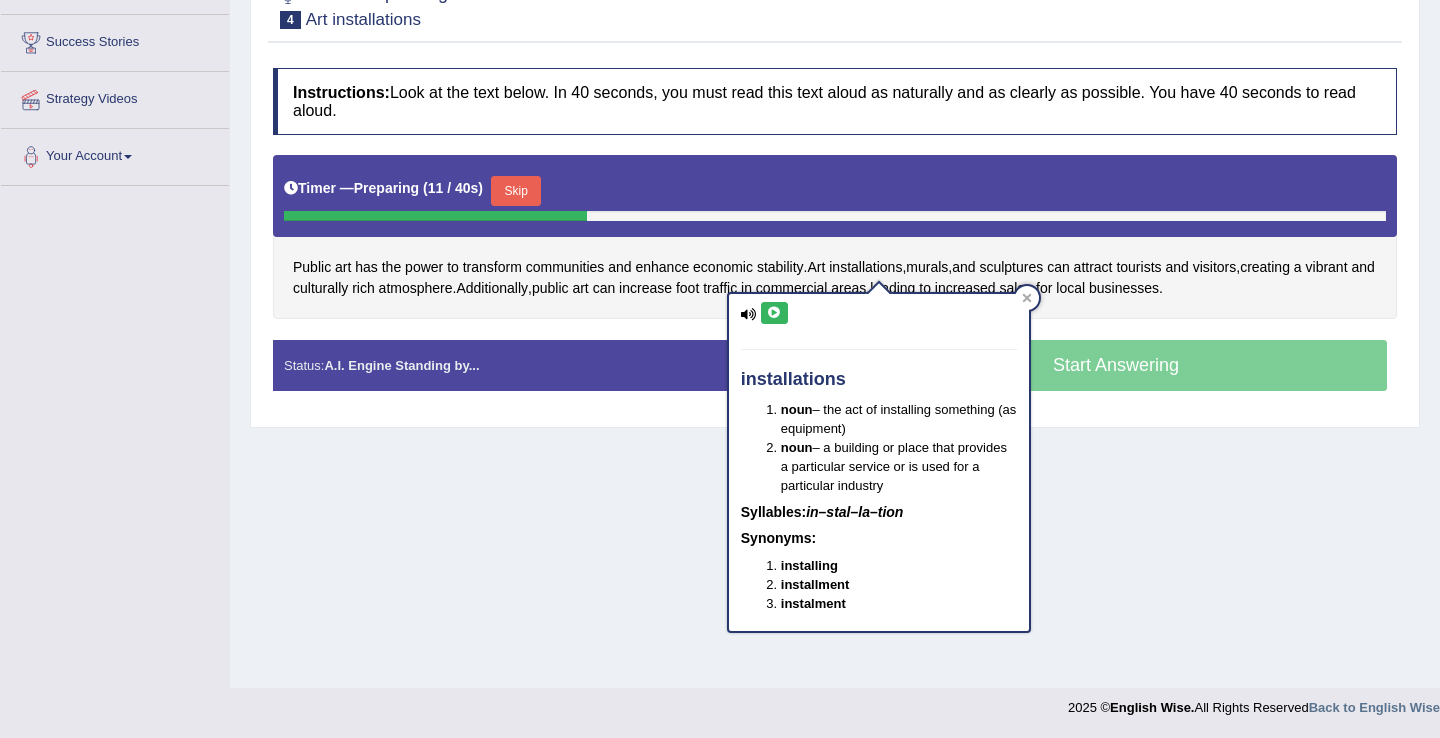 click on "Home
Practice
Speaking: Read Aloud
Art installations
* Remember to use the device  Internal Microphone (Built-in)  for speaking practice. Or click on [Troubleshoot Recording] button below if facing problems.
You have already given   answer to this question
show me
« Prev Next »  Report Question  Troubleshoot Recording  Re-Attempt
Practice Speaking: Read Aloud
4
Art installations
Instructions:  Look at the text below. In 40 seconds, you must read this text aloud as naturally and as clearly as possible. You have 40 seconds to read aloud.
Timer —  Preparing   ( 11 / 40s ) Skip Public   art   has   the   power   to   transform   communities   and   enhance   economic   stability .  Art   installations ,  murals ,  and   sculptures   can   attract   tourists   and   visitors ," at bounding box center (835, 188) 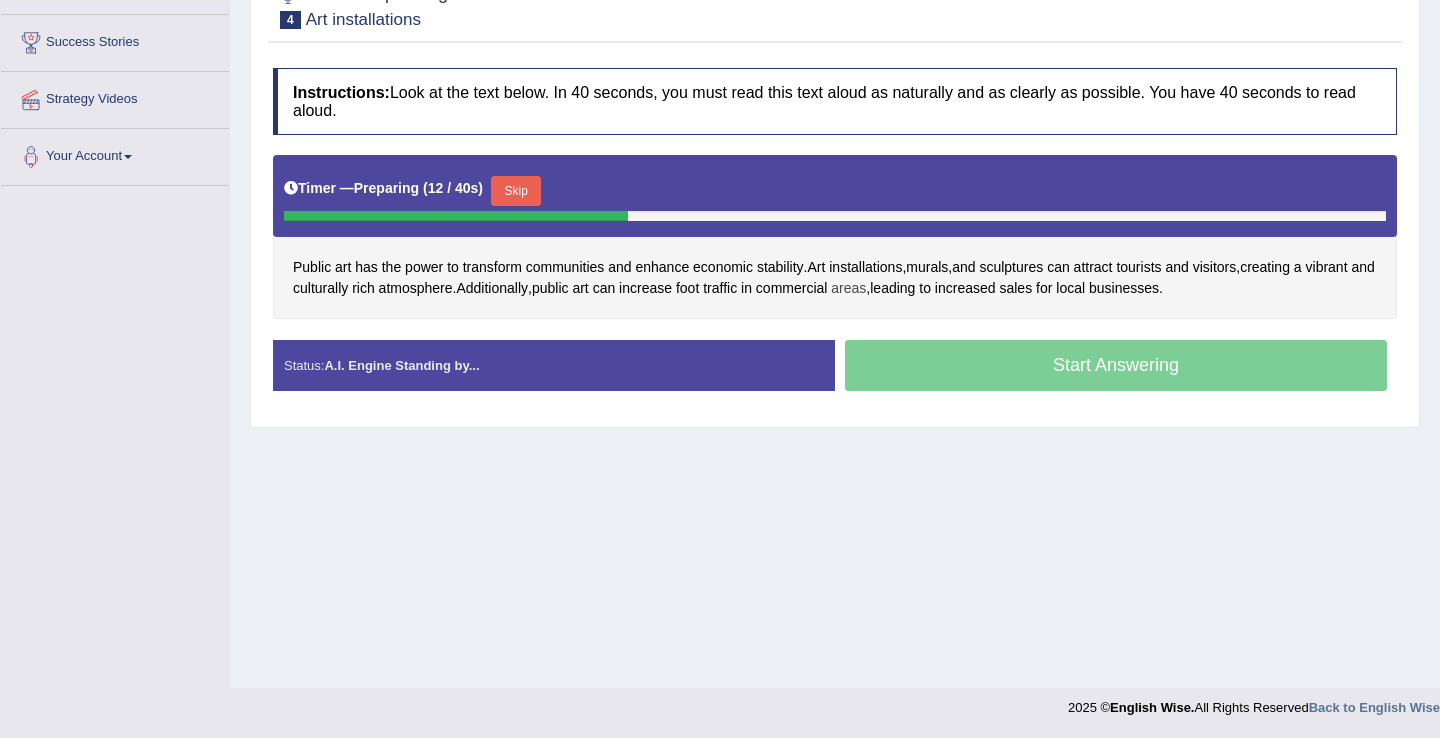 click on "areas" at bounding box center (848, 288) 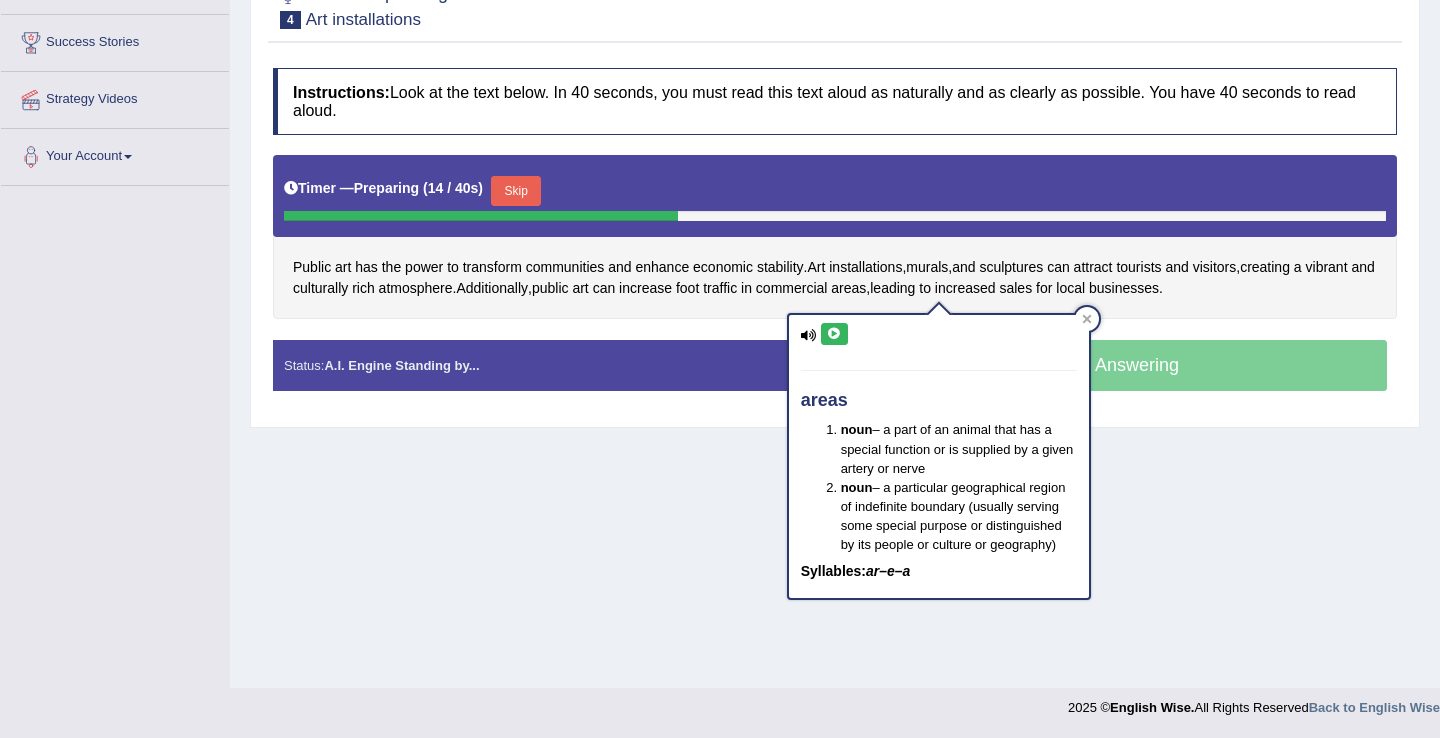 click at bounding box center [834, 334] 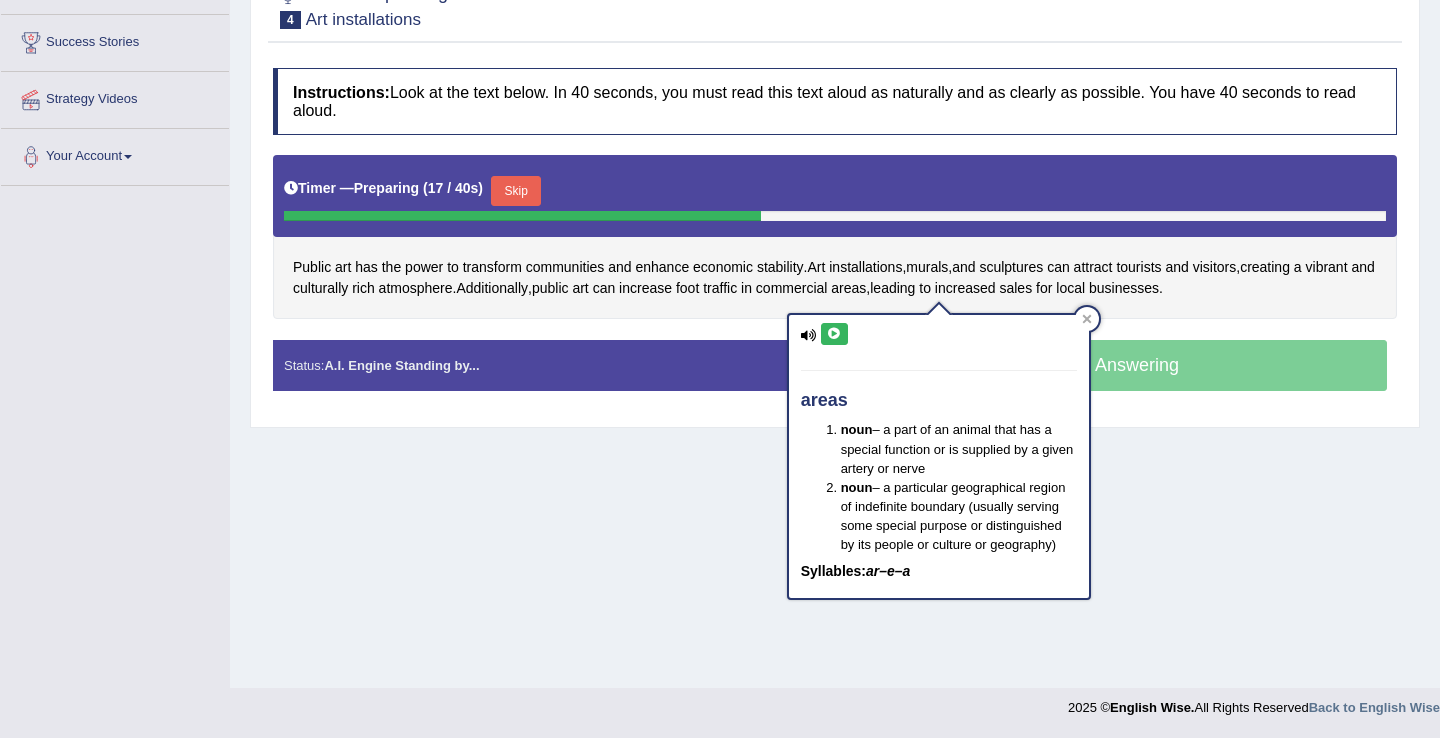 click on "Home
Practice
Speaking: Read Aloud
Art installations
* Remember to use the device  Internal Microphone (Built-in)  for speaking practice. Or click on [Troubleshoot Recording] button below if facing problems.
You have already given   answer to this question
show me
« Prev Next »  Report Question  Troubleshoot Recording  Re-Attempt
Practice Speaking: Read Aloud
4
Art installations
Instructions:  Look at the text below. In 40 seconds, you must read this text aloud as naturally and as clearly as possible. You have 40 seconds to read aloud.
Timer —  Preparing   ( 17 / 40s ) Skip Public   art   has   the   power   to   transform   communities   and   enhance   economic   stability .  Art   installations ,  murals ,  and   sculptures   can   attract   tourists   and   visitors ," at bounding box center (835, 188) 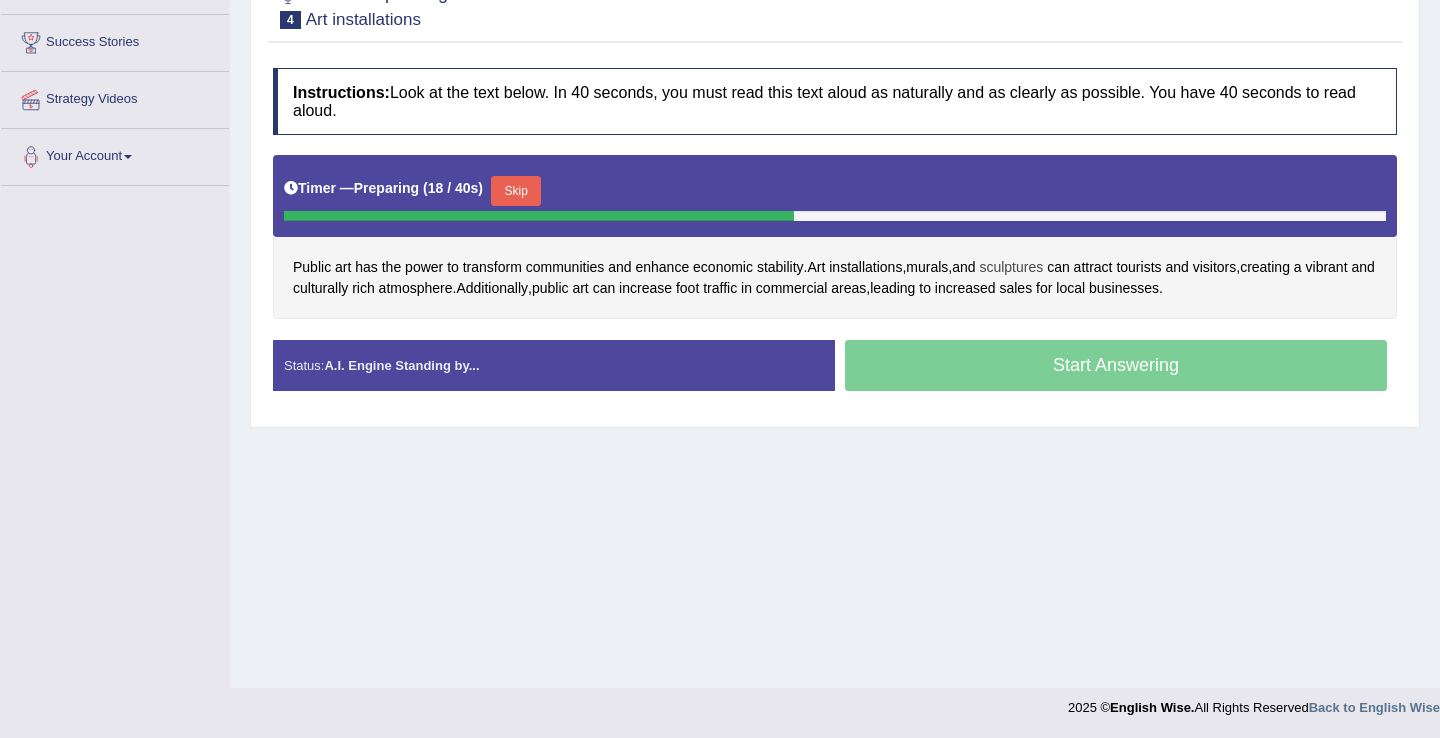 click on "sculptures" at bounding box center (1011, 267) 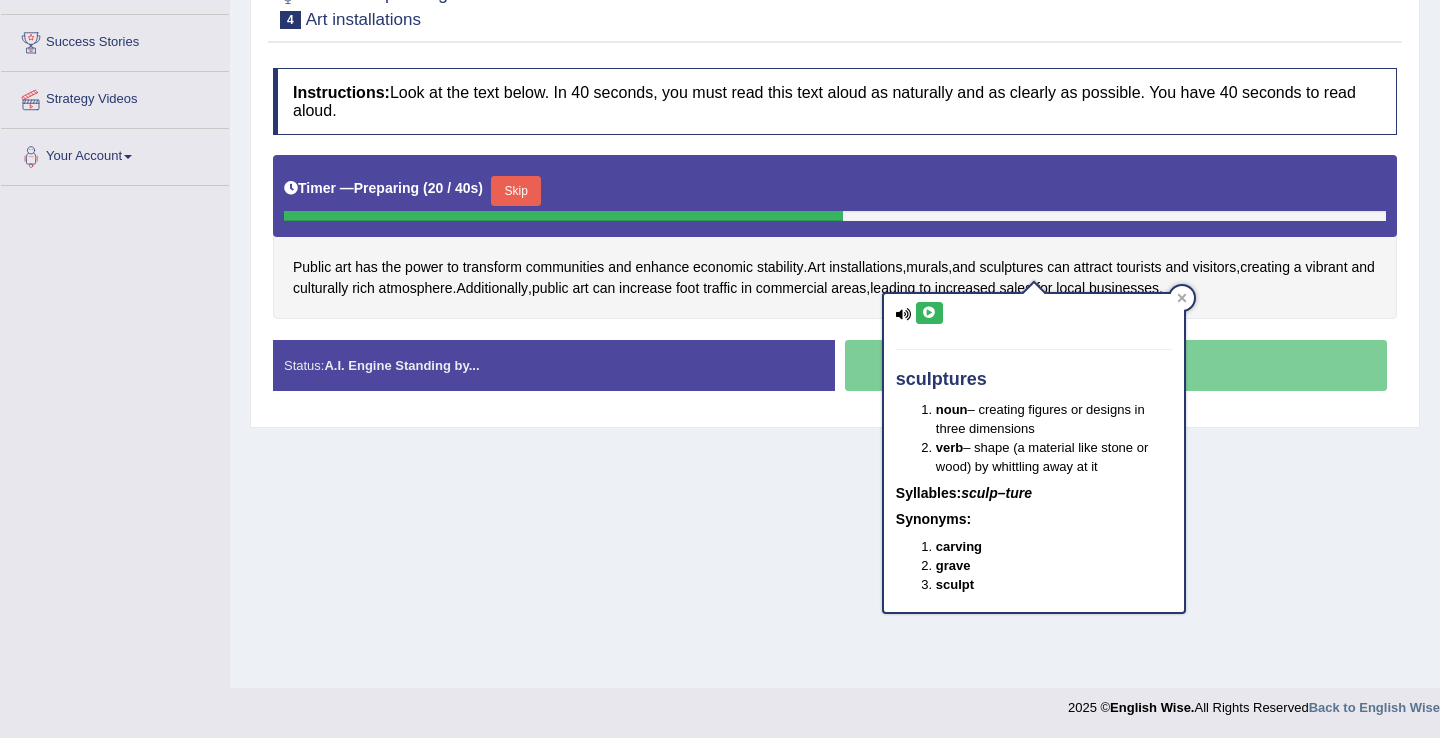 click at bounding box center (929, 313) 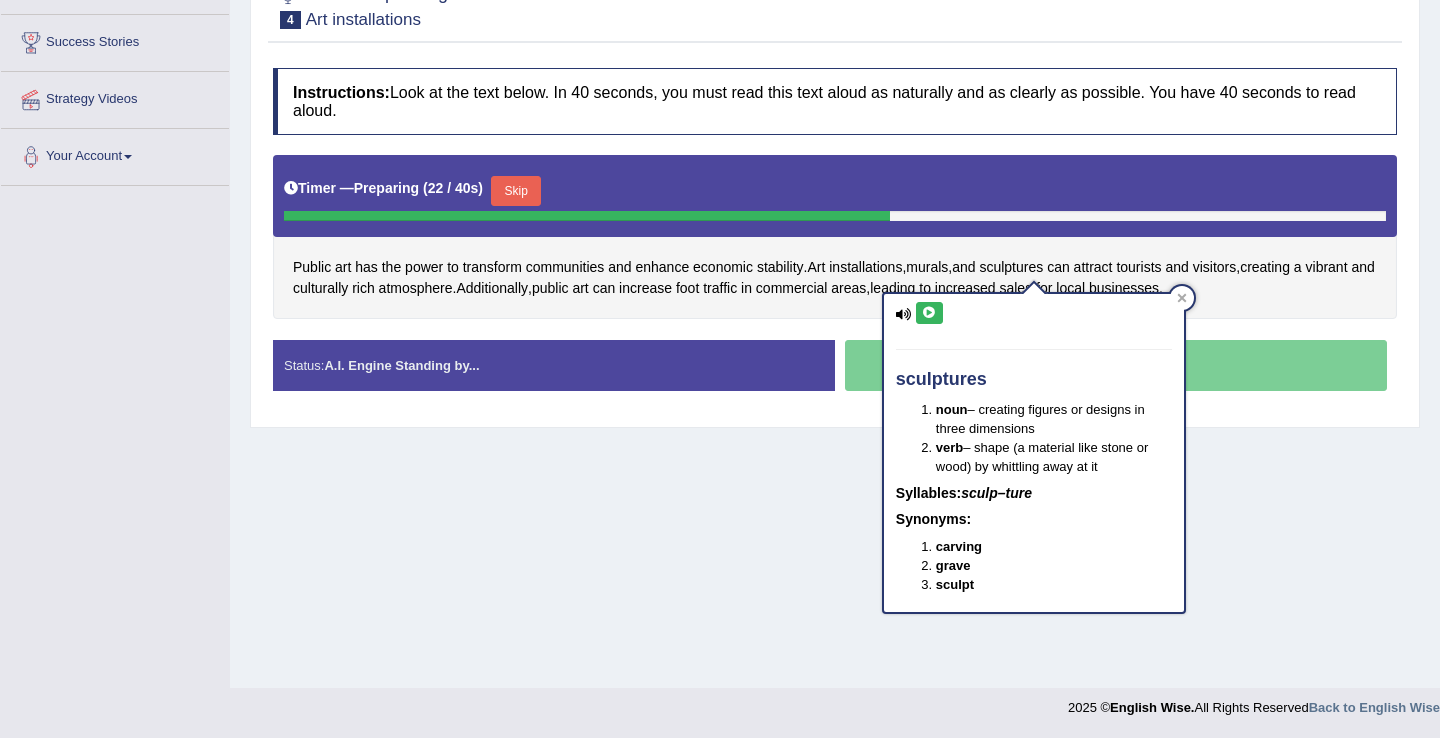 click on "Home
Practice
Speaking: Read Aloud
Art installations
* Remember to use the device  Internal Microphone (Built-in)  for speaking practice. Or click on [Troubleshoot Recording] button below if facing problems.
You have already given   answer to this question
show me
« Prev Next »  Report Question  Troubleshoot Recording  Re-Attempt
Practice Speaking: Read Aloud
4
Art installations
Instructions:  Look at the text below. In 40 seconds, you must read this text aloud as naturally and as clearly as possible. You have 40 seconds to read aloud.
Timer —  Preparing   ( 22 / 40s ) Skip Public   art   has   the   power   to   transform   communities   and   enhance   economic   stability .  Art   installations ,  murals ,  and   sculptures   can   attract   tourists   and   visitors ," at bounding box center [835, 188] 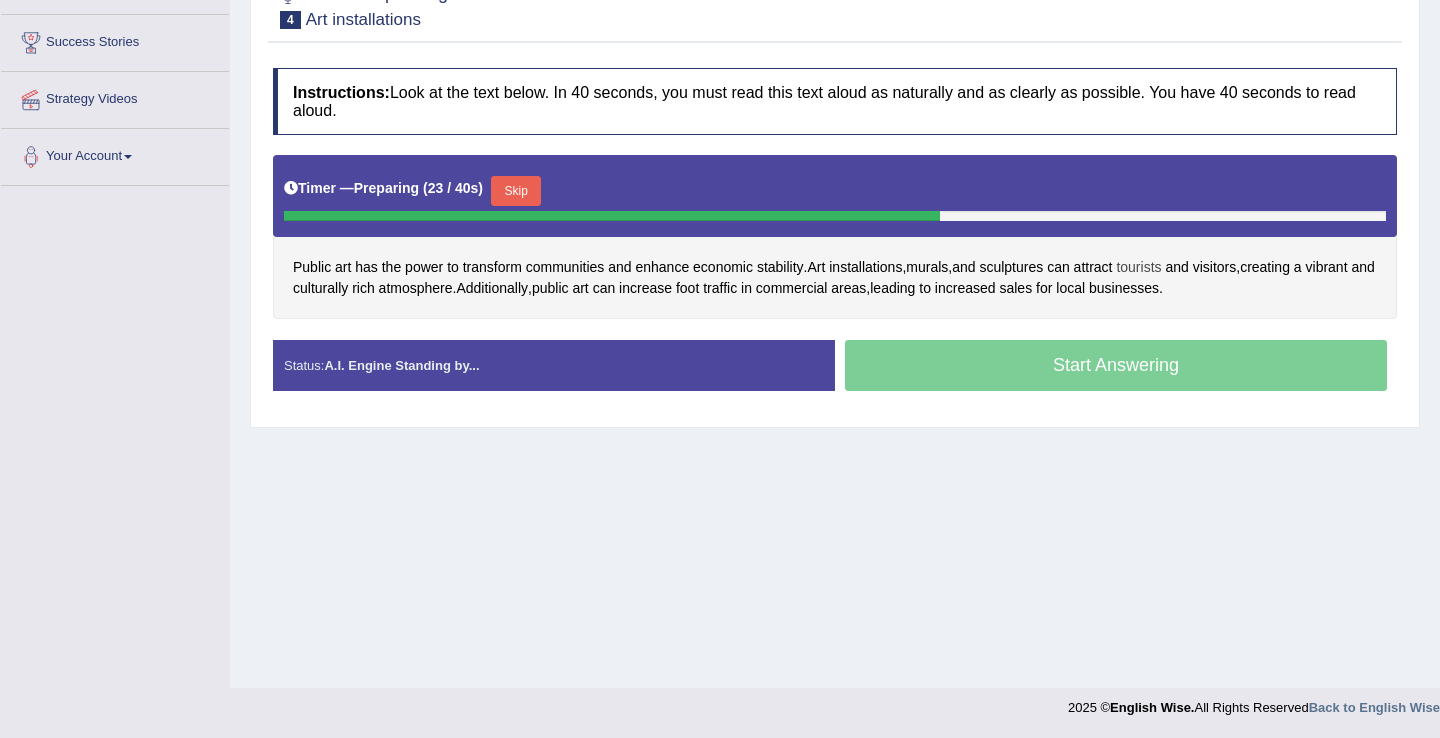 click on "tourists" at bounding box center (1138, 267) 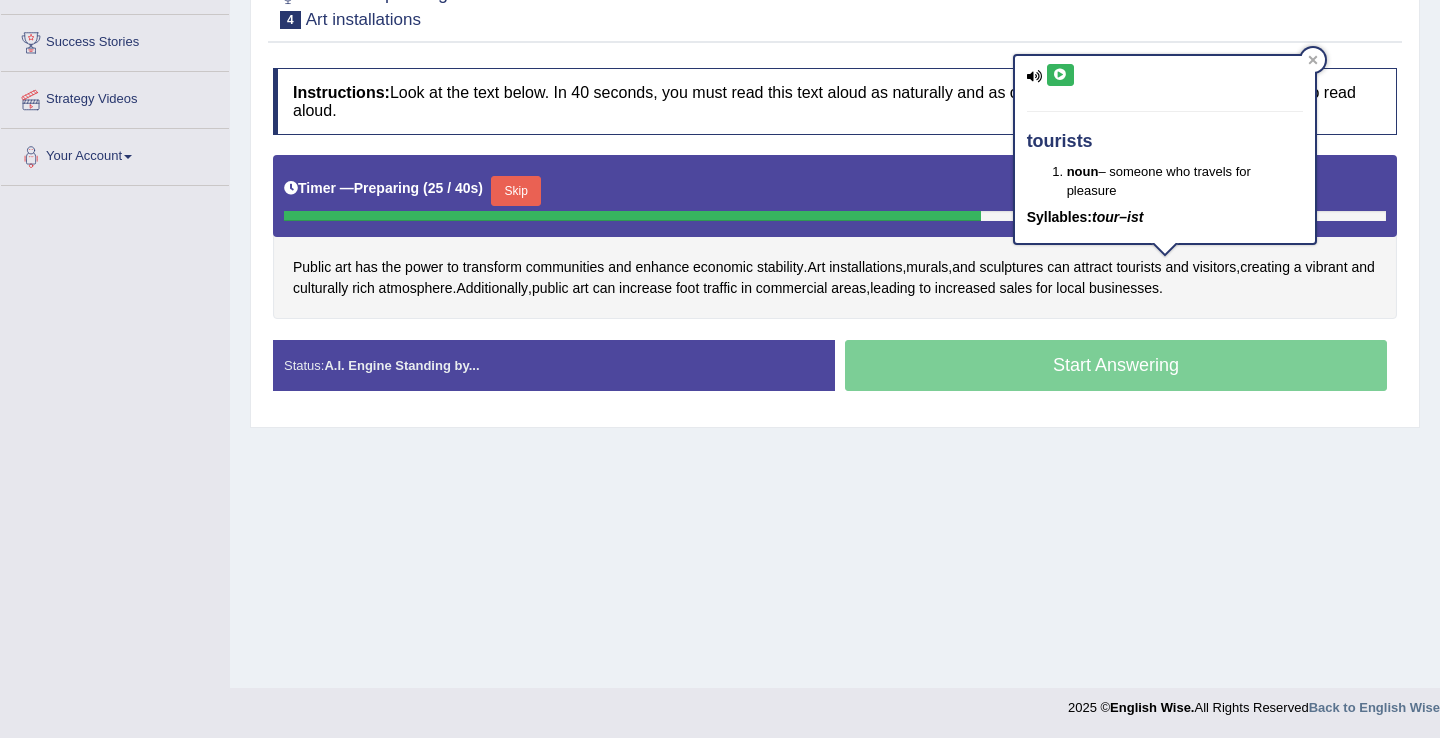 click at bounding box center [1060, 75] 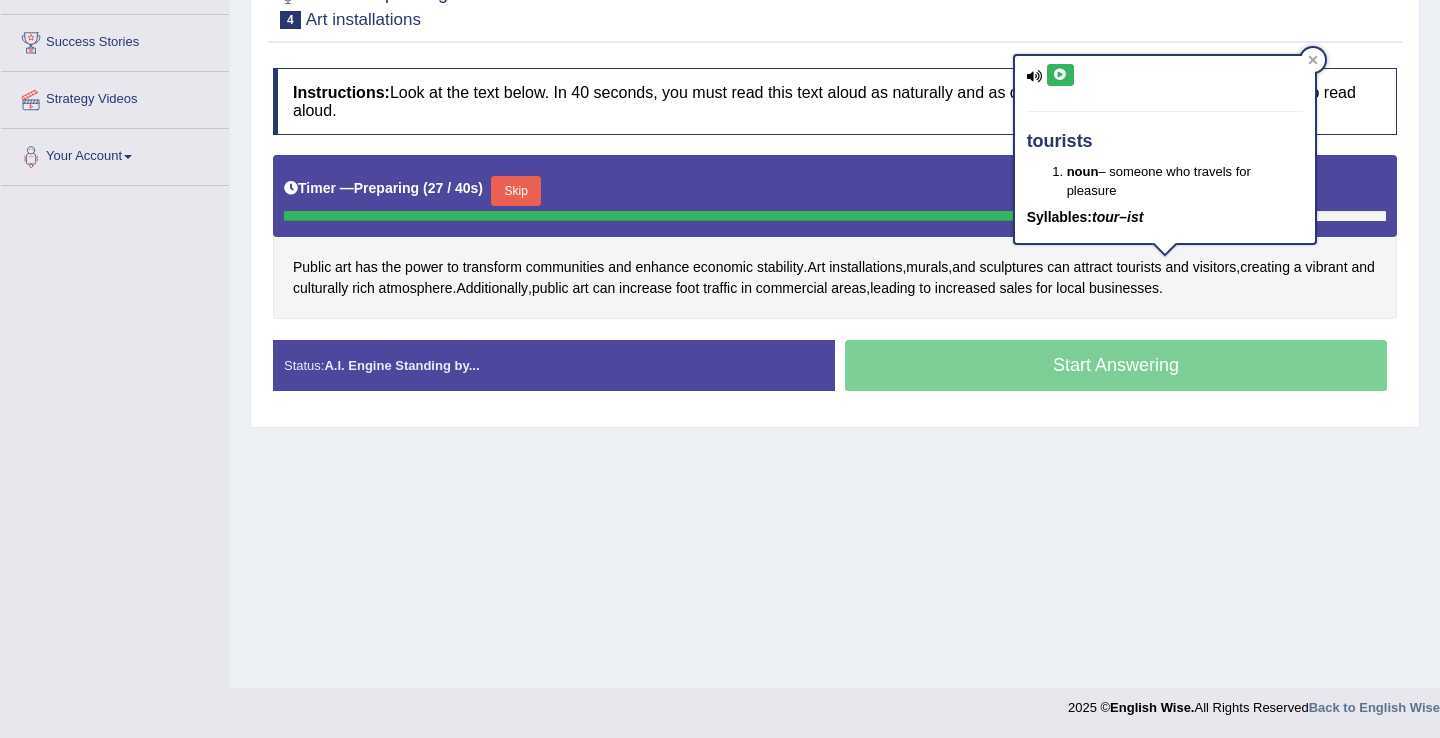 click on "Home
Practice
Speaking: Read Aloud
Art installations
* Remember to use the device  Internal Microphone (Built-in)  for speaking practice. Or click on [Troubleshoot Recording] button below if facing problems.
You have already given   answer to this question
show me
« Prev Next »  Report Question  Troubleshoot Recording  Re-Attempt
Practice Speaking: Read Aloud
4
Art installations
Instructions:  Look at the text below. In 40 seconds, you must read this text aloud as naturally and as clearly as possible. You have 40 seconds to read aloud.
Timer —  Preparing   ( 27 / 40s ) Skip Public   art   has   the   power   to   transform   communities   and   enhance   economic   stability .  Art   installations ,  murals ,  and   sculptures   can   attract   tourists   and   visitors ," at bounding box center [835, 188] 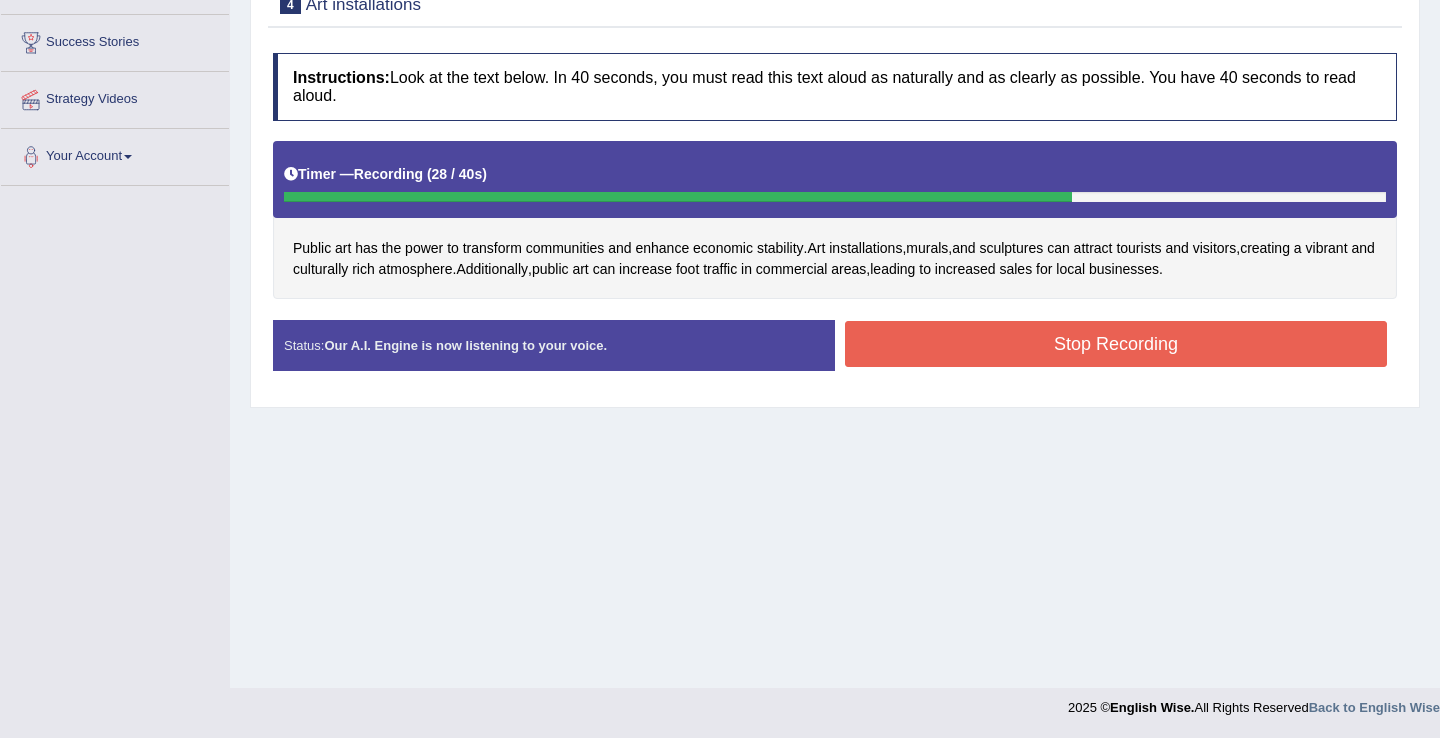click on "Stop Recording" at bounding box center [1116, 344] 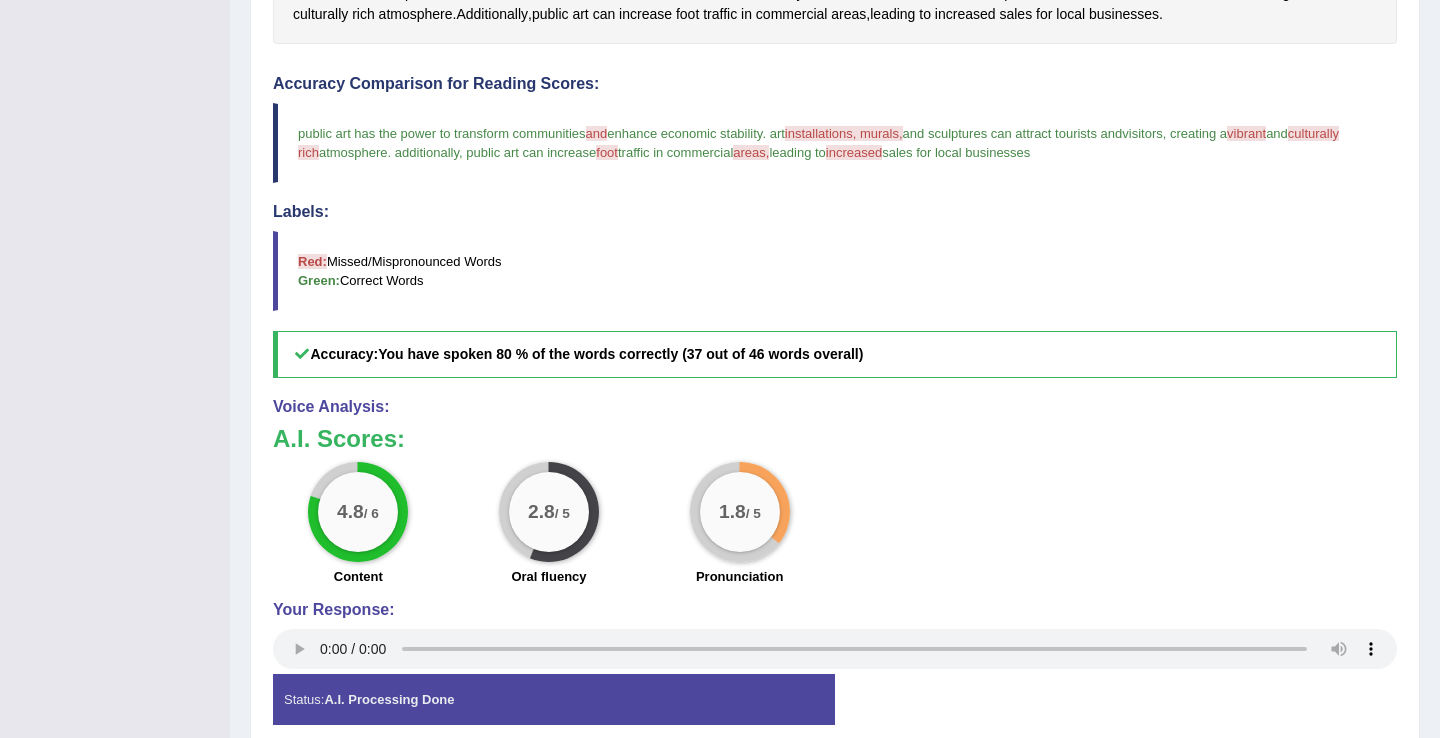 scroll, scrollTop: 657, scrollLeft: 0, axis: vertical 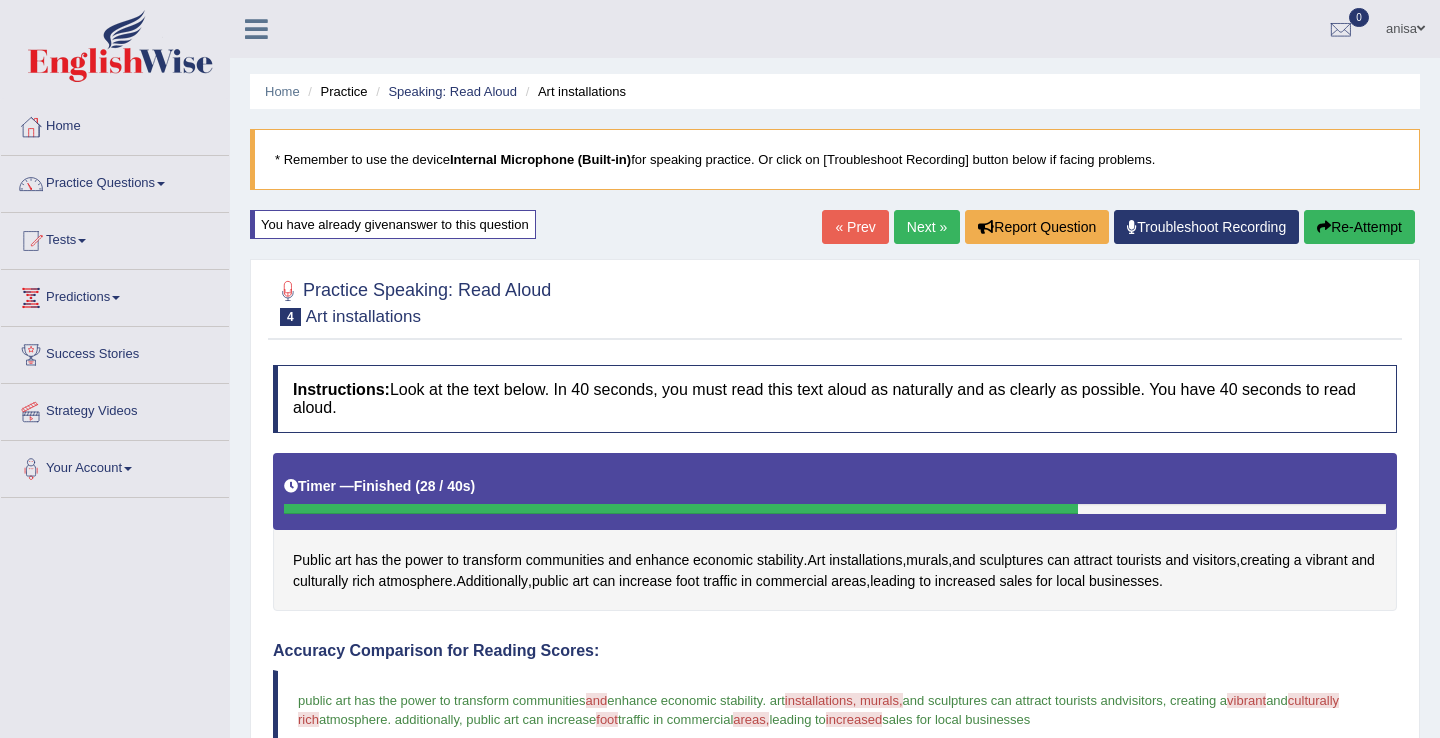 click on "« Prev" at bounding box center [855, 227] 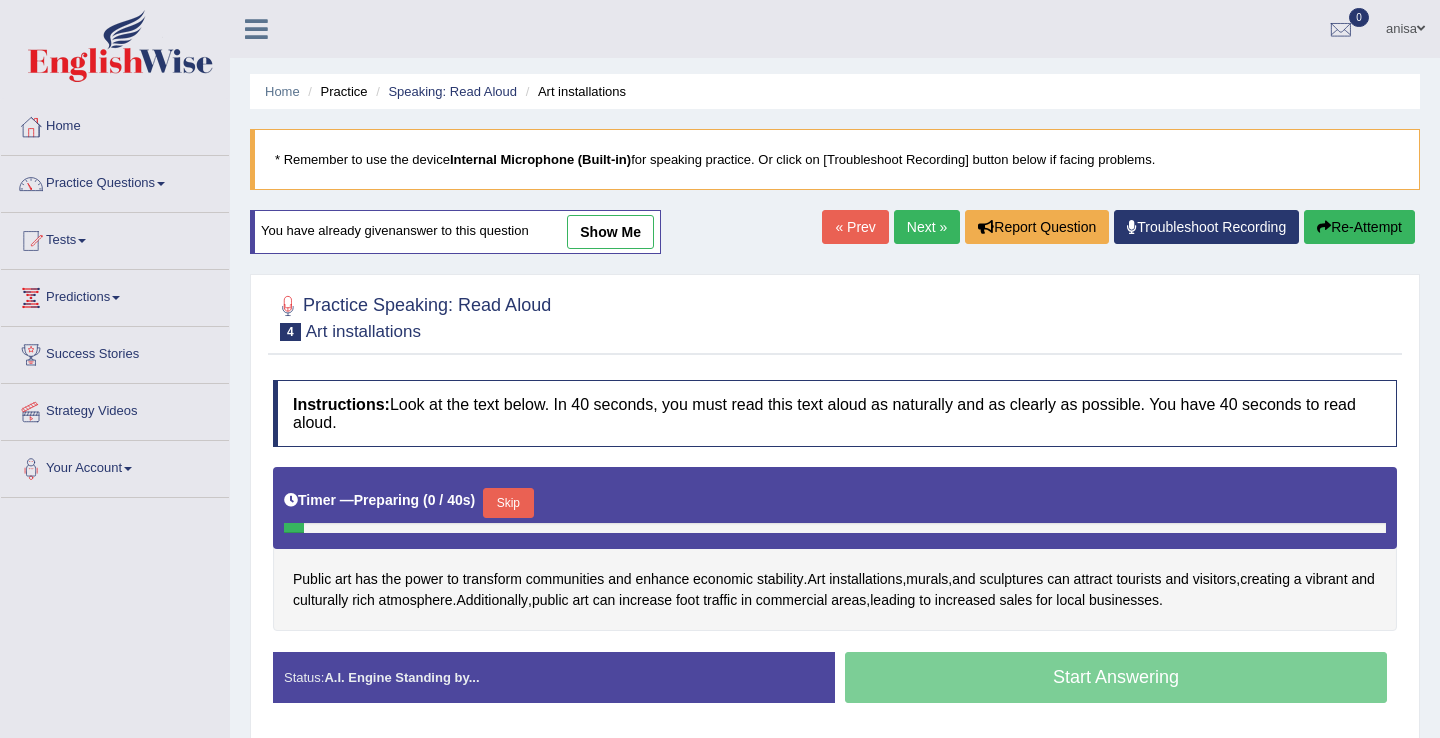 scroll, scrollTop: 224, scrollLeft: 0, axis: vertical 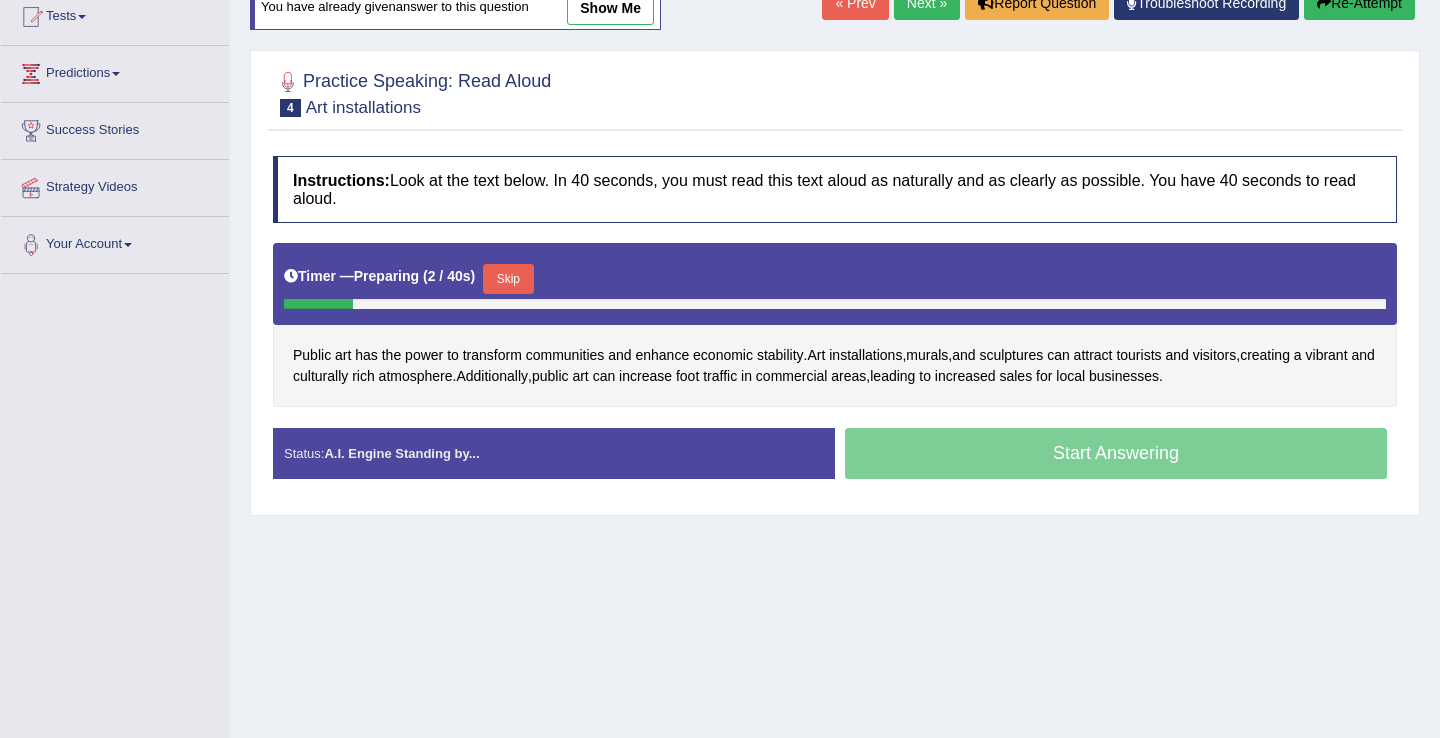 click on "Skip" at bounding box center [508, 279] 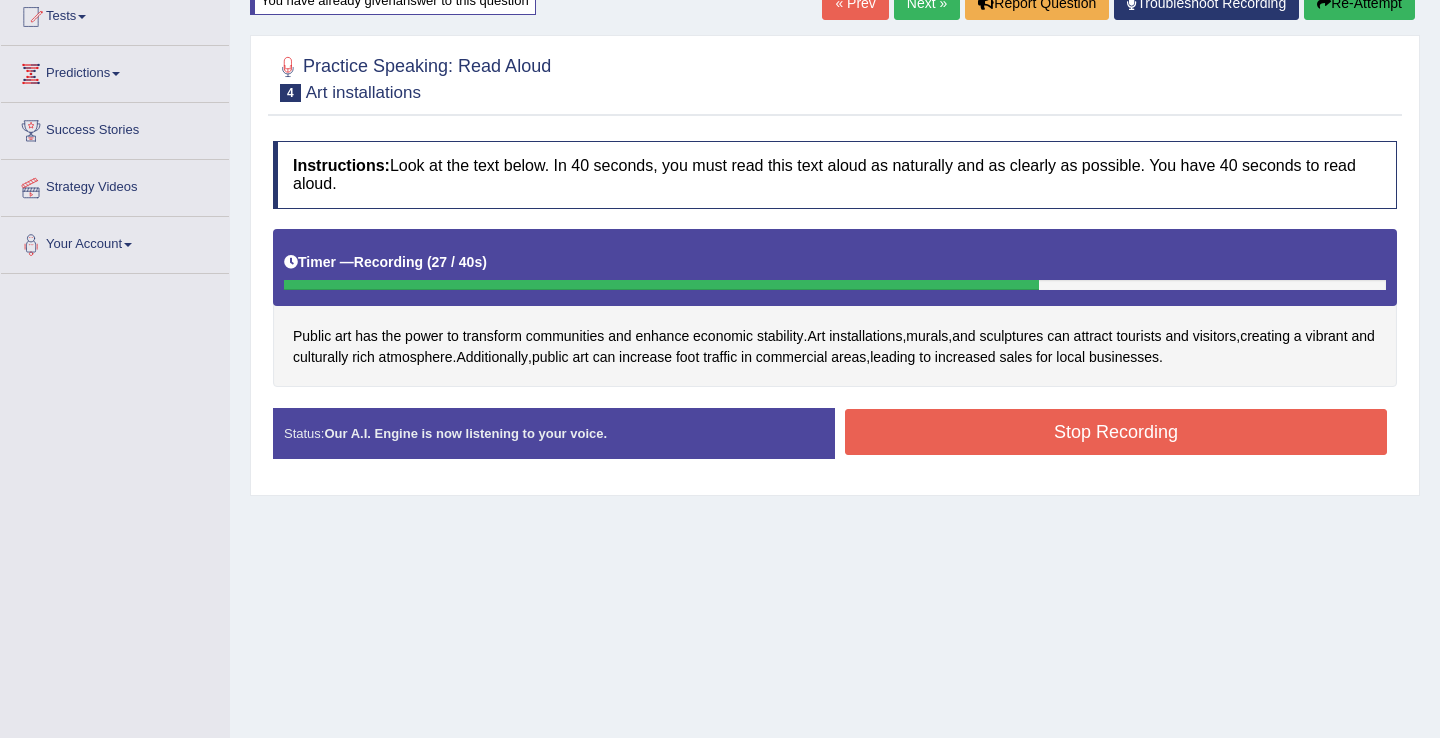 click on "Stop Recording" at bounding box center (1116, 432) 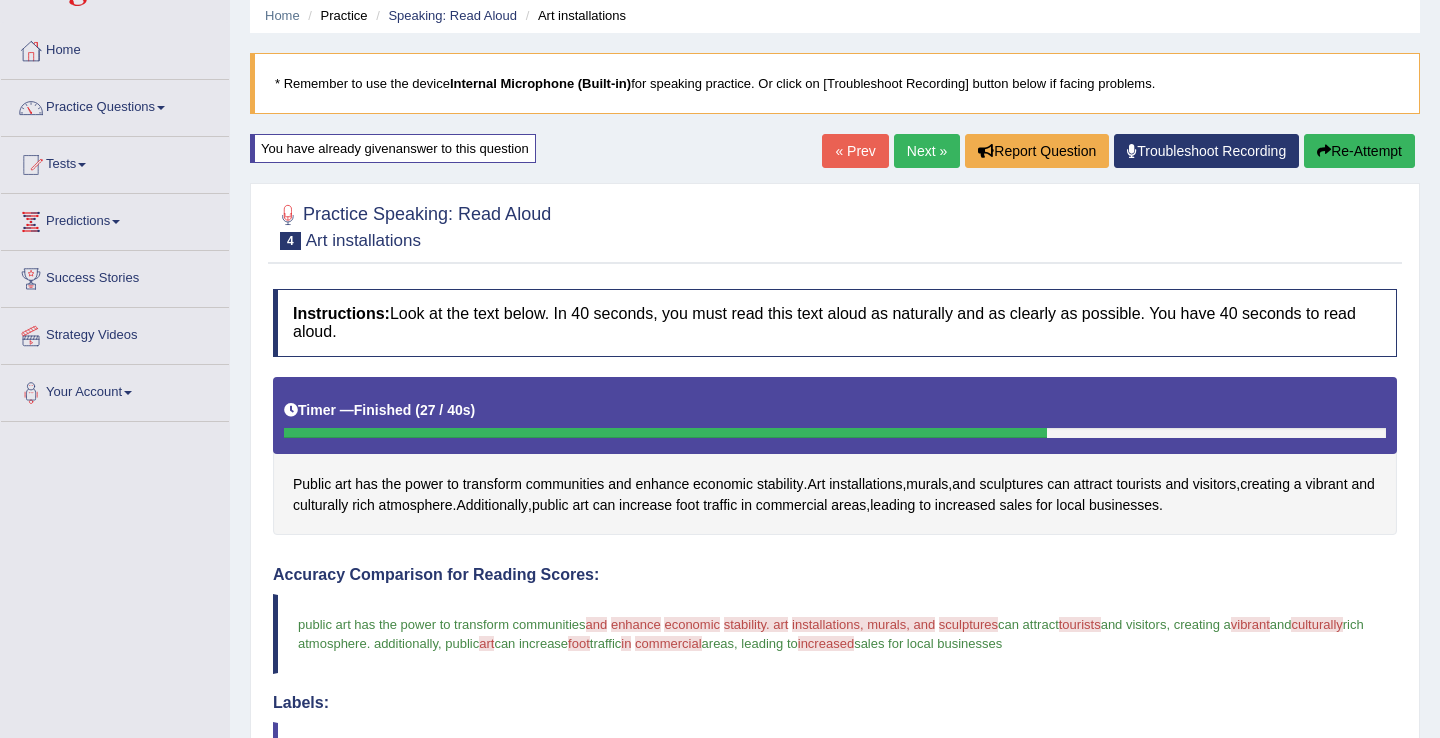 scroll, scrollTop: 0, scrollLeft: 0, axis: both 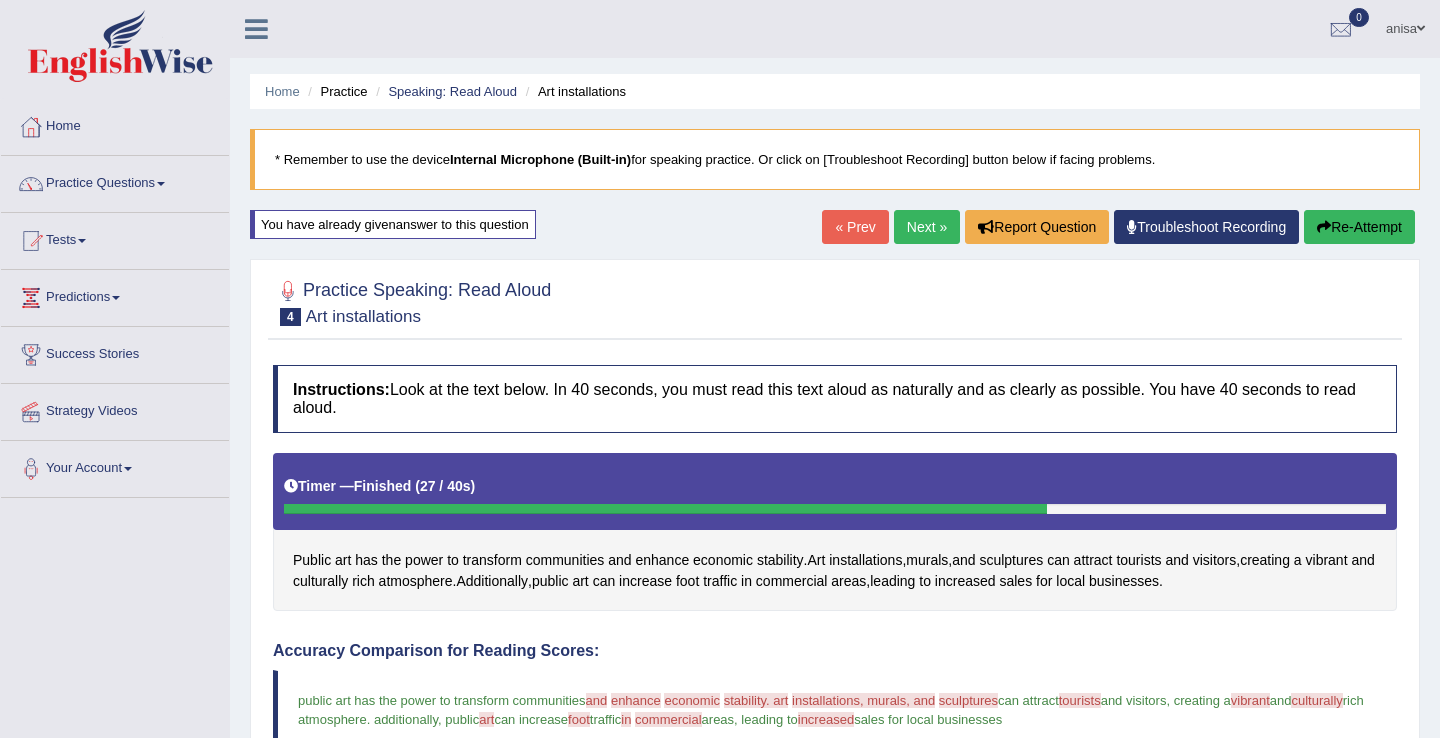 click on "Next »" at bounding box center (927, 227) 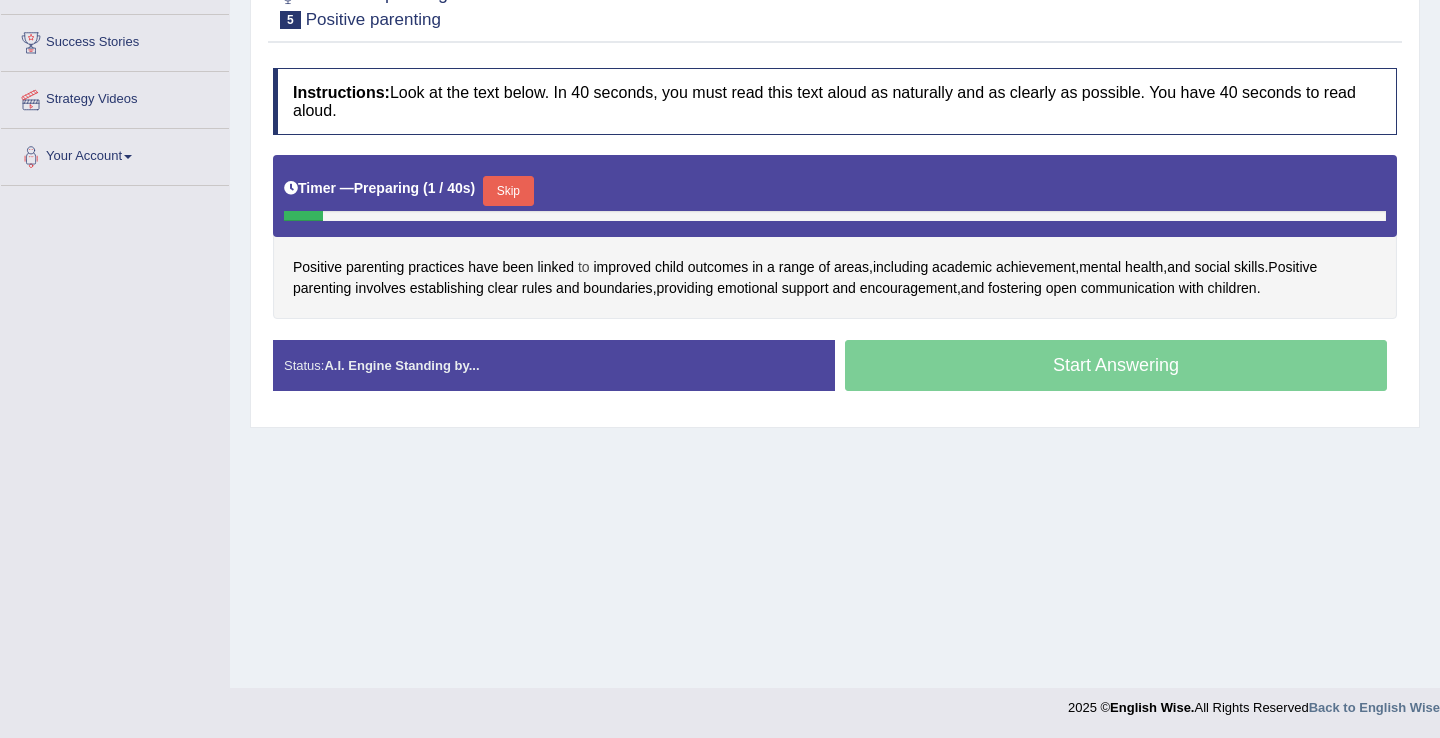 scroll, scrollTop: 312, scrollLeft: 0, axis: vertical 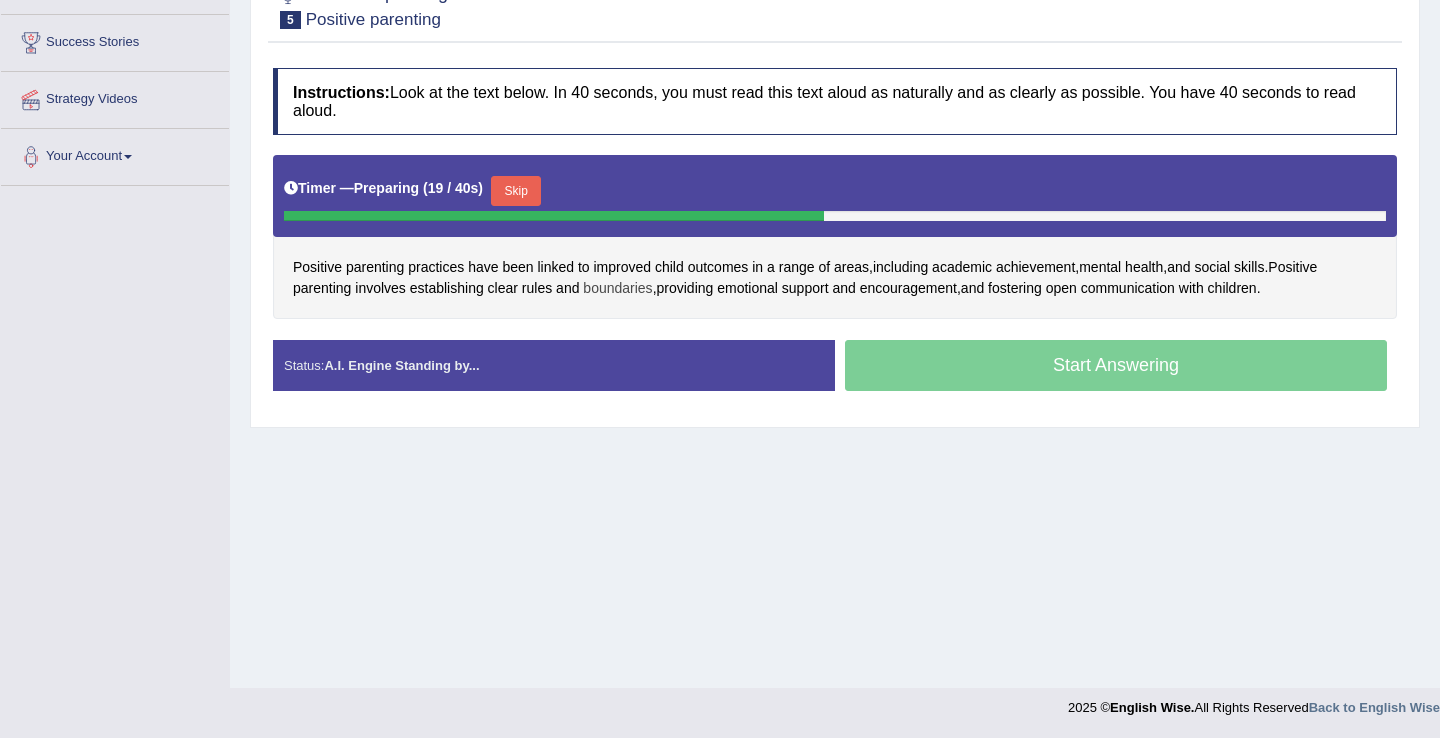 click on "boundaries" at bounding box center (617, 288) 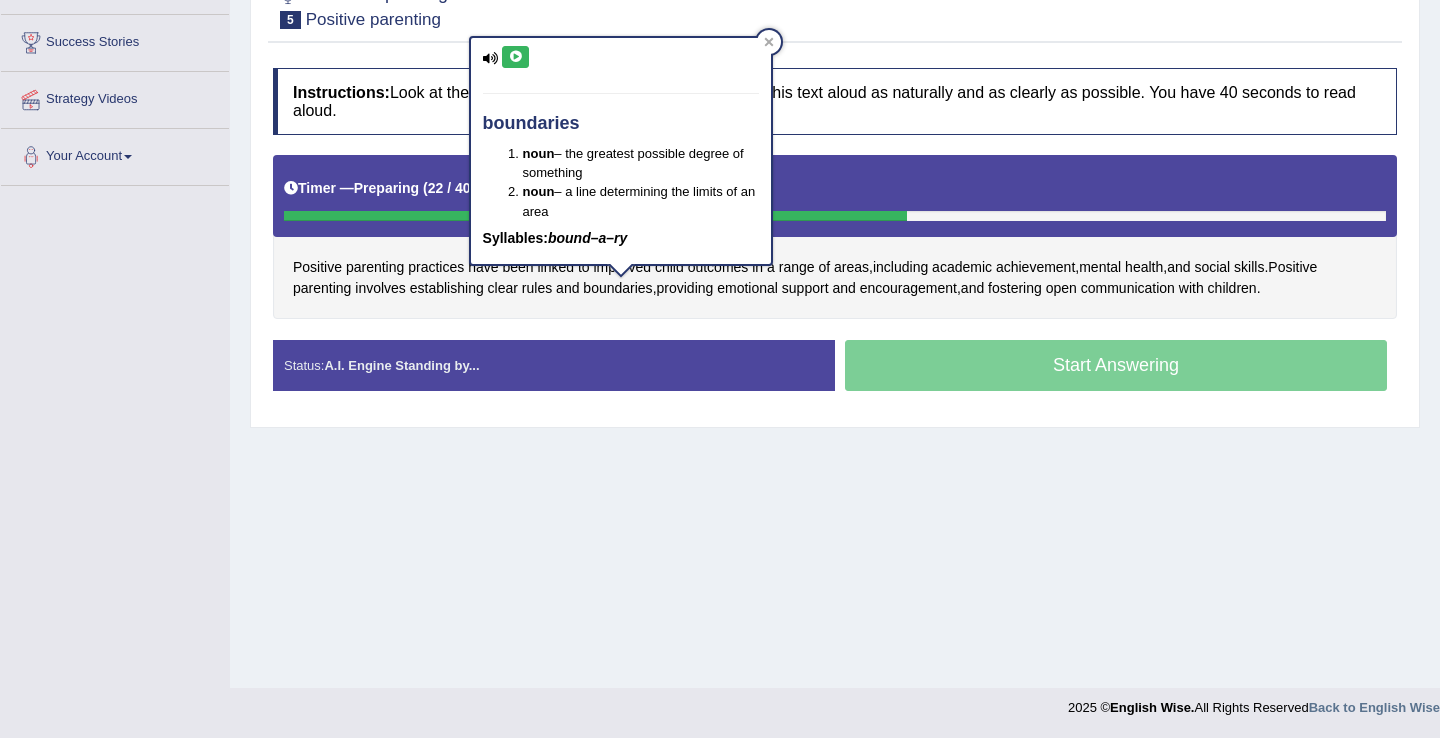 click at bounding box center [515, 57] 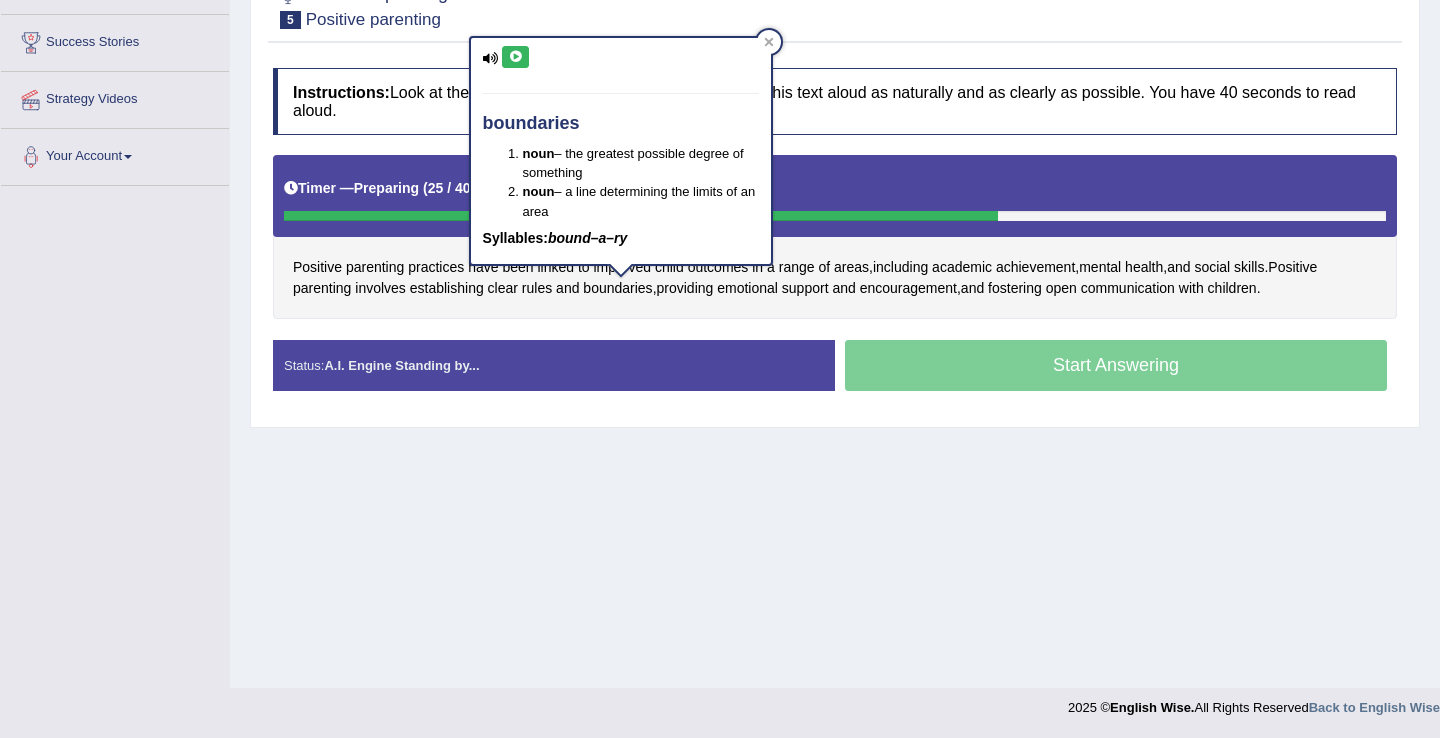 click on "Positive   parenting   practices   have   been   linked   to   improved   child   outcomes   in   a   range   of   areas ,  including   academic   achievement ,  mental   health ,  and   social   skills .  Positive   parenting   involves   establishing   clear   rules   and   boundaries ,  providing   emotional   support   and   encouragement ,  and   fostering   open   communication   with   children ." at bounding box center (835, 236) 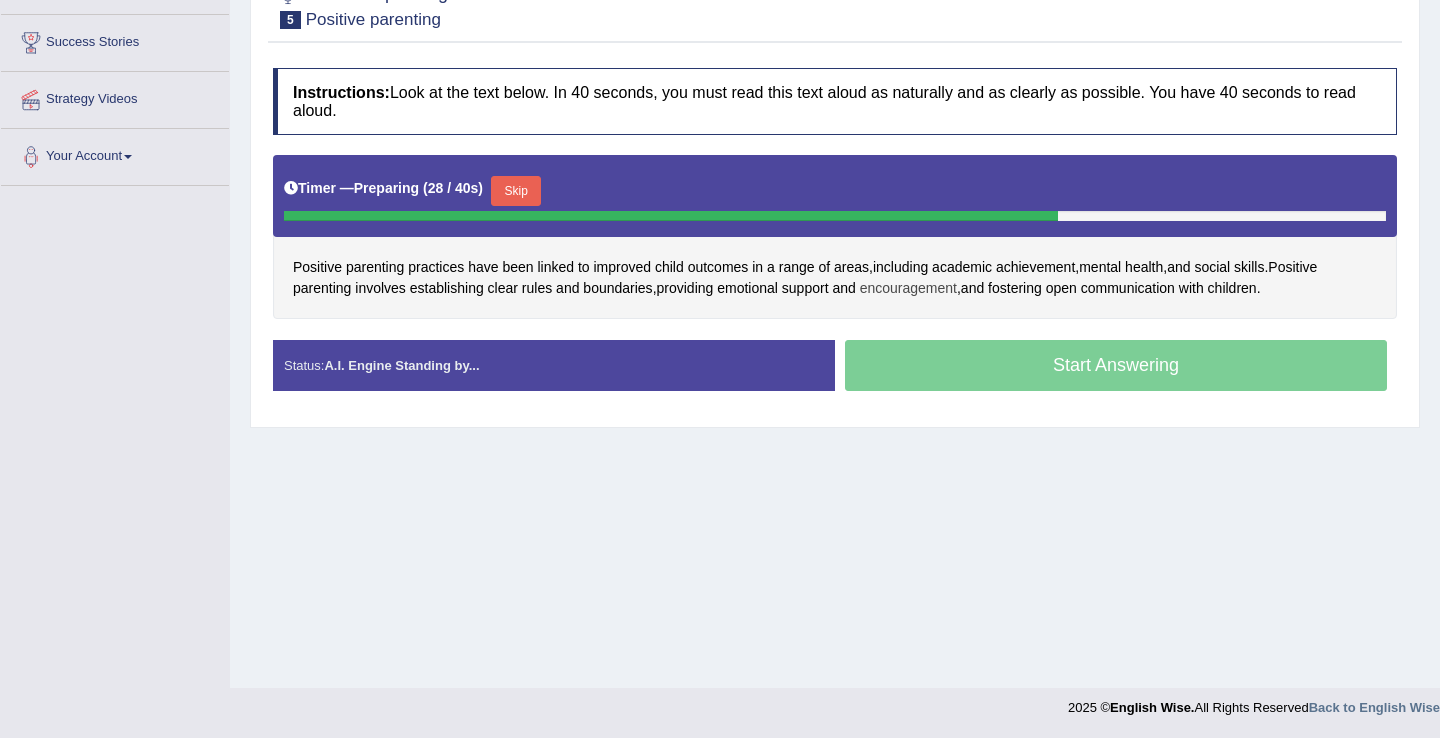 click on "encouragement" at bounding box center [908, 288] 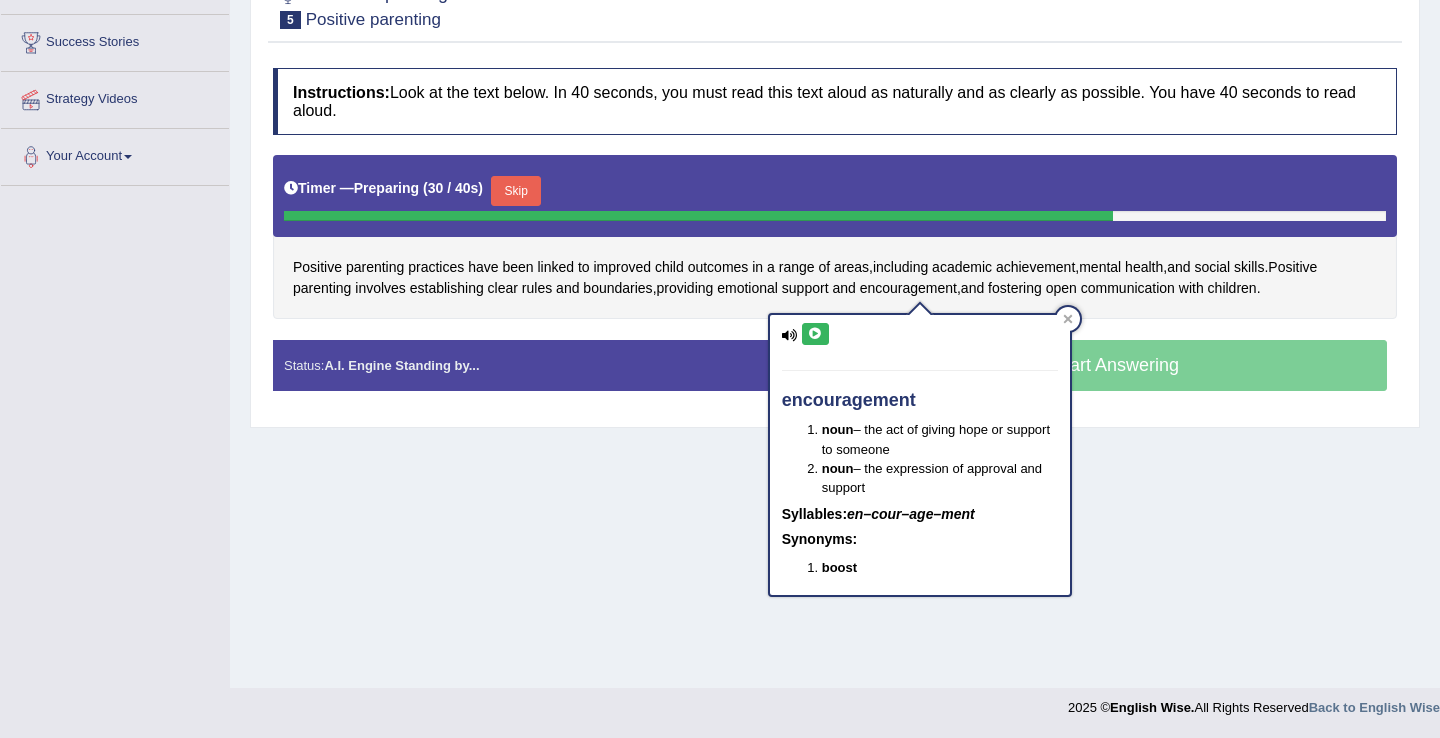 click at bounding box center [815, 334] 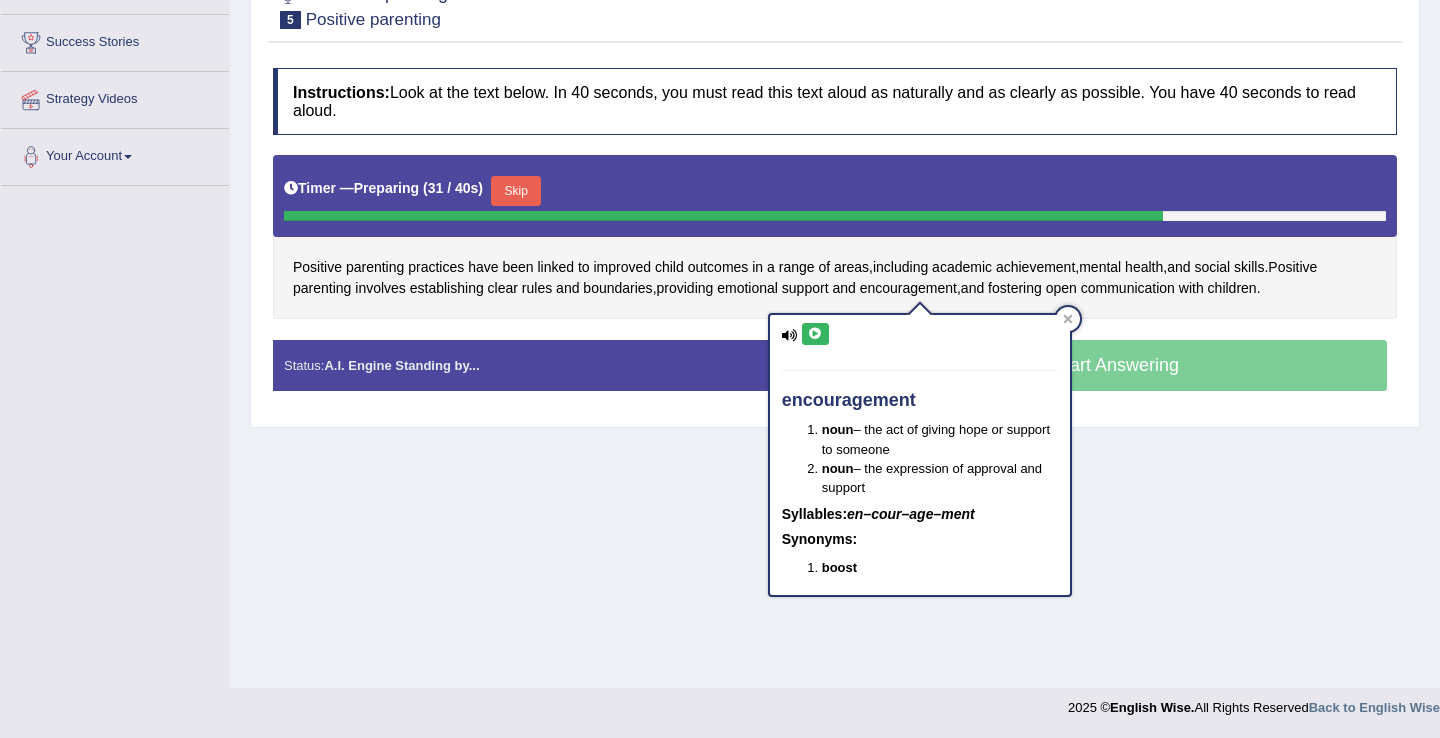 click on "Home
Practice
Speaking: Read Aloud
Positive parenting
* Remember to use the device  Internal Microphone (Built-in)  for speaking practice. Or click on [Troubleshoot Recording] button below if facing problems.
You have already given   answer to this question
show me
« Prev Next »  Report Question  Troubleshoot Recording  Re-Attempt
Practice Speaking: Read Aloud
5
Positive parenting
Instructions:  Look at the text below. In 40 seconds, you must read this text aloud as naturally and as clearly as possible. You have 40 seconds to read aloud.
Timer —  Preparing   ( 31 / 40s ) Skip Positive   parenting   practices   have   been   linked   to   improved   child   outcomes   in   a   range   of   areas ,  including   academic   achievement ,  mental   health ,  and   social   skills" at bounding box center [835, 188] 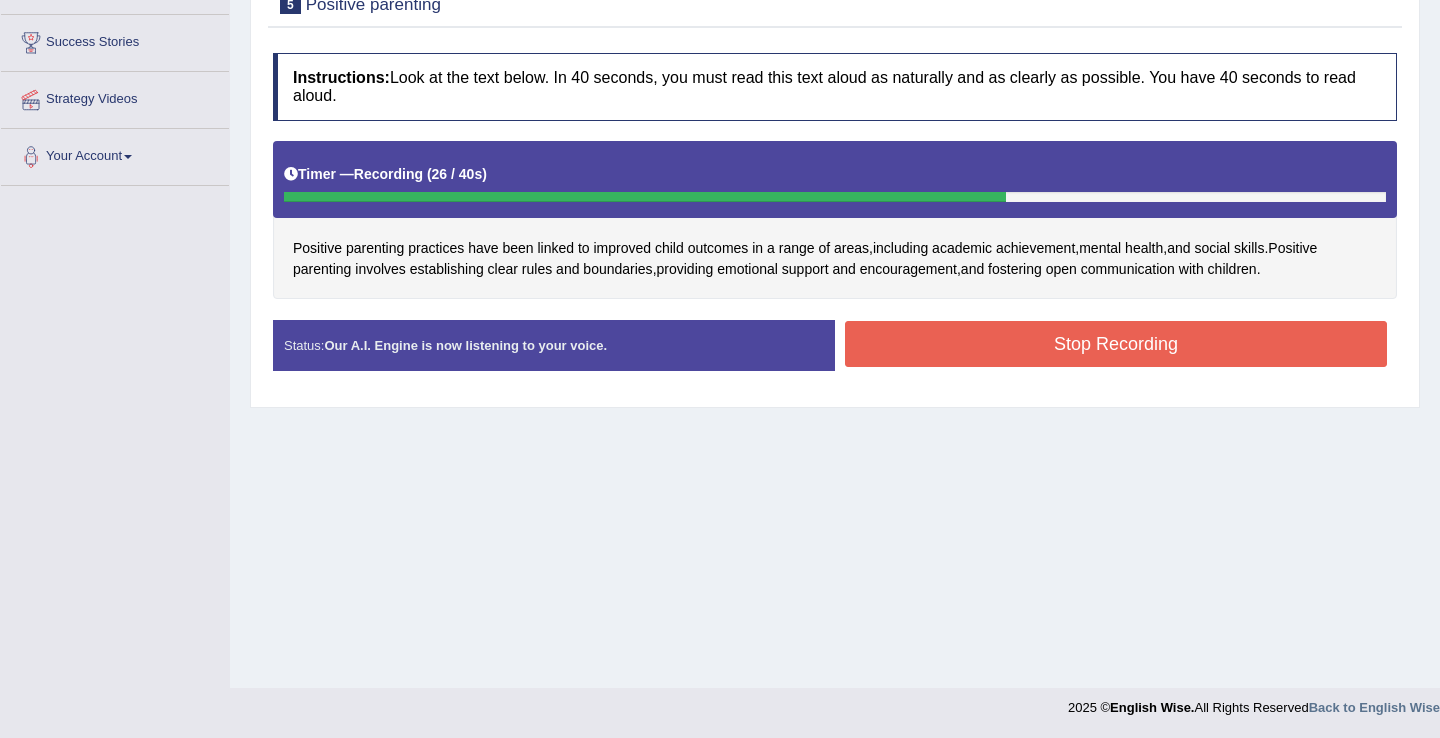 click on "Stop Recording" at bounding box center [1116, 344] 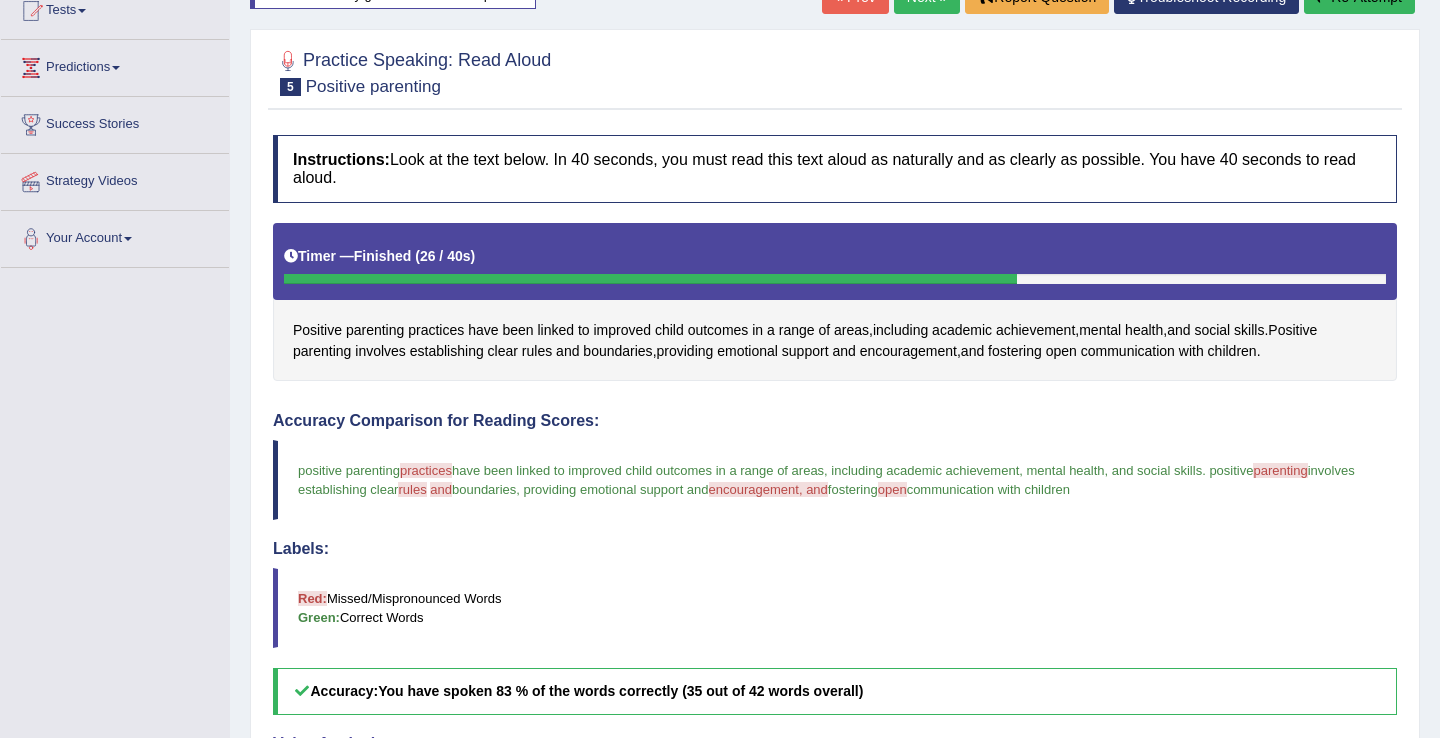 scroll, scrollTop: 0, scrollLeft: 0, axis: both 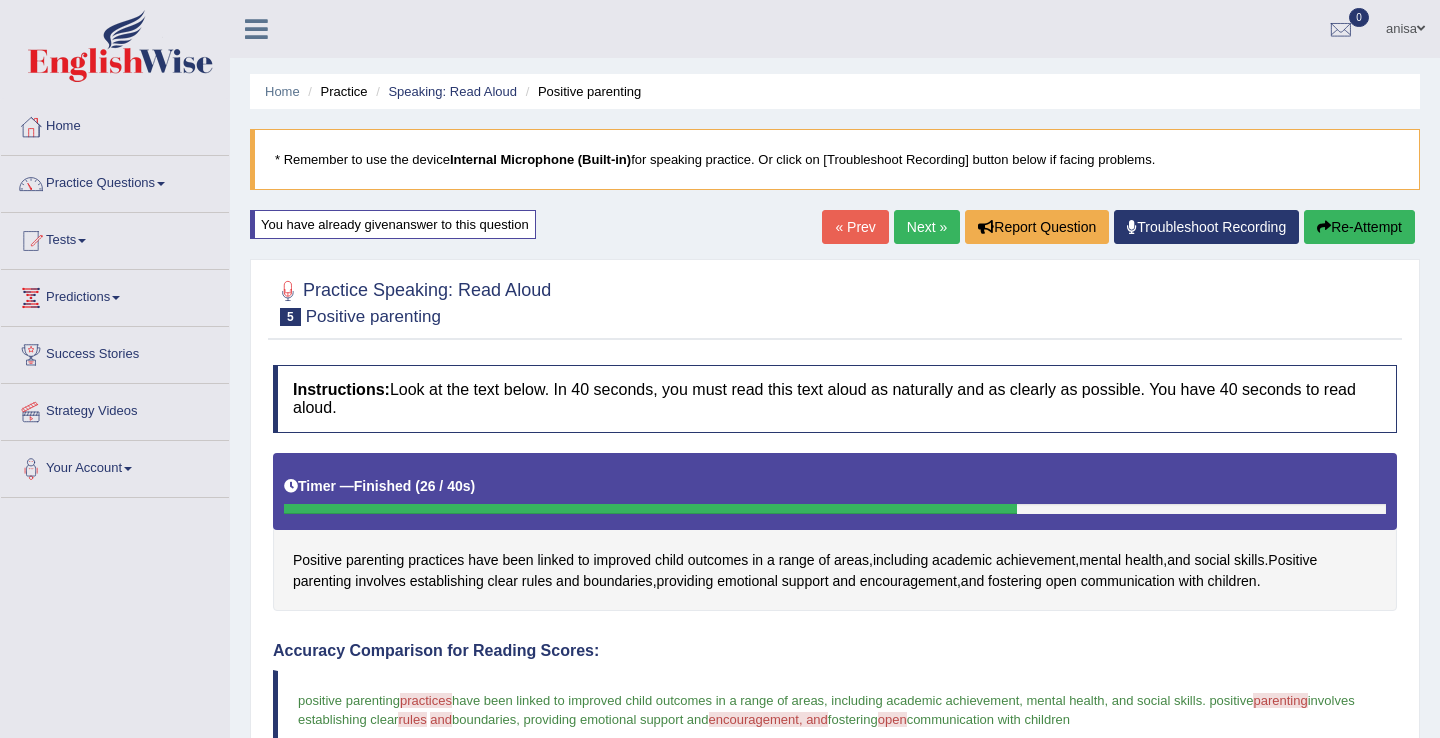 click on "« Prev" at bounding box center (855, 227) 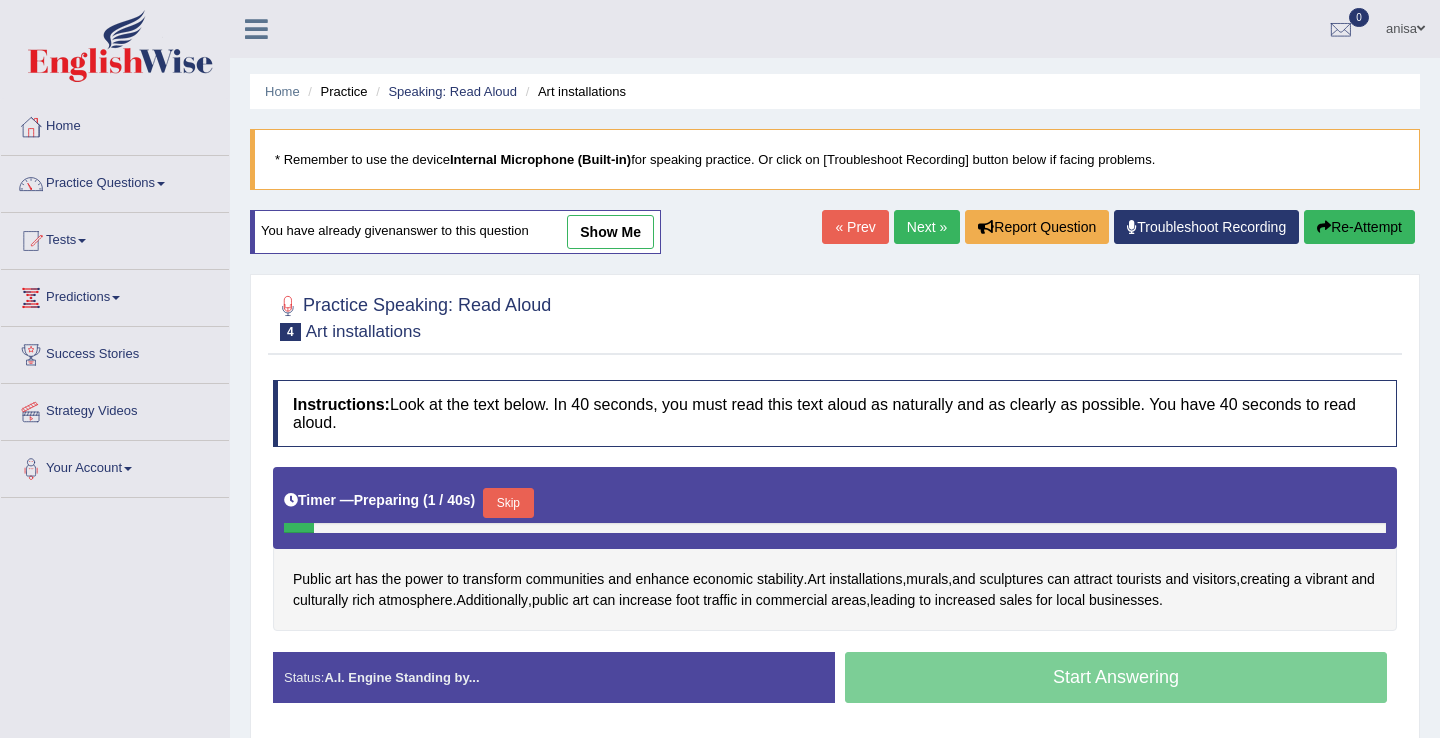 scroll, scrollTop: 0, scrollLeft: 0, axis: both 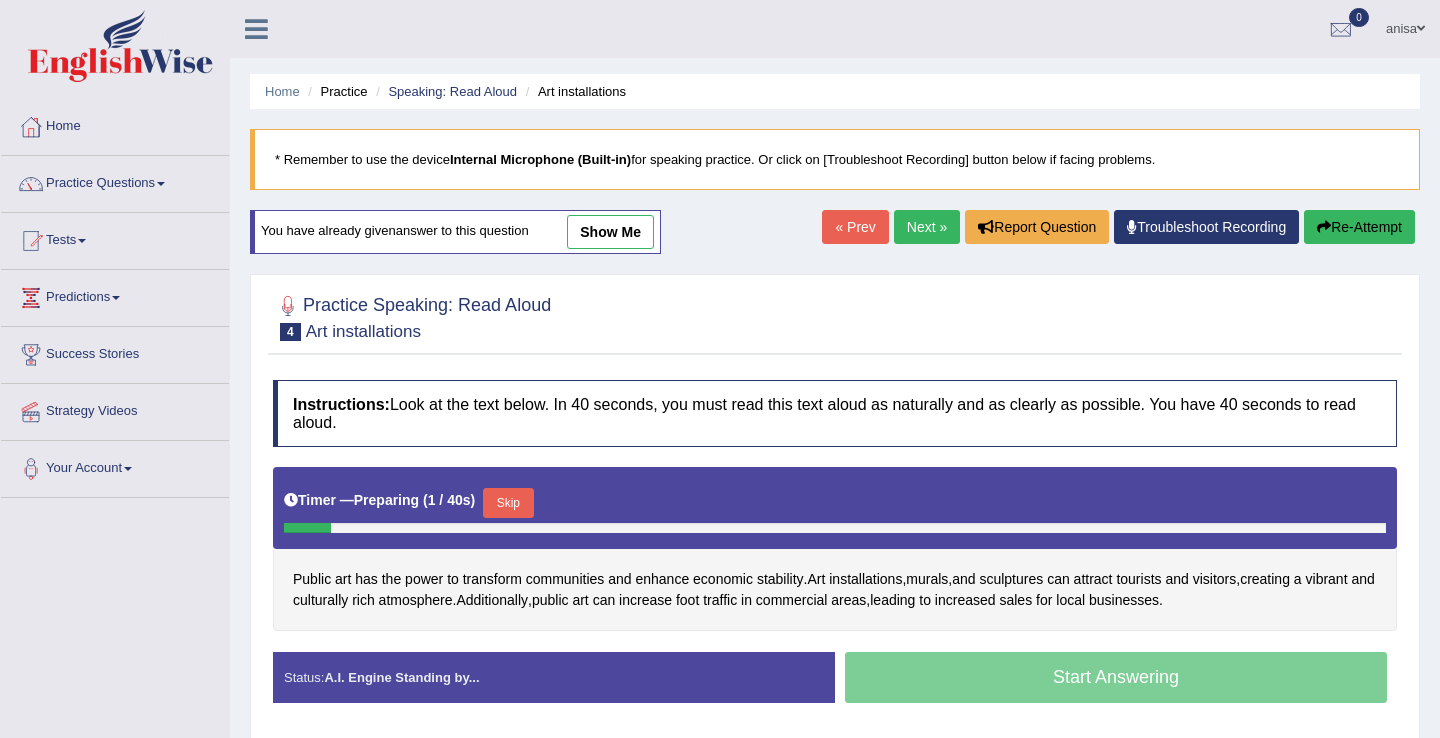click on "Next »" at bounding box center [927, 227] 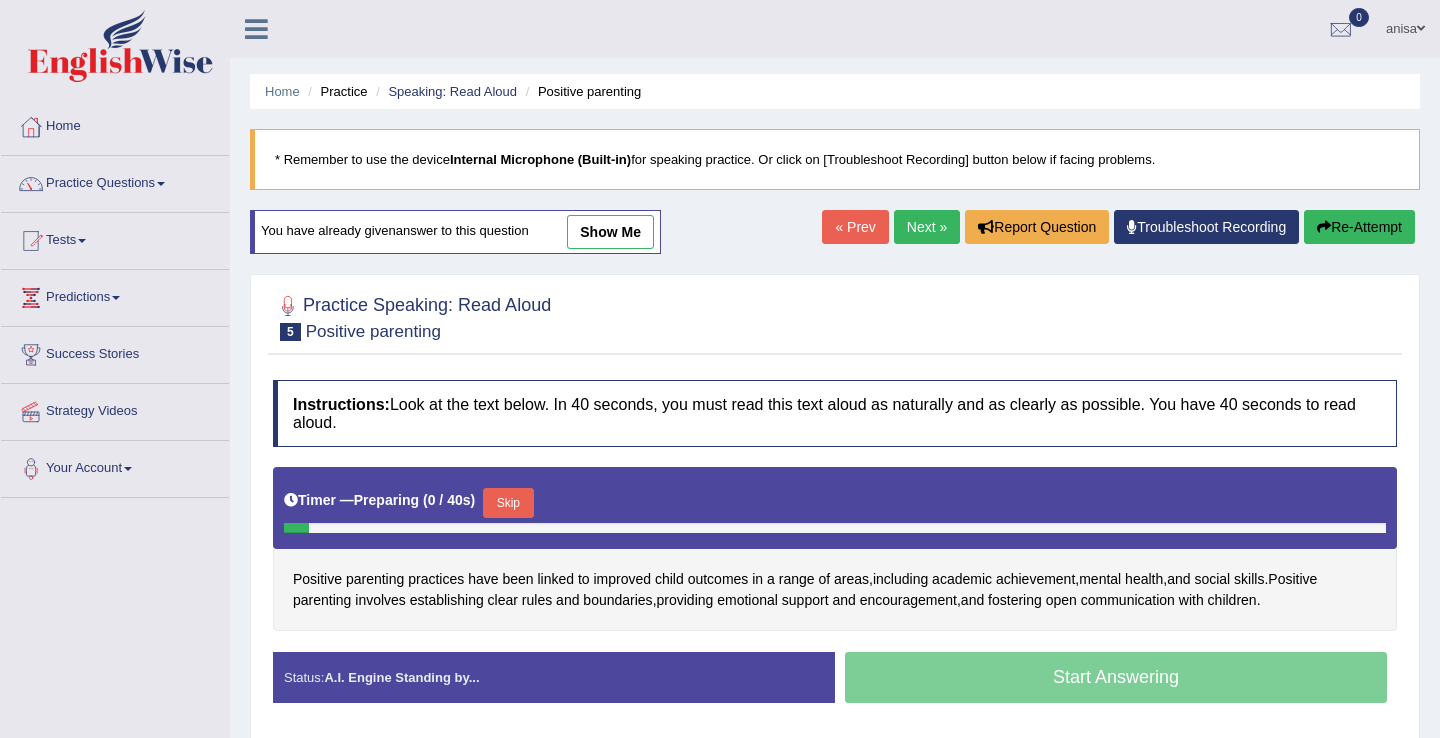 scroll, scrollTop: 312, scrollLeft: 0, axis: vertical 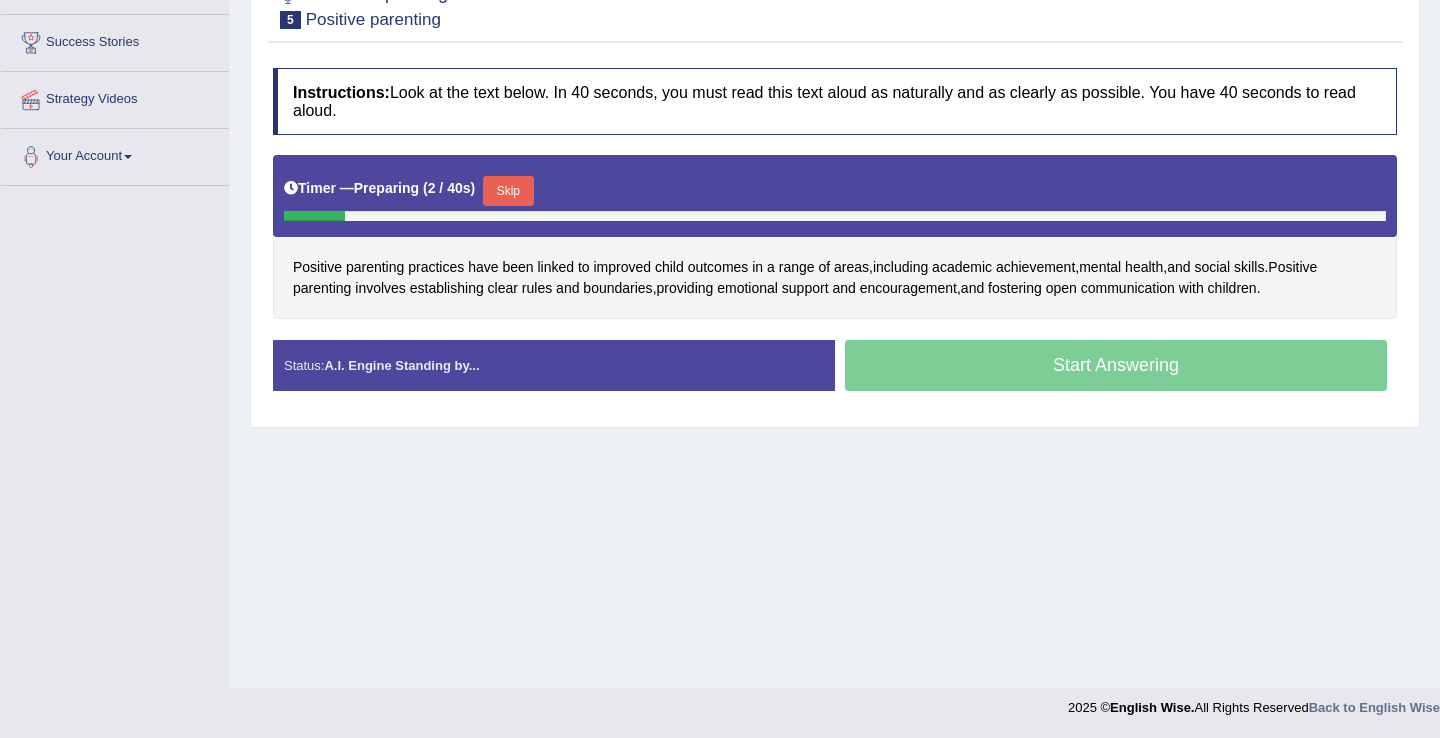 click on "Skip" at bounding box center [508, 191] 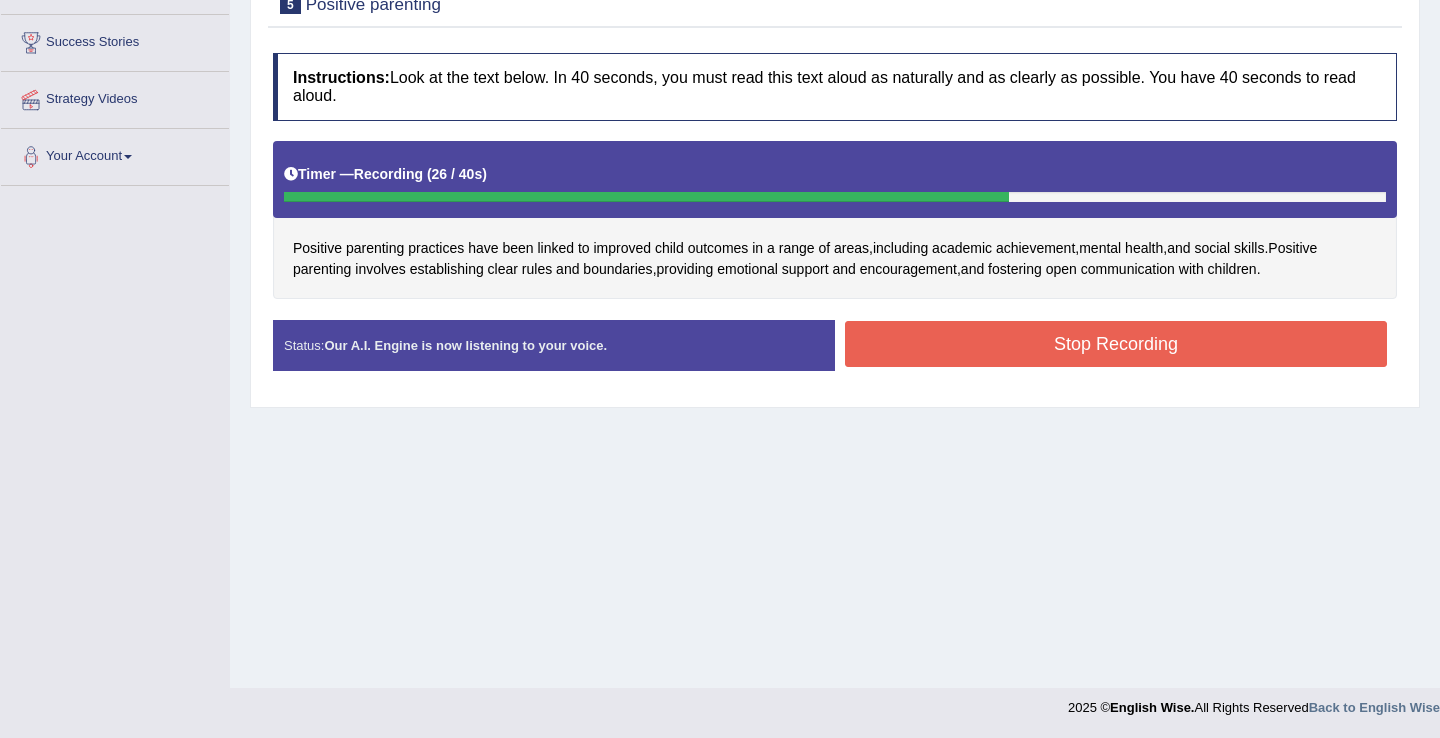 click on "Stop Recording" at bounding box center (1116, 344) 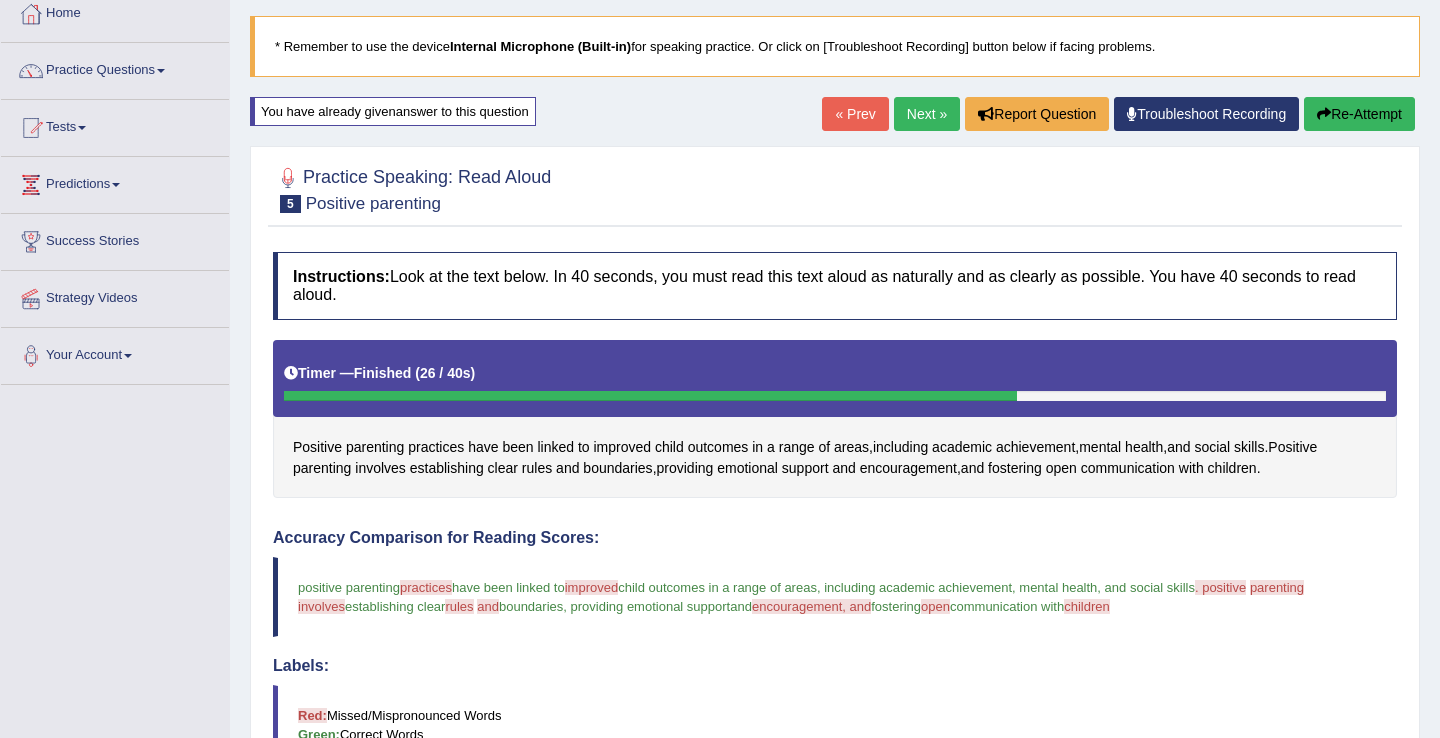 scroll, scrollTop: 0, scrollLeft: 0, axis: both 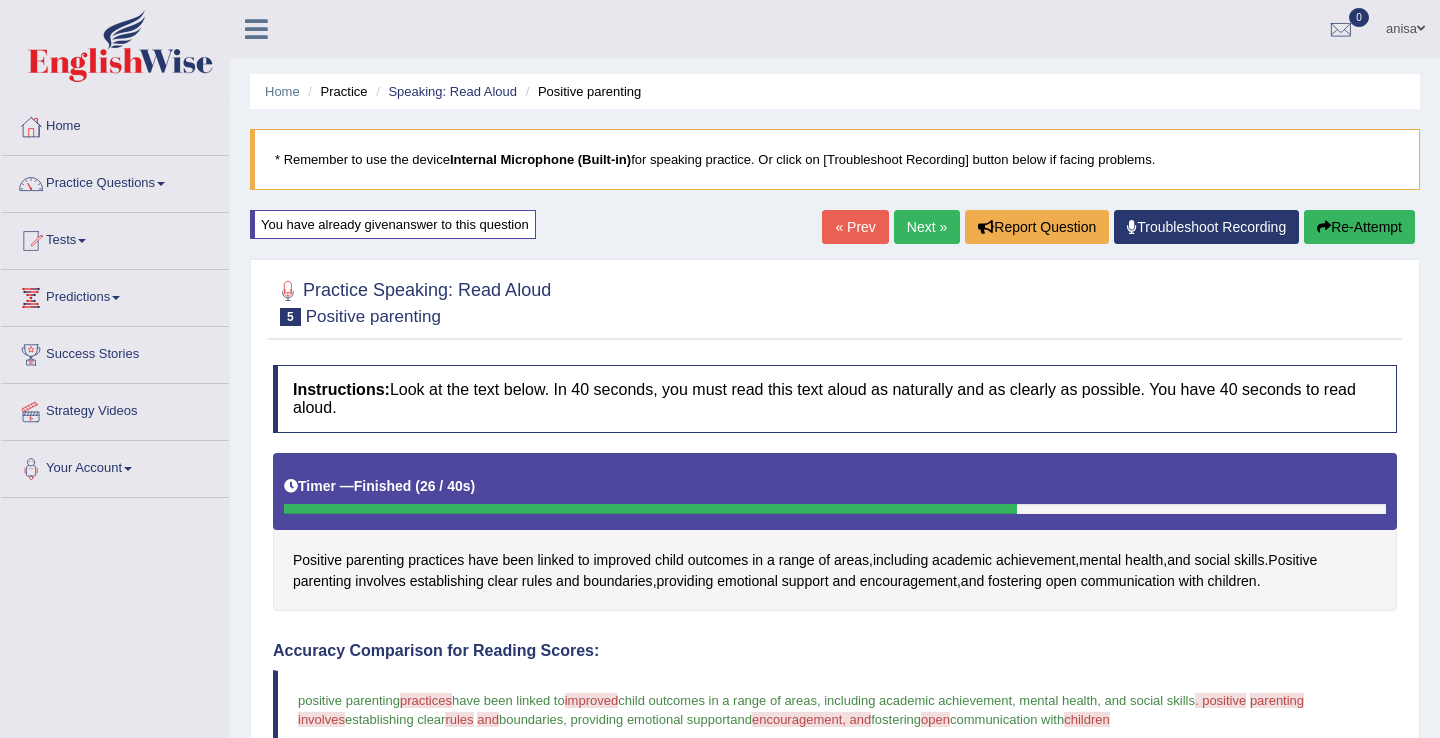 click on "« Prev" at bounding box center [855, 227] 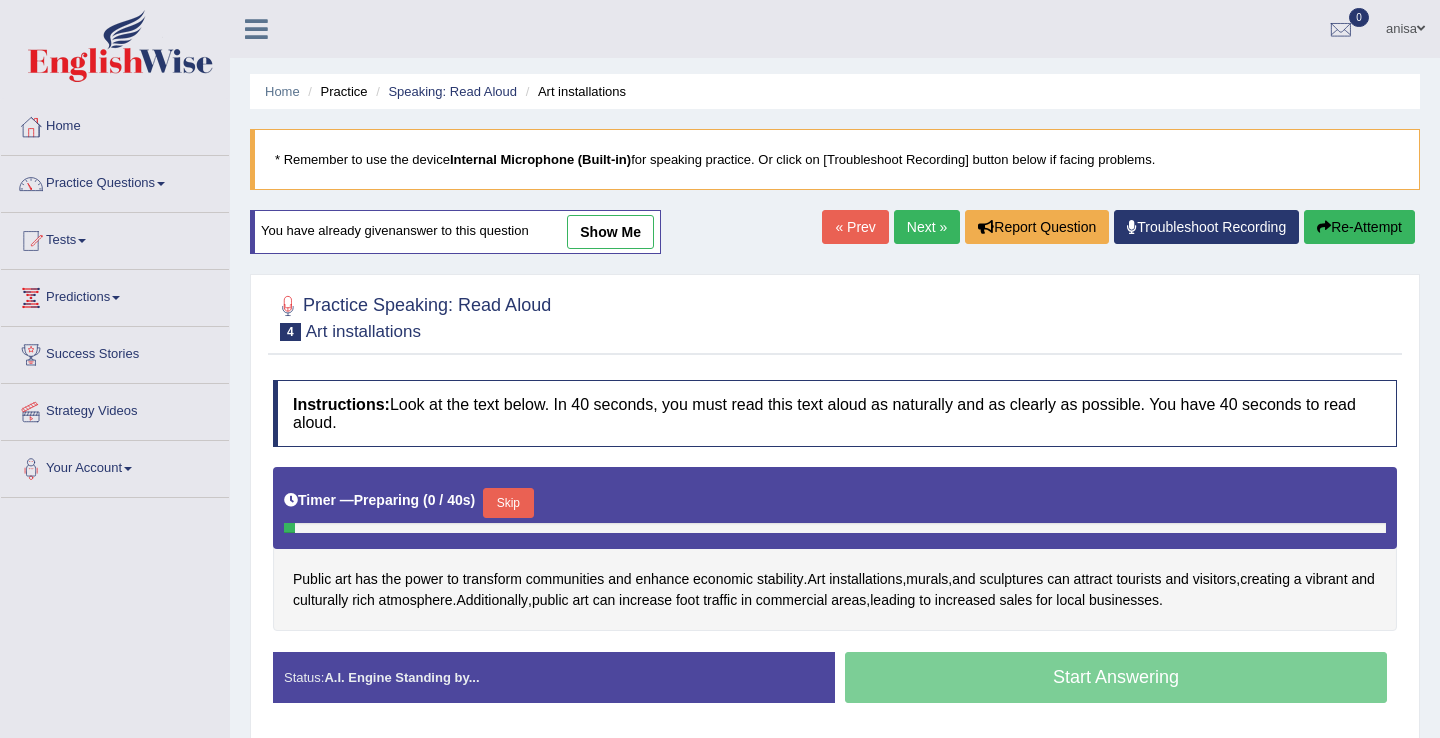 scroll, scrollTop: 0, scrollLeft: 0, axis: both 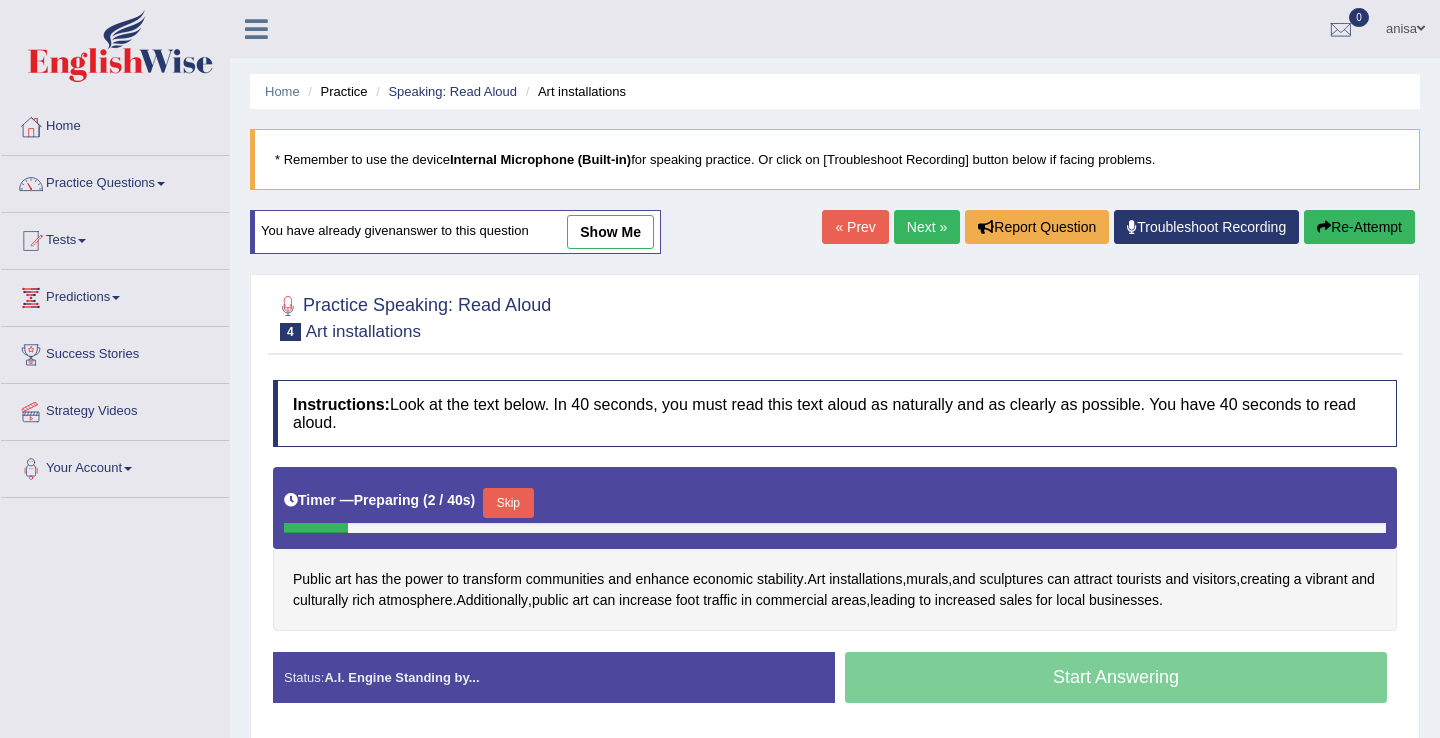 click on "Next »" at bounding box center (927, 227) 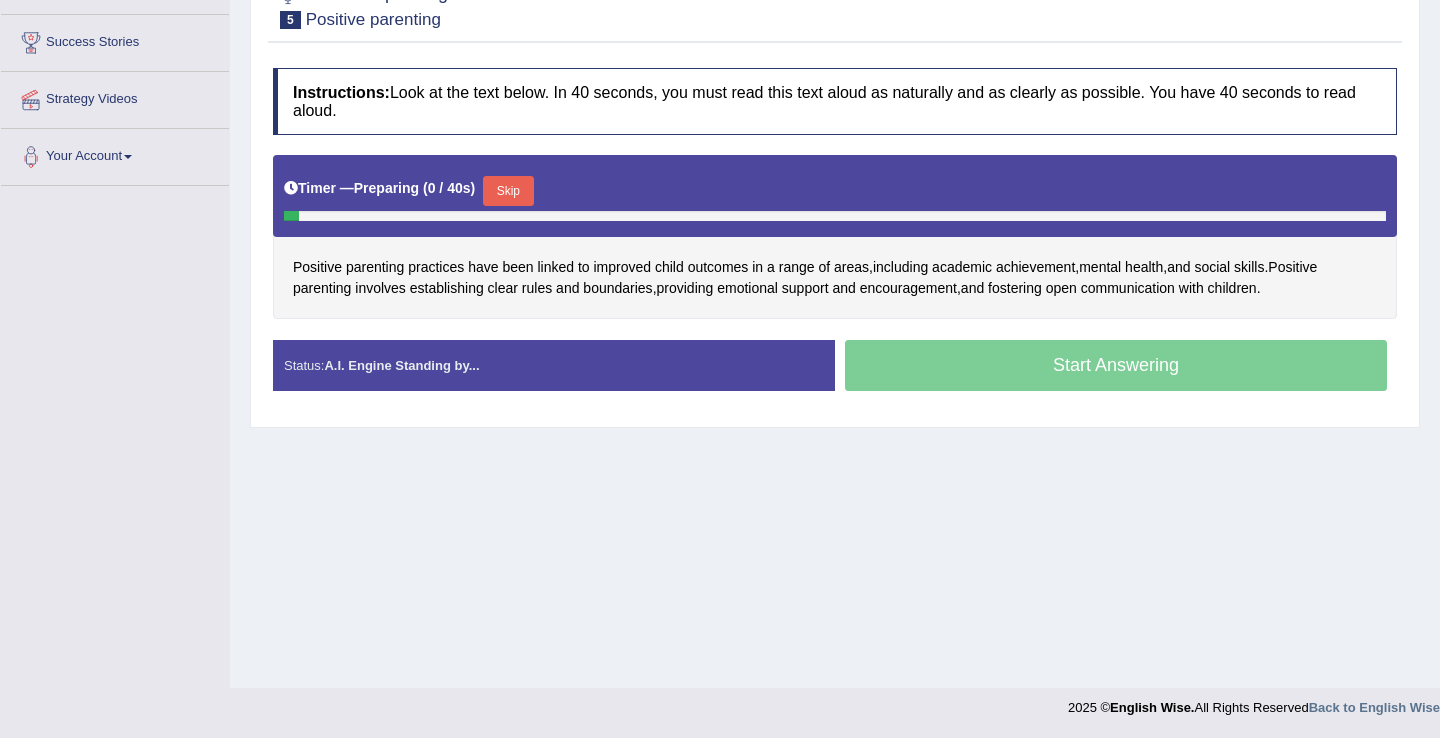 scroll, scrollTop: 312, scrollLeft: 0, axis: vertical 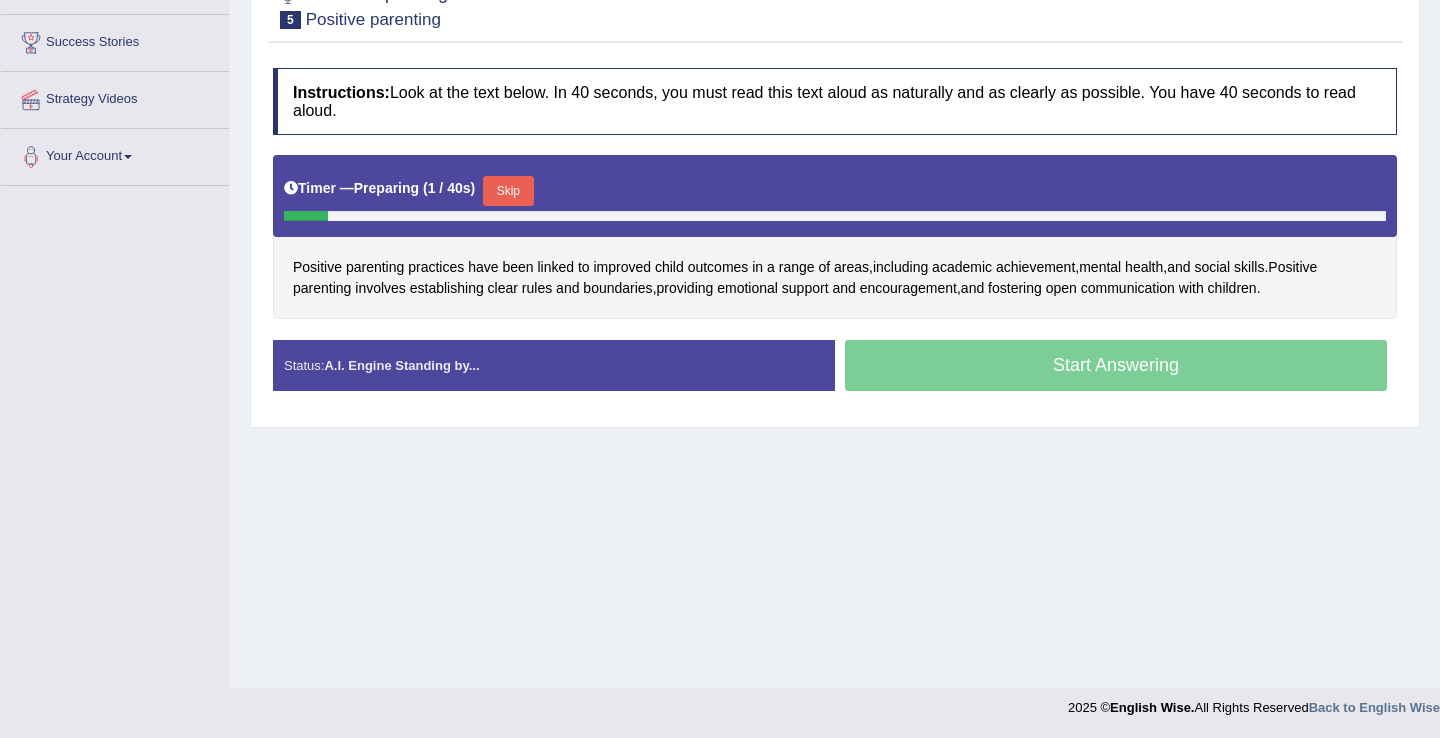 click on "Skip" at bounding box center [508, 191] 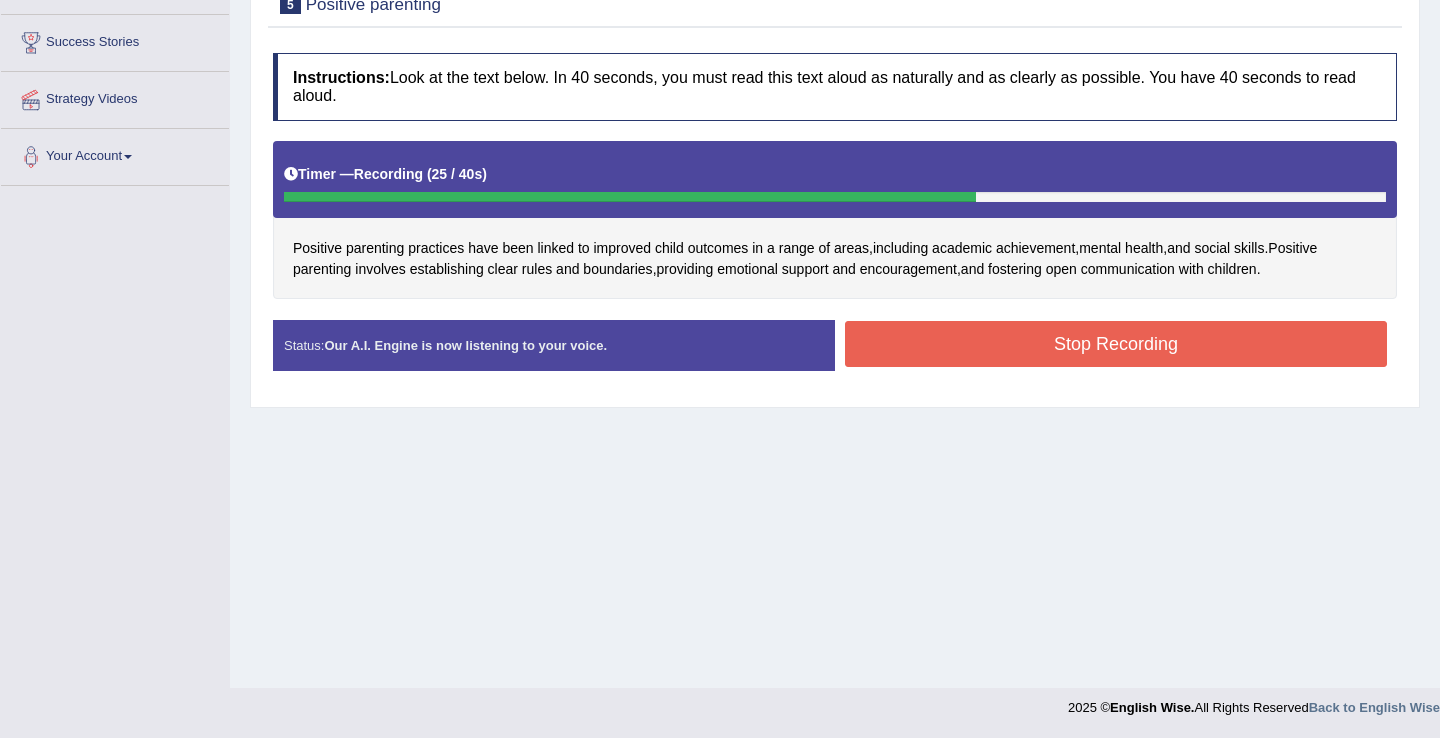 click on "Stop Recording" at bounding box center [1116, 344] 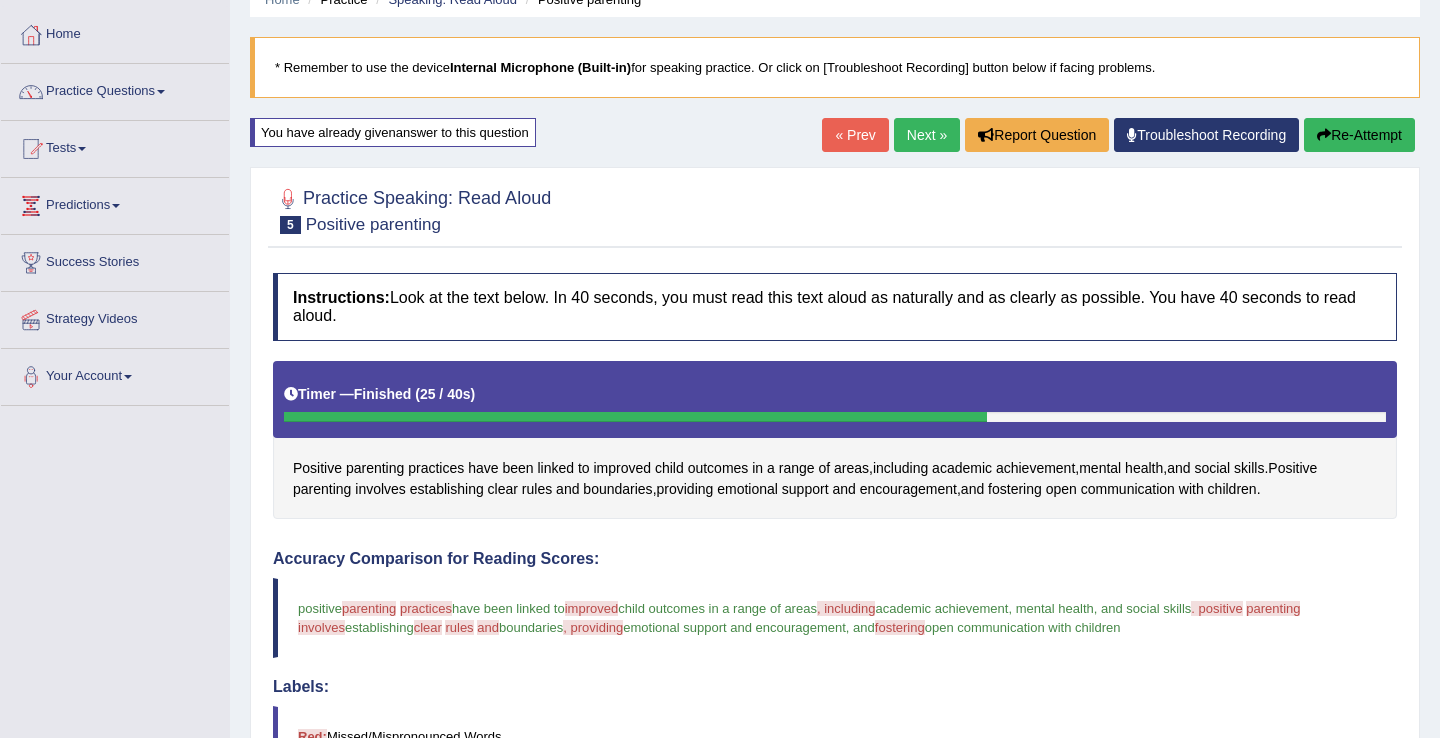 scroll, scrollTop: 0, scrollLeft: 0, axis: both 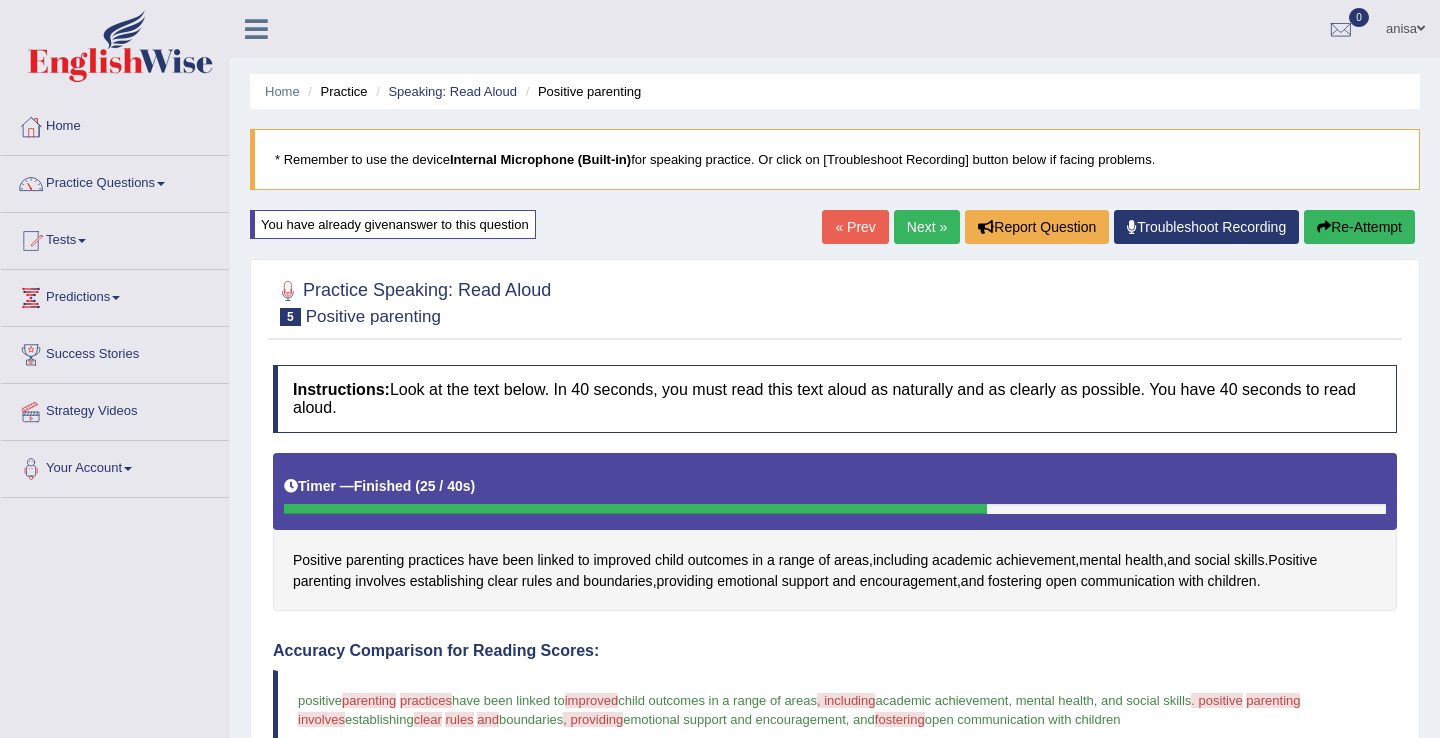 click on "Next »" at bounding box center (927, 227) 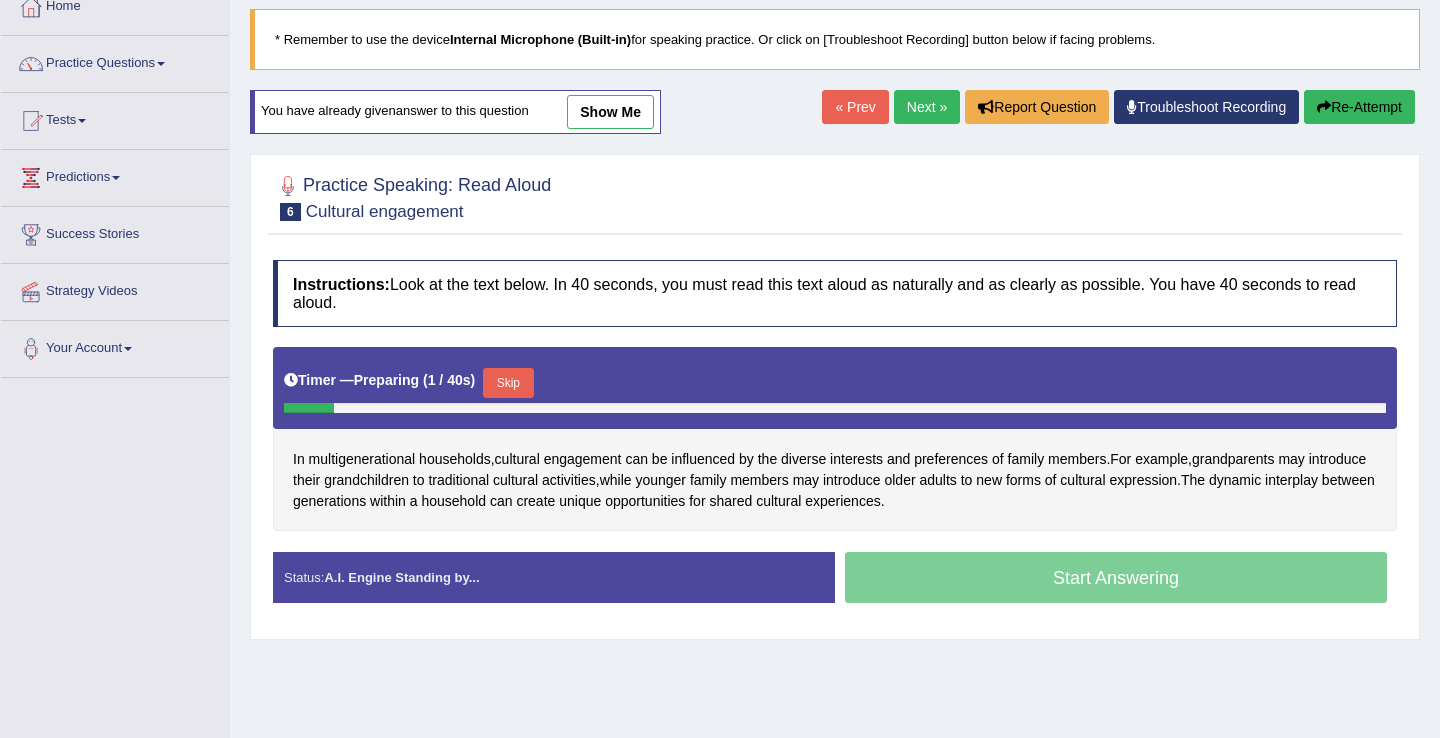 scroll, scrollTop: 120, scrollLeft: 0, axis: vertical 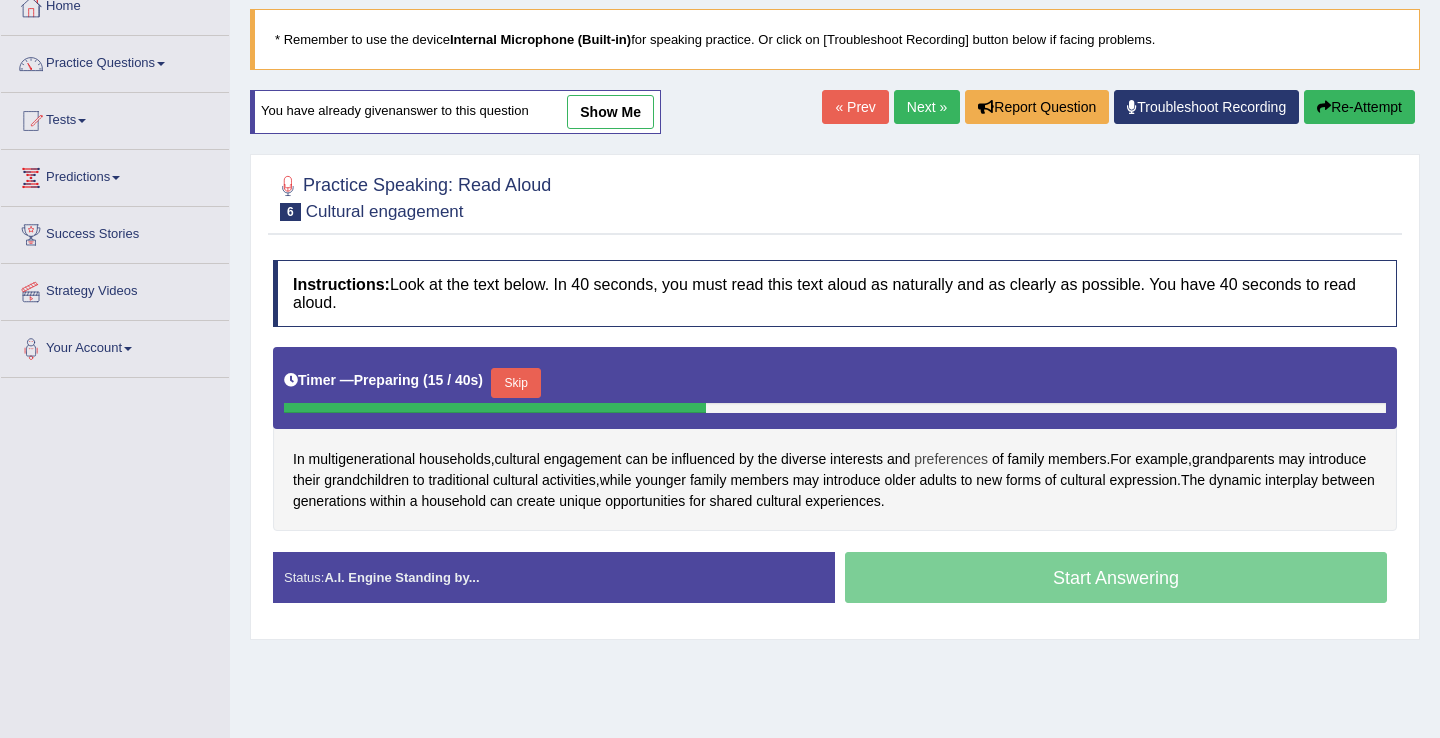 click on "preferences" at bounding box center (951, 459) 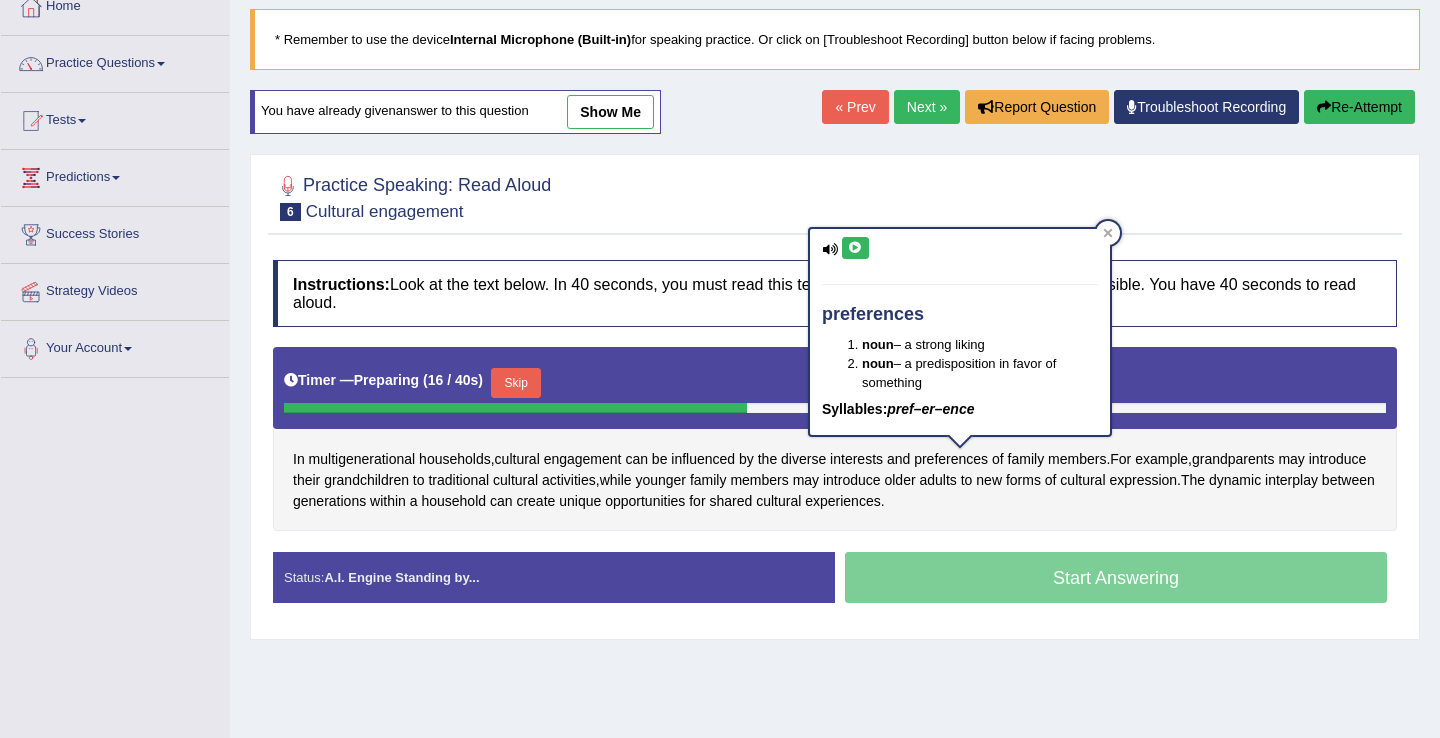 click at bounding box center [855, 248] 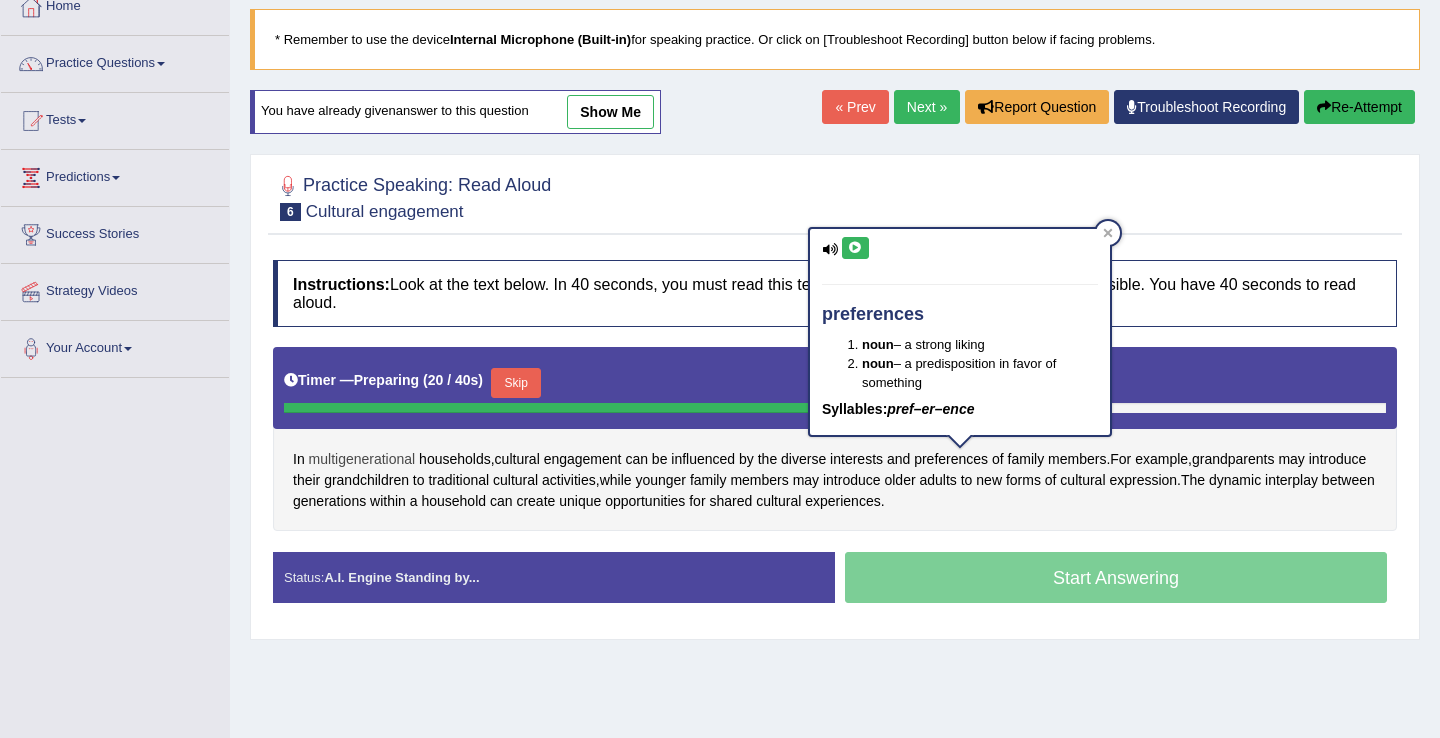 click on "multigenerational" at bounding box center (362, 459) 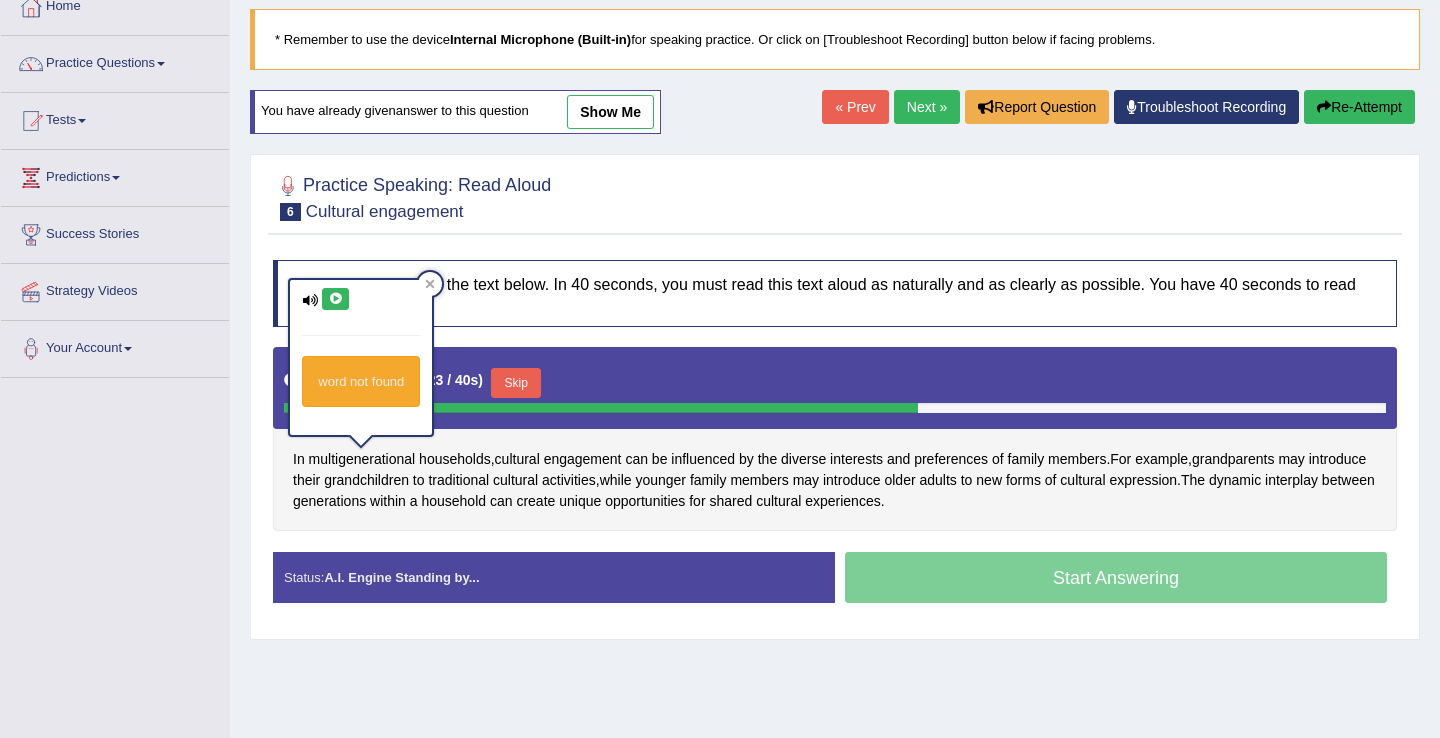 click at bounding box center (335, 299) 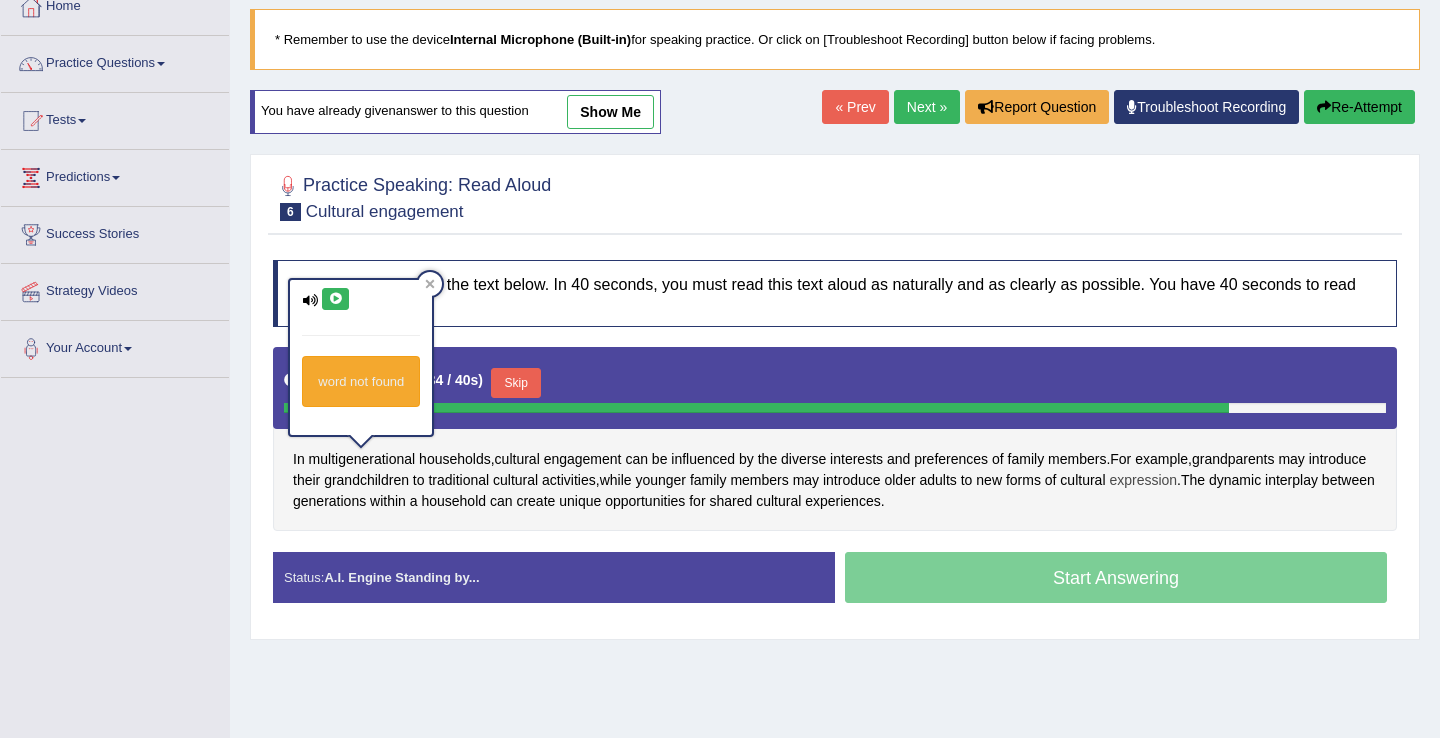 click on "expression" at bounding box center (1143, 480) 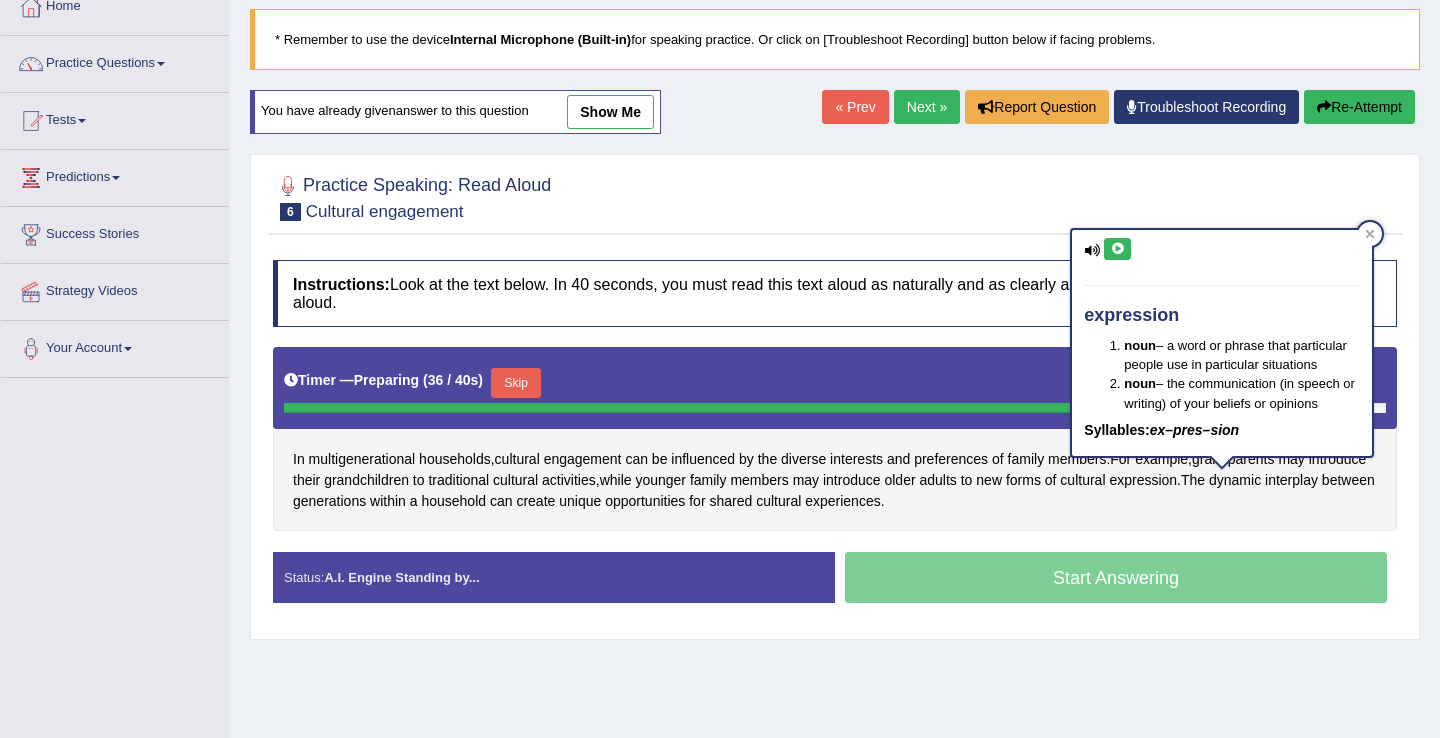 click at bounding box center (1117, 249) 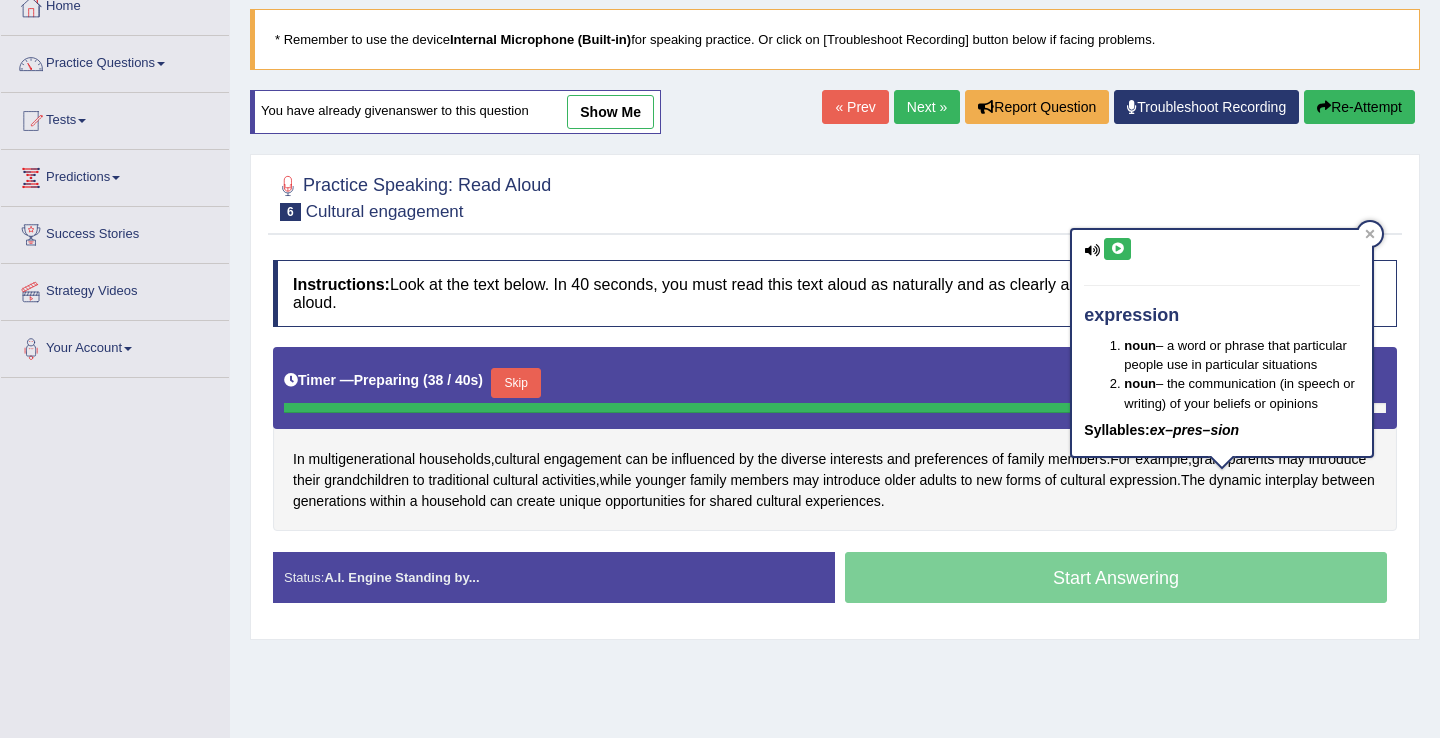 click on "In   multigenerational   households ,  cultural   engagement   can   be   influenced   by   the   diverse   interests   and   preferences   of   family   members .  For   example ,  grandparents   may   introduce   their   grandchildren   to   traditional   cultural   activities ,  while   younger   family   members   may   introduce   older   adults   to   new   forms   of   cultural   expression .  The   dynamic   interplay   between   generations   within   a   household   can   create   unique   opportunities   for   shared   cultural   experiences ." at bounding box center (835, 439) 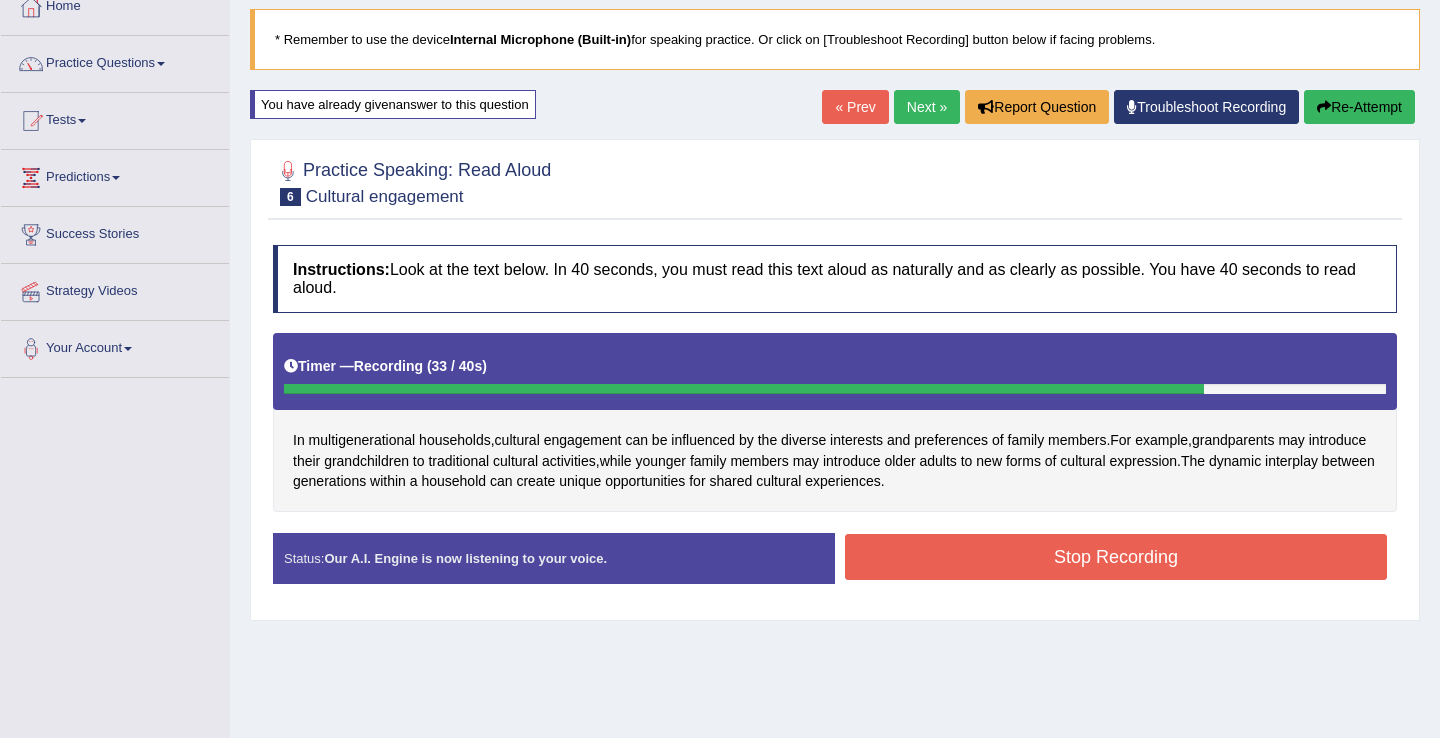 click on "Stop Recording" at bounding box center [1116, 557] 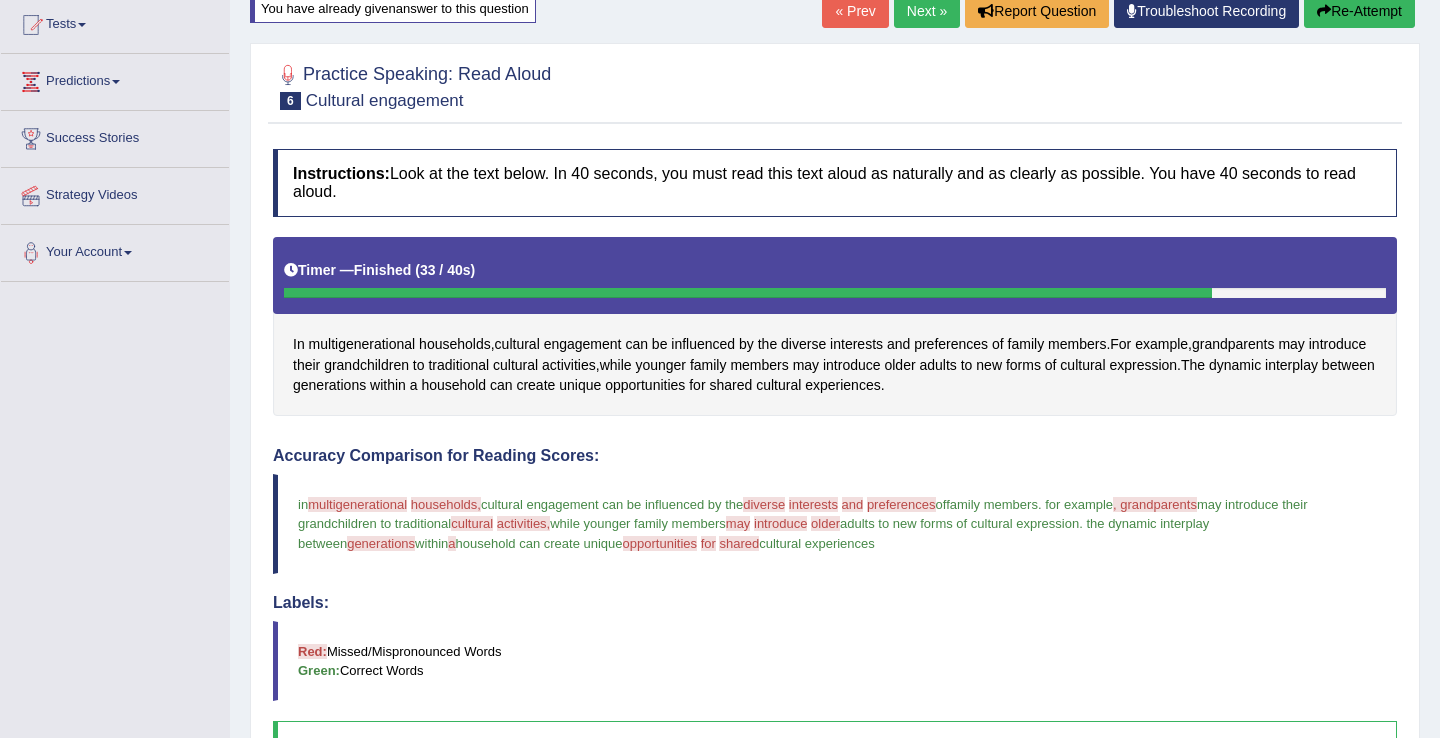 scroll, scrollTop: 0, scrollLeft: 0, axis: both 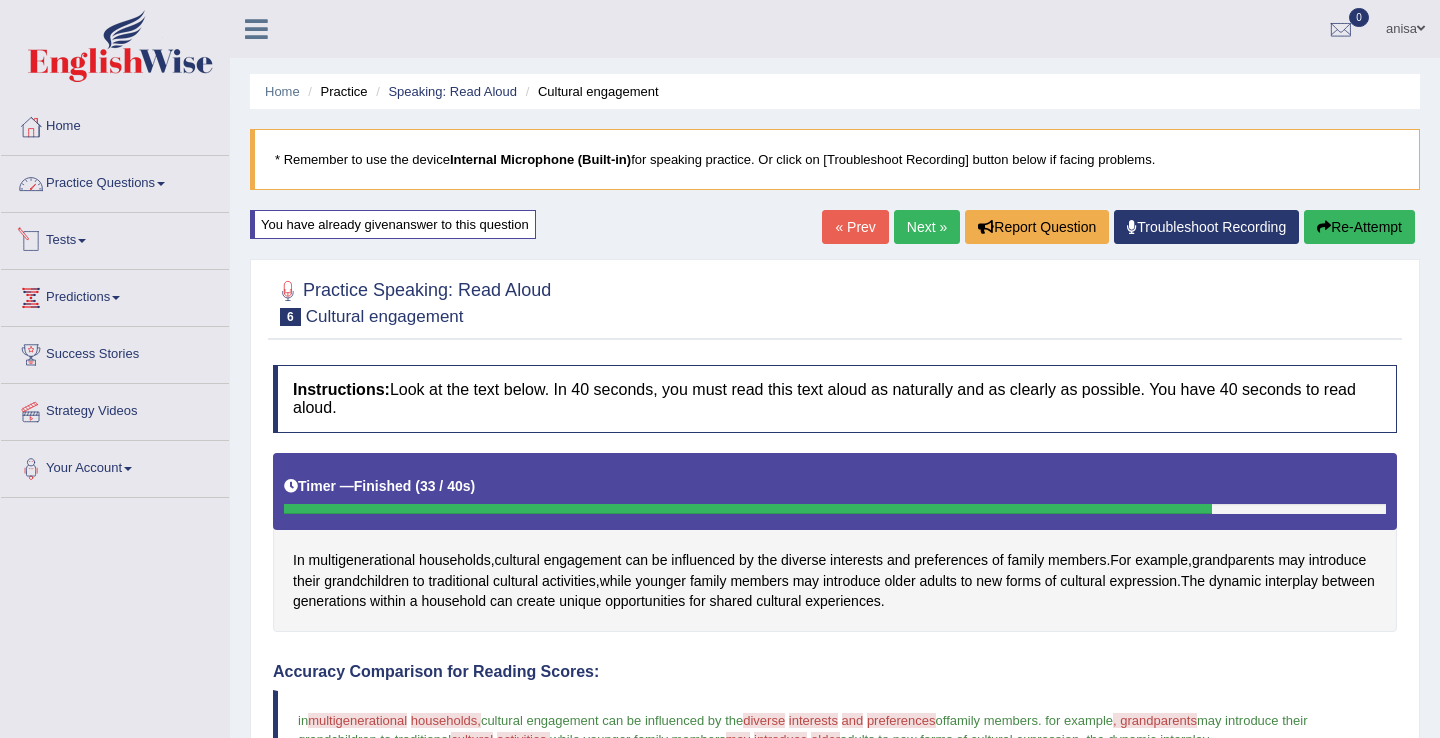 click on "Practice Questions" at bounding box center (115, 181) 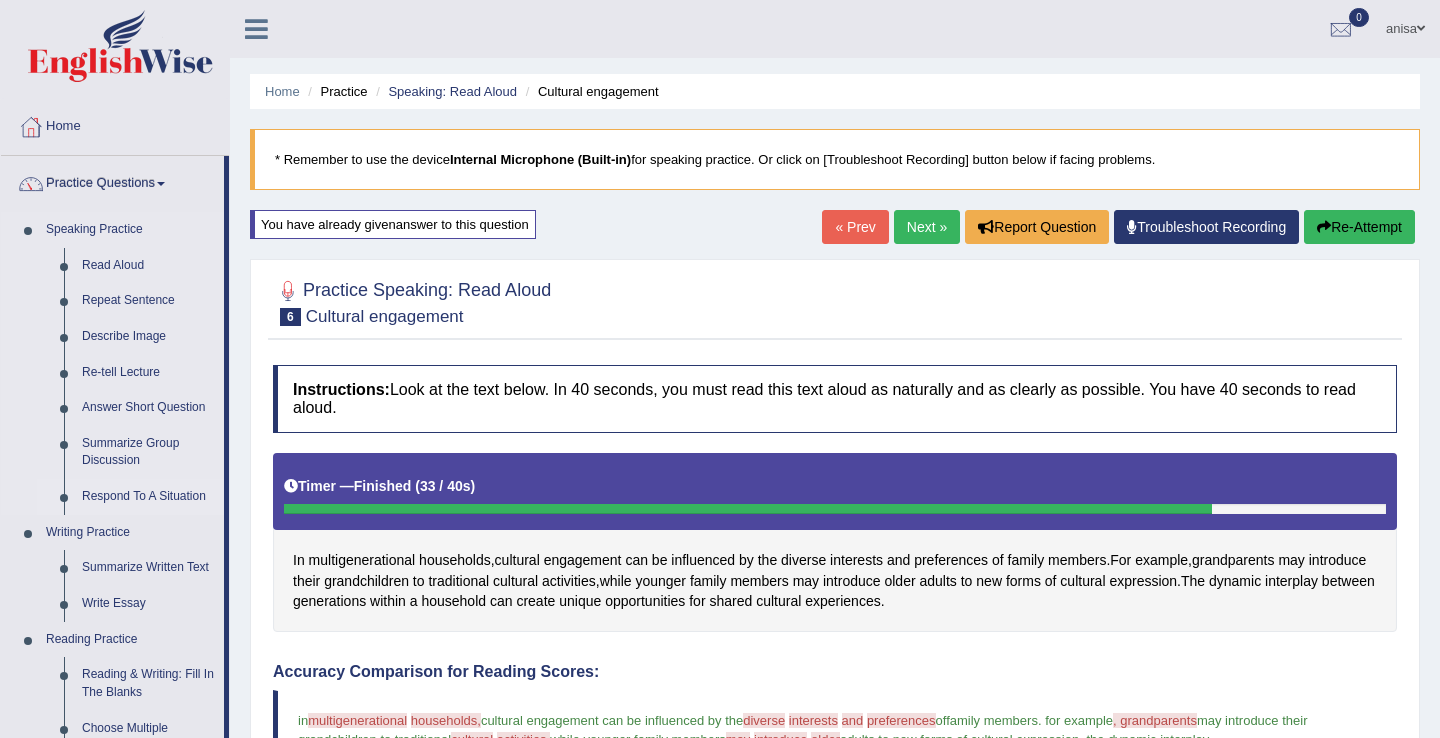 click on "Respond To A Situation" at bounding box center [148, 497] 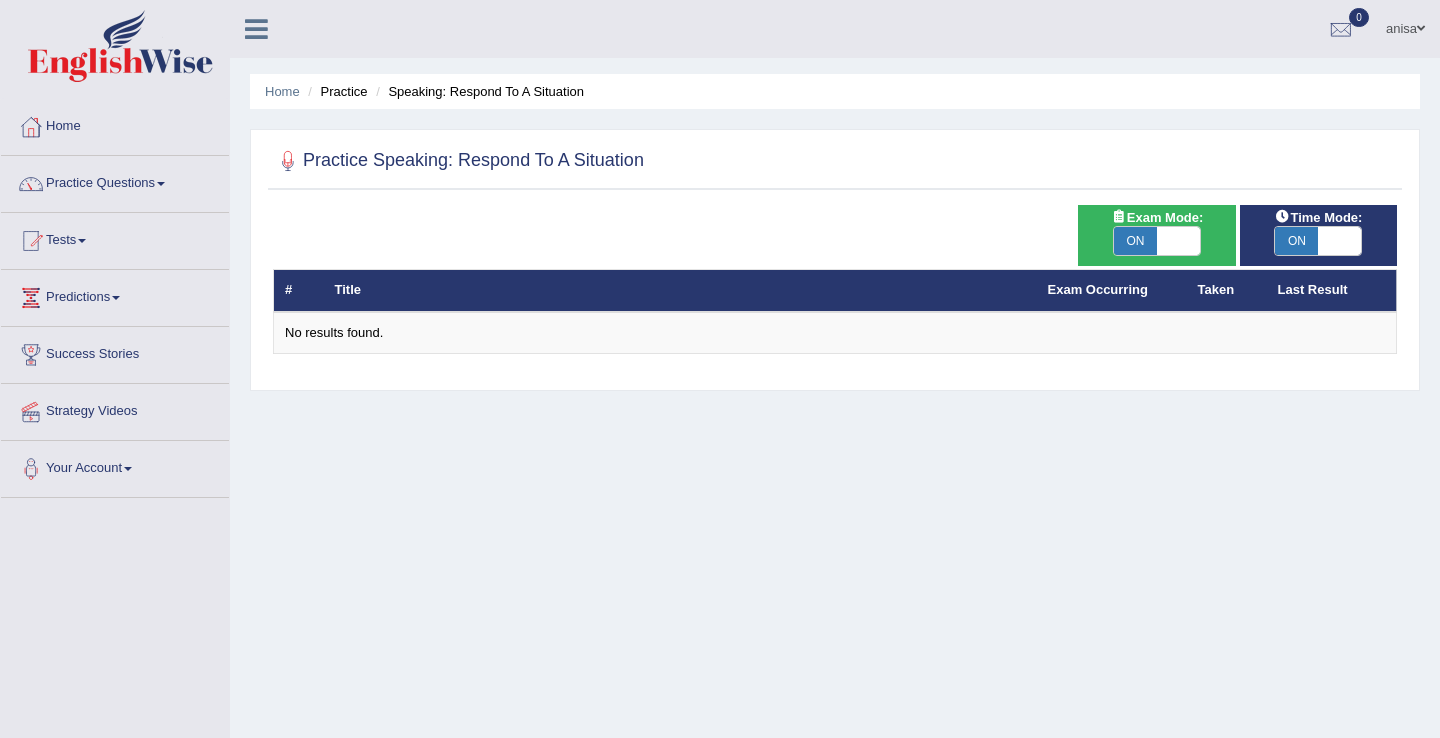 scroll, scrollTop: 0, scrollLeft: 0, axis: both 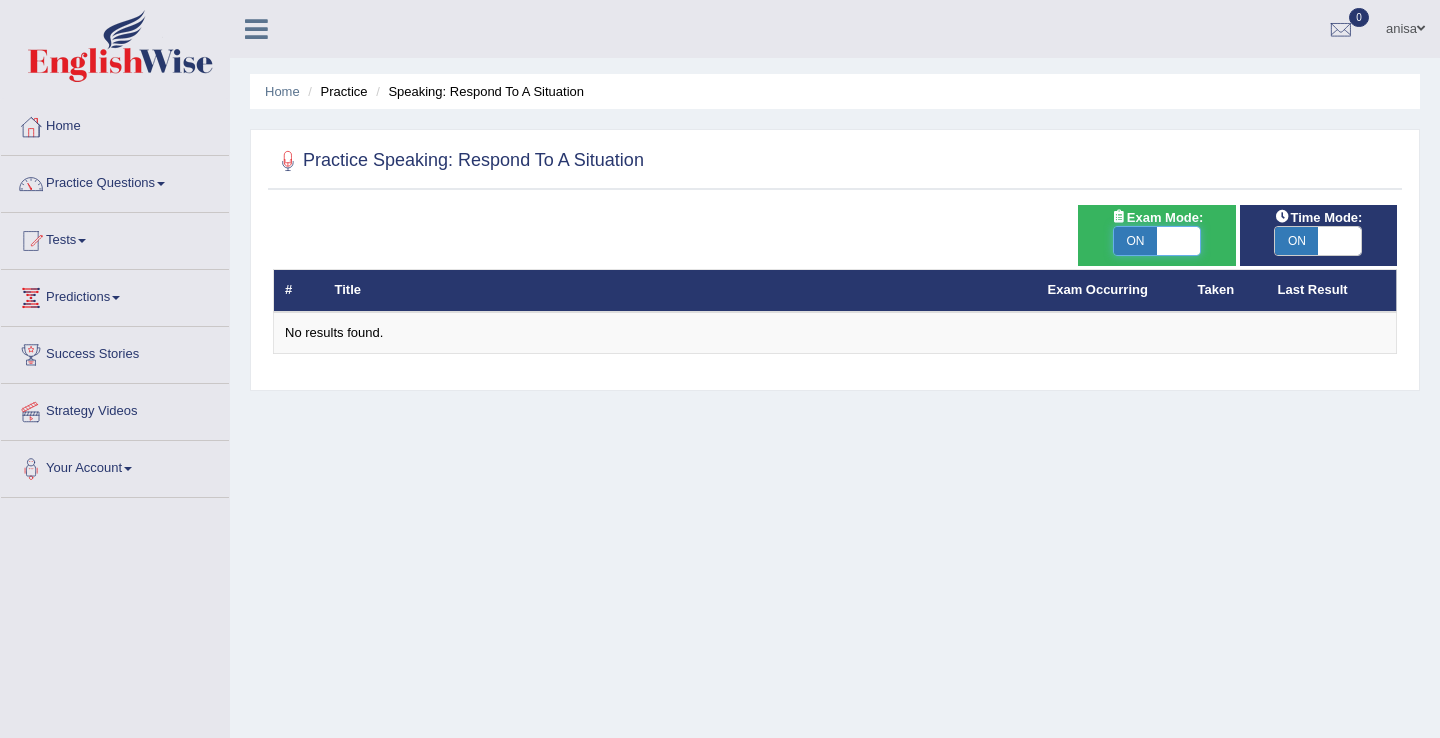 click at bounding box center [1178, 241] 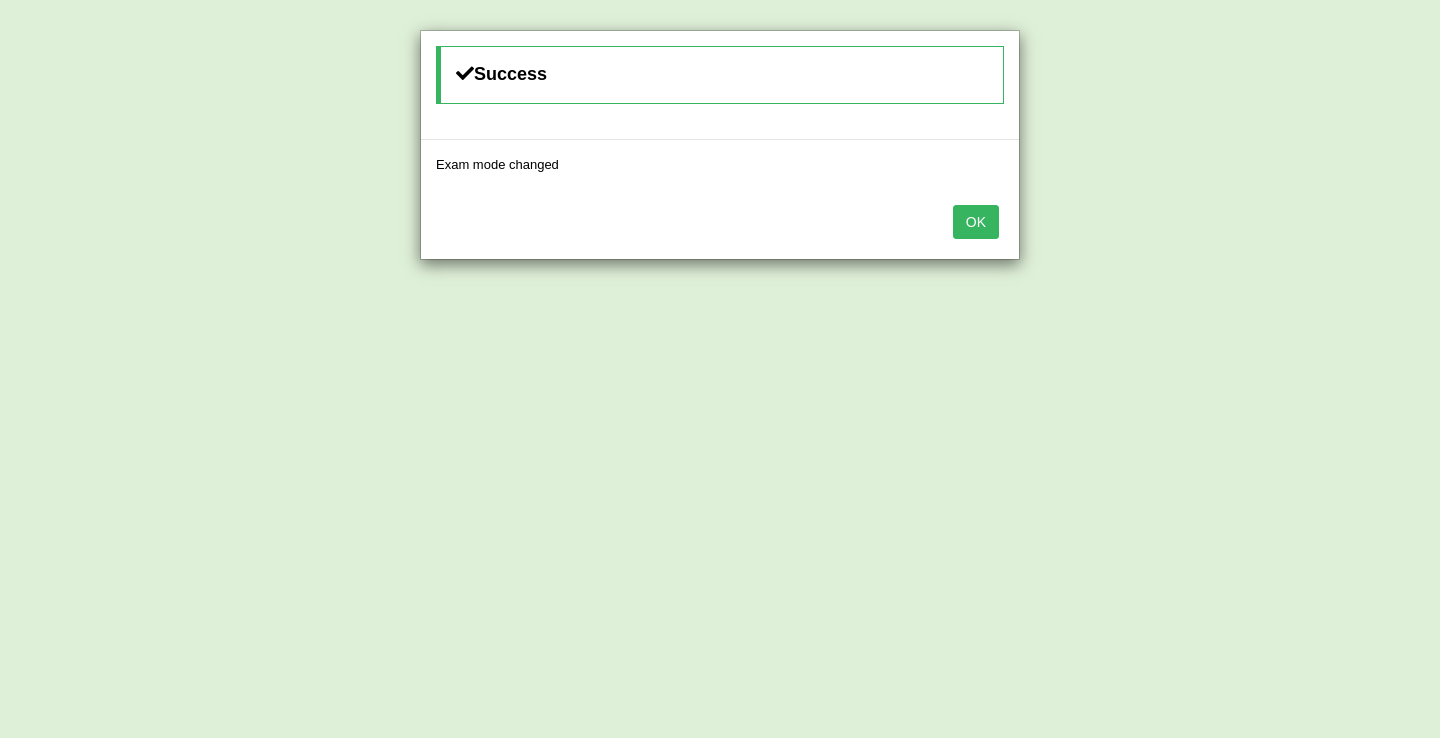 click on "OK" at bounding box center (976, 222) 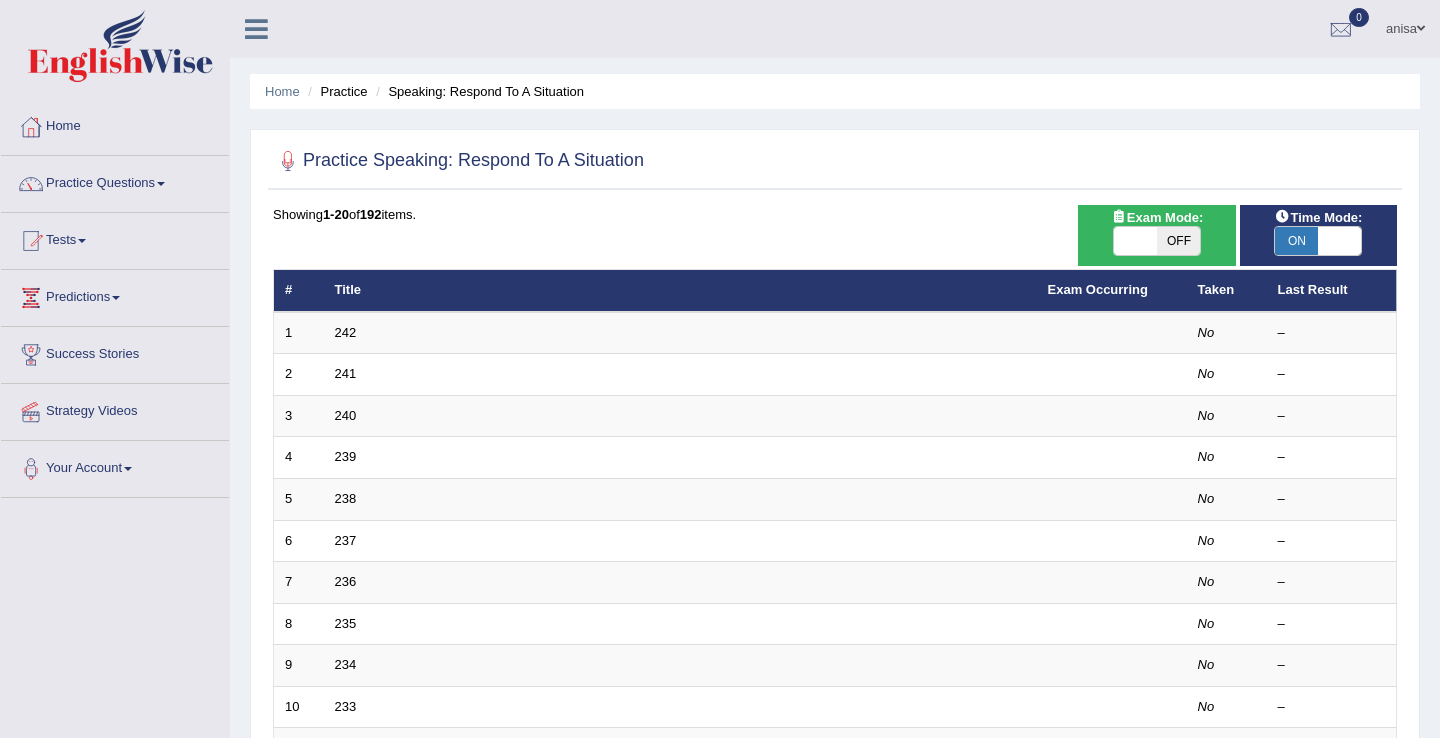scroll, scrollTop: 0, scrollLeft: 0, axis: both 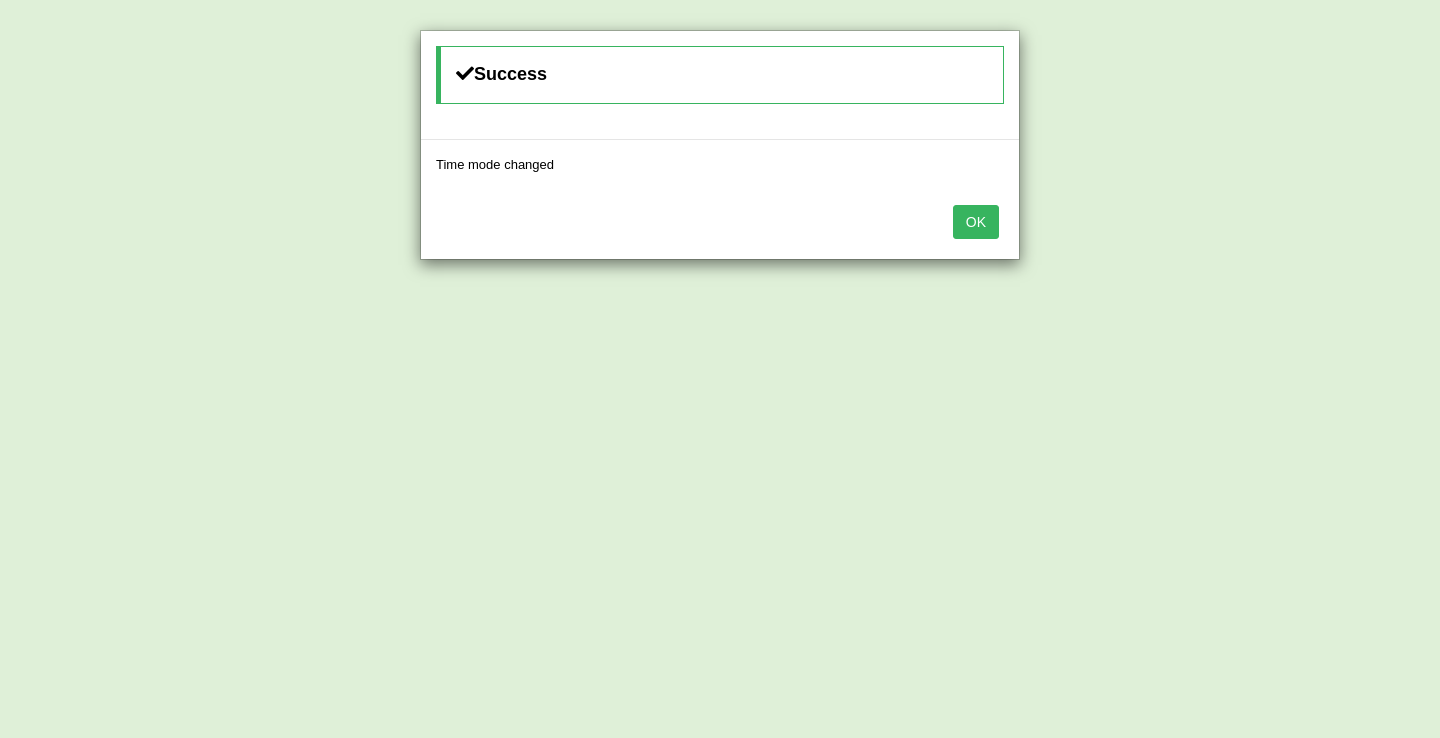 click on "OK" at bounding box center [976, 222] 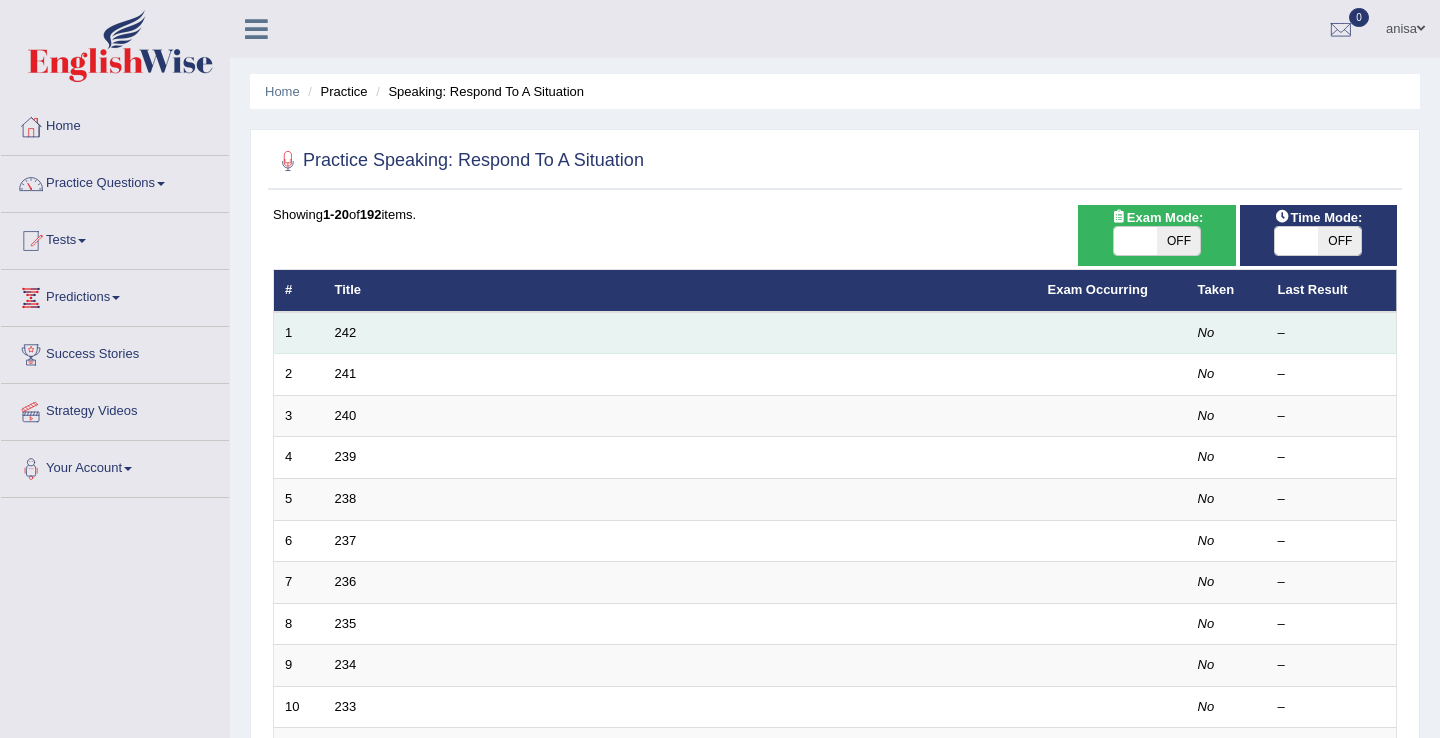 click on "242" at bounding box center (680, 333) 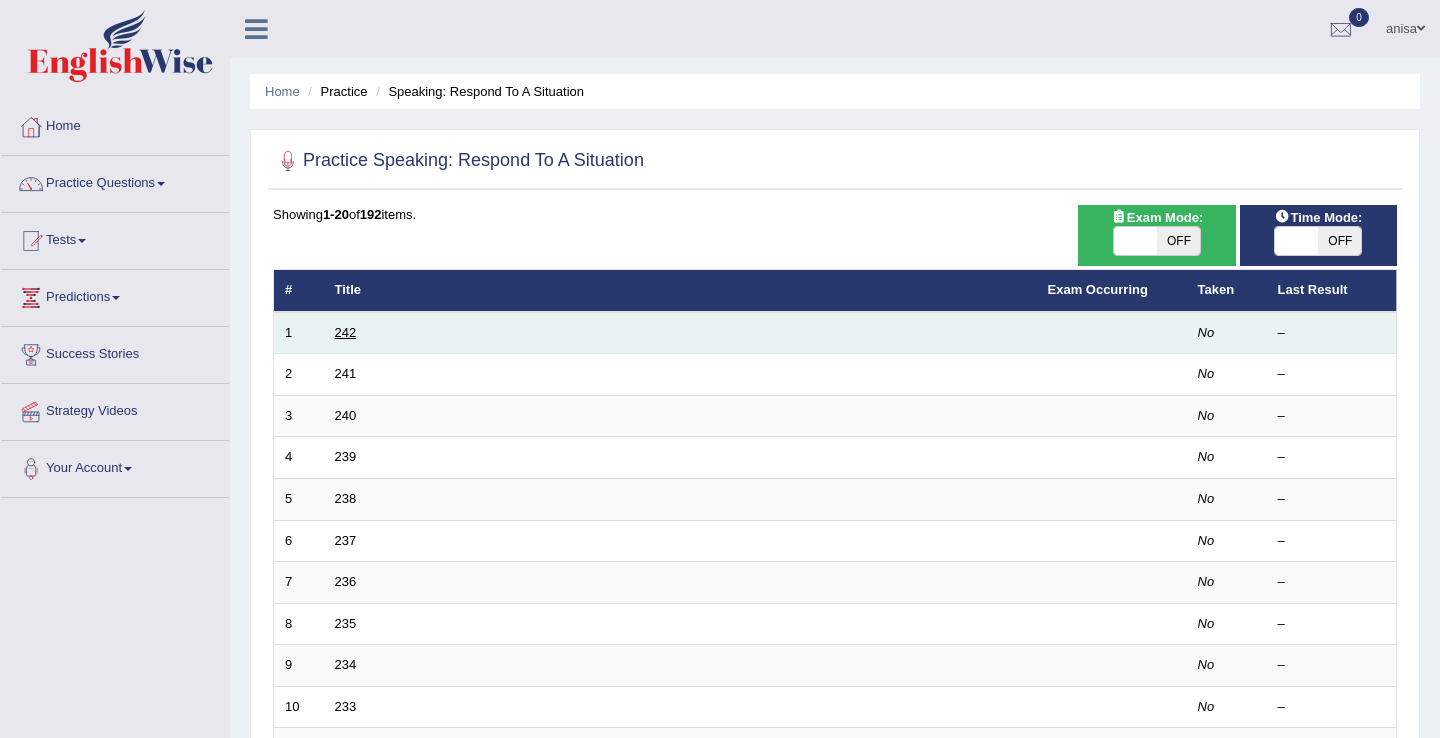 click on "242" at bounding box center (346, 332) 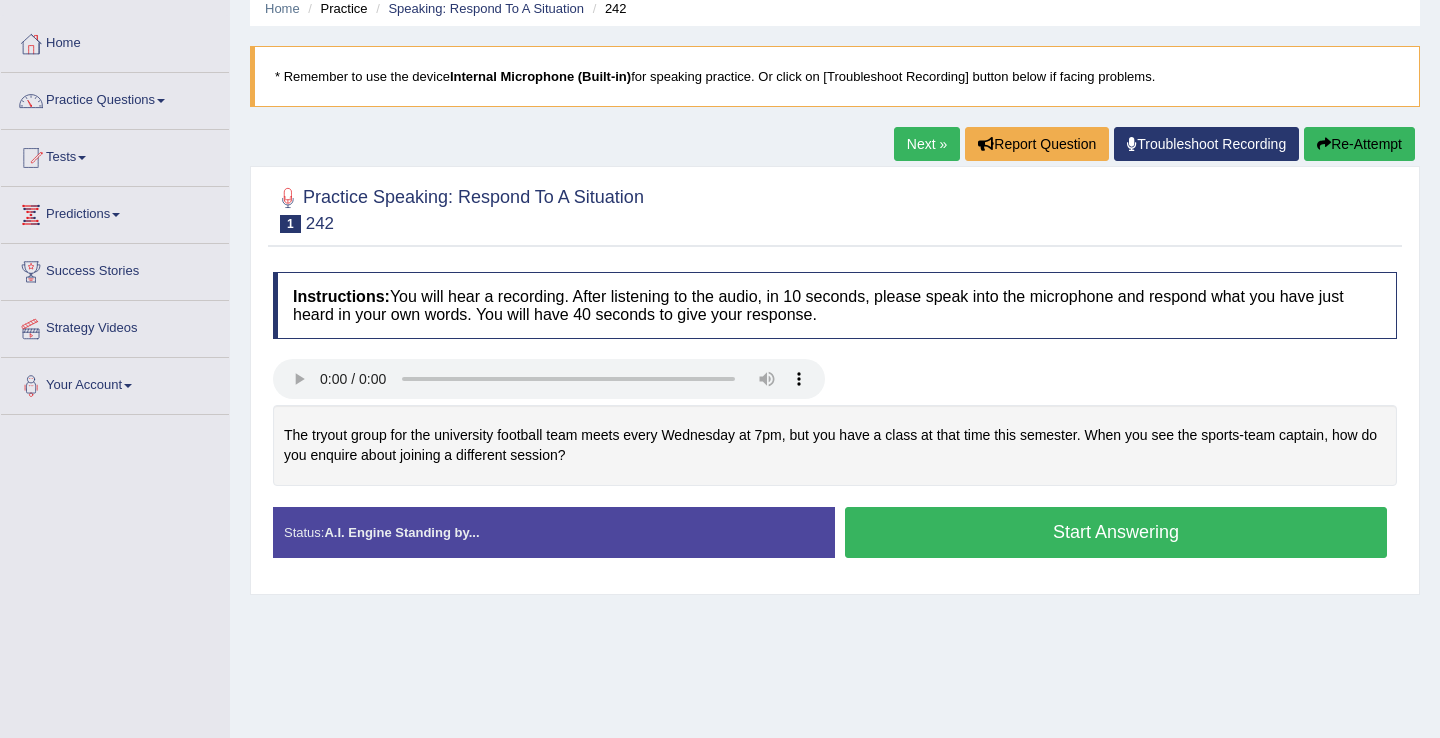 scroll, scrollTop: 83, scrollLeft: 0, axis: vertical 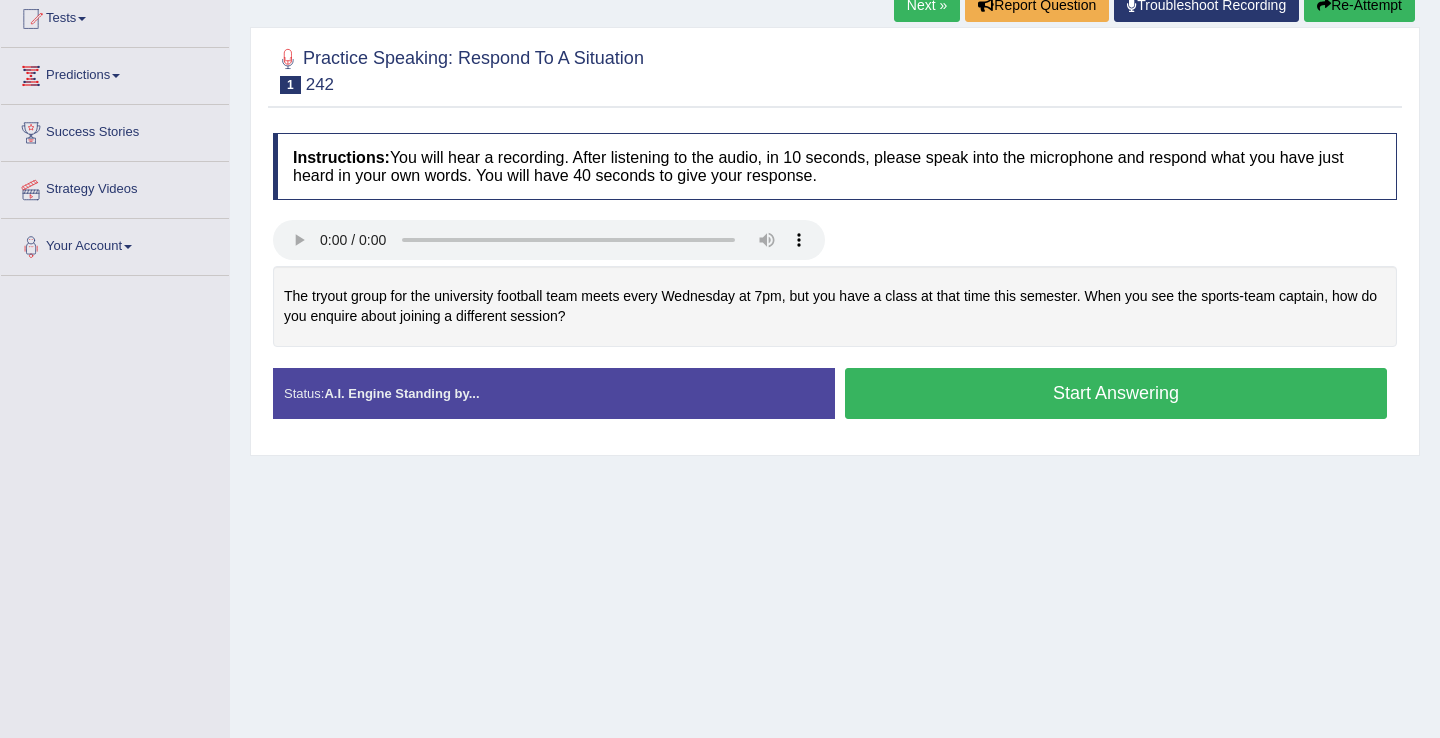 click on "Start Answering" at bounding box center [1116, 393] 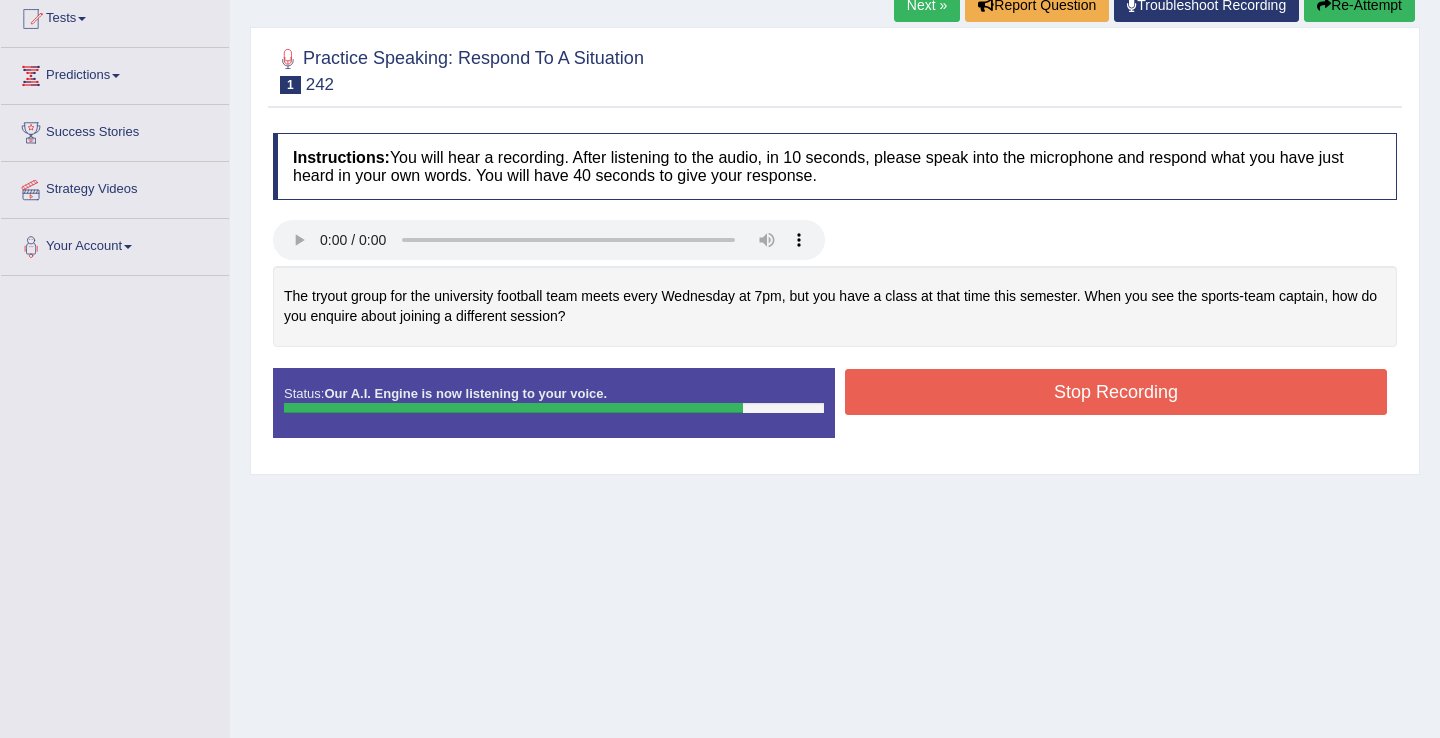 click on "Stop Recording" at bounding box center [1116, 392] 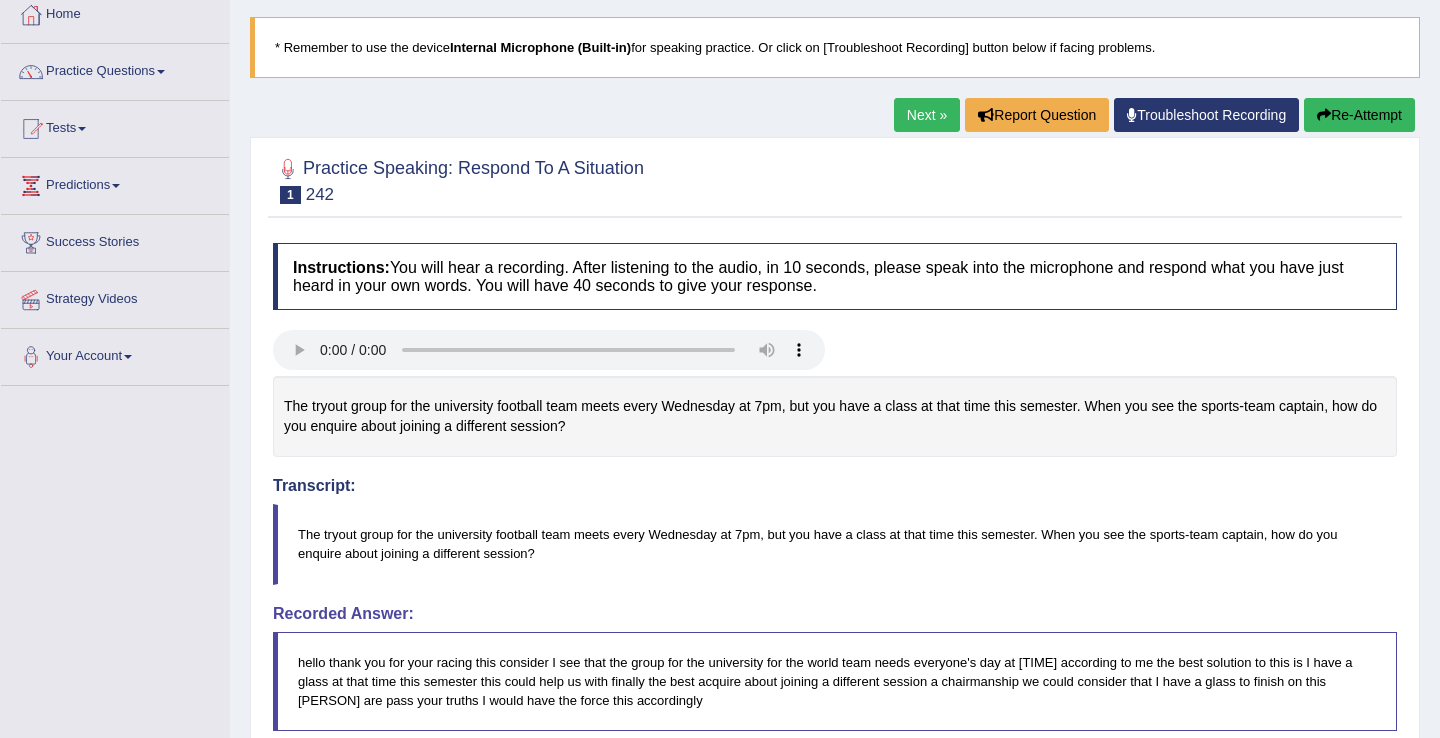 scroll, scrollTop: 100, scrollLeft: 0, axis: vertical 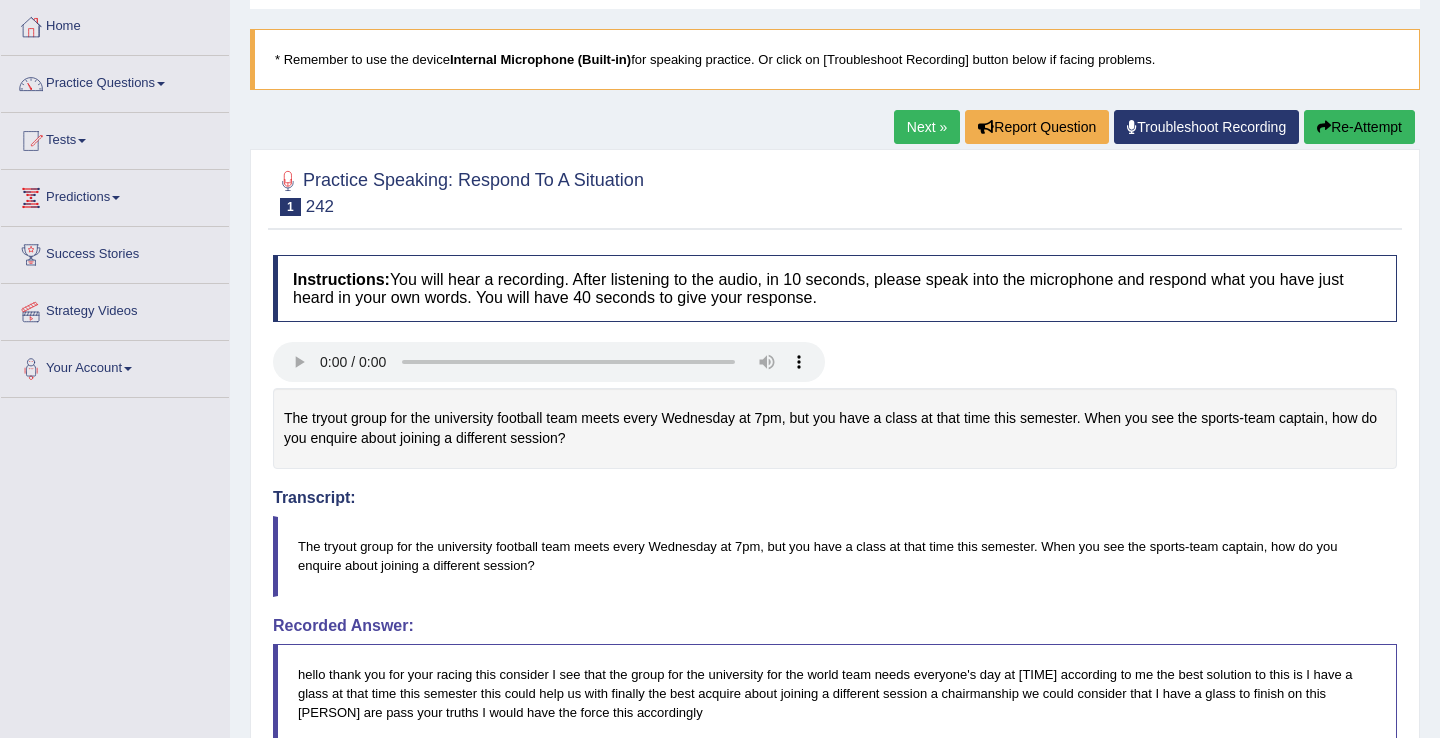 click on "Next »" at bounding box center (927, 127) 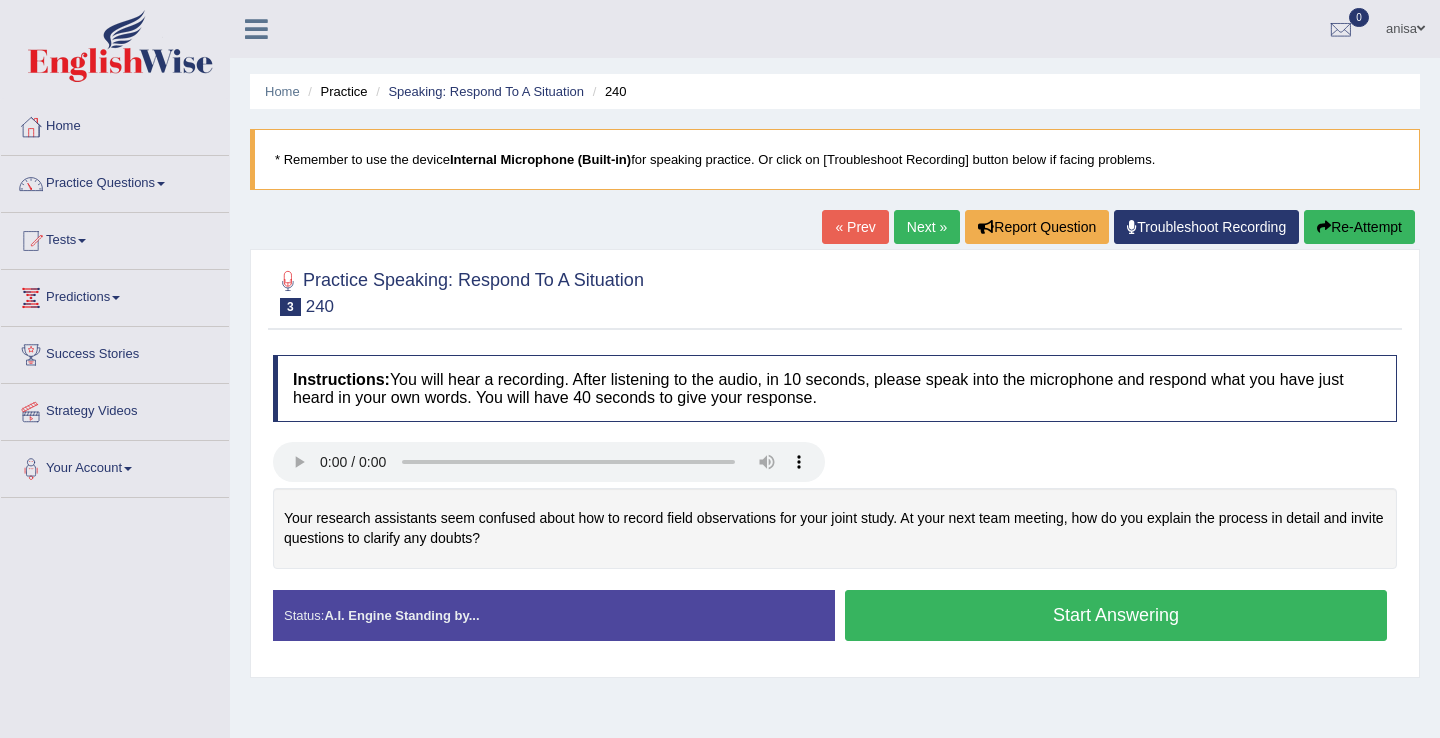 scroll, scrollTop: 312, scrollLeft: 0, axis: vertical 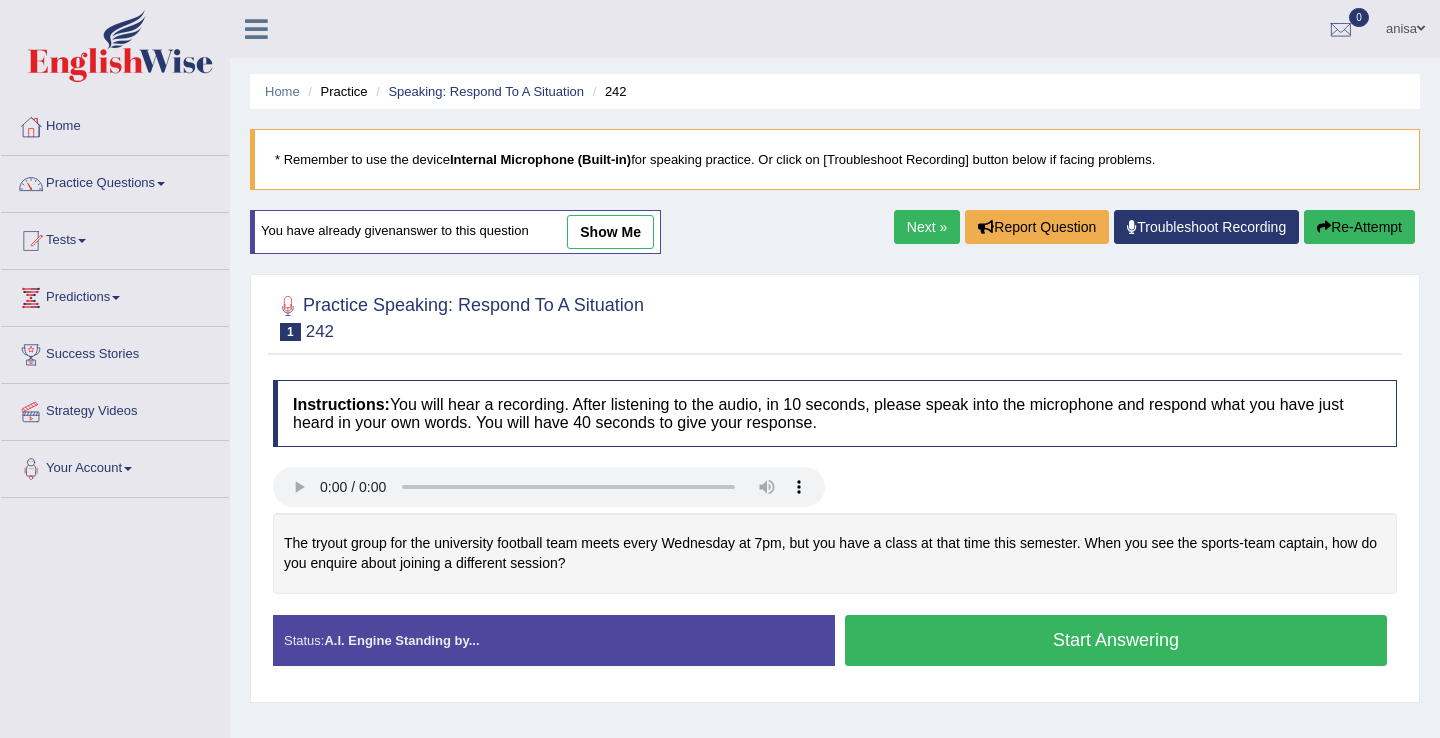 click on "Start Answering" at bounding box center [1116, 640] 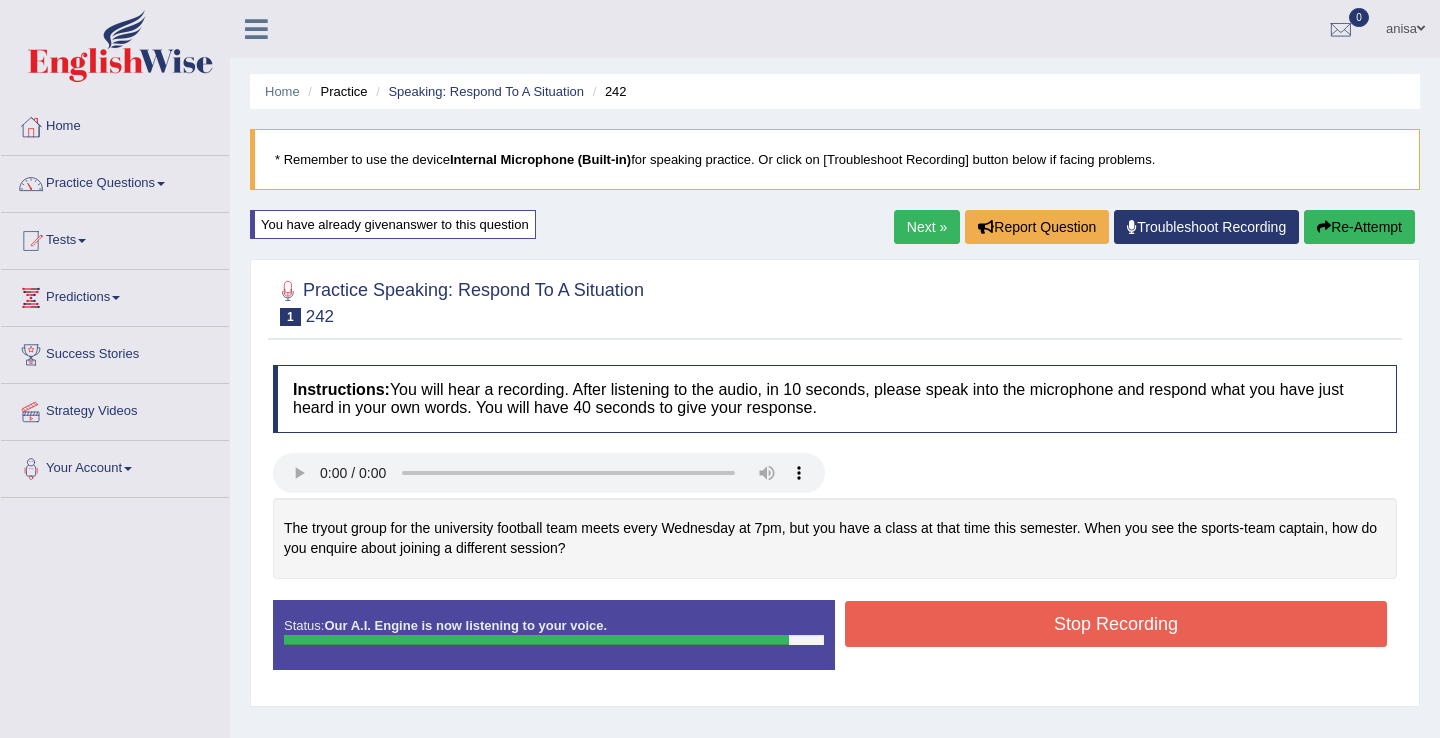 click on "Stop Recording" at bounding box center [1116, 624] 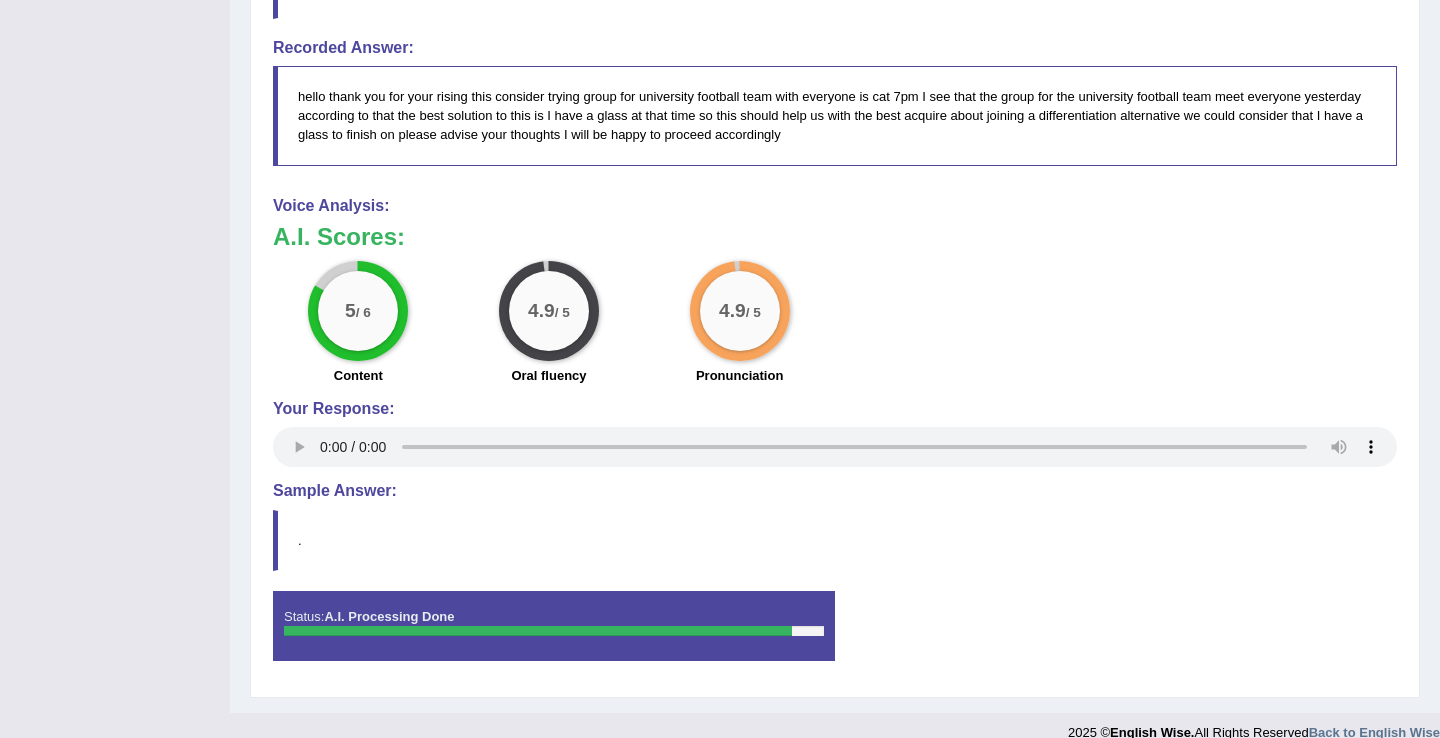 scroll, scrollTop: 714, scrollLeft: 0, axis: vertical 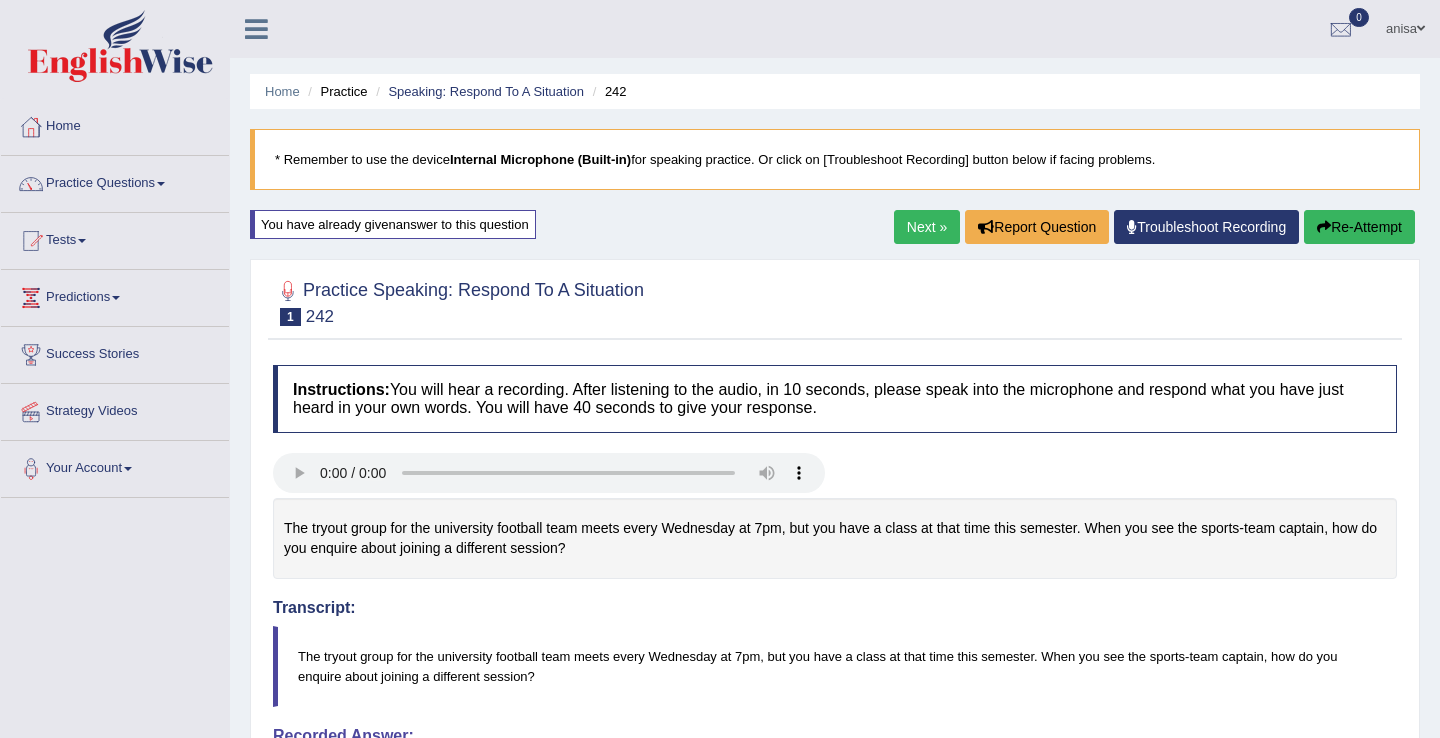 click on "Next »" at bounding box center (927, 227) 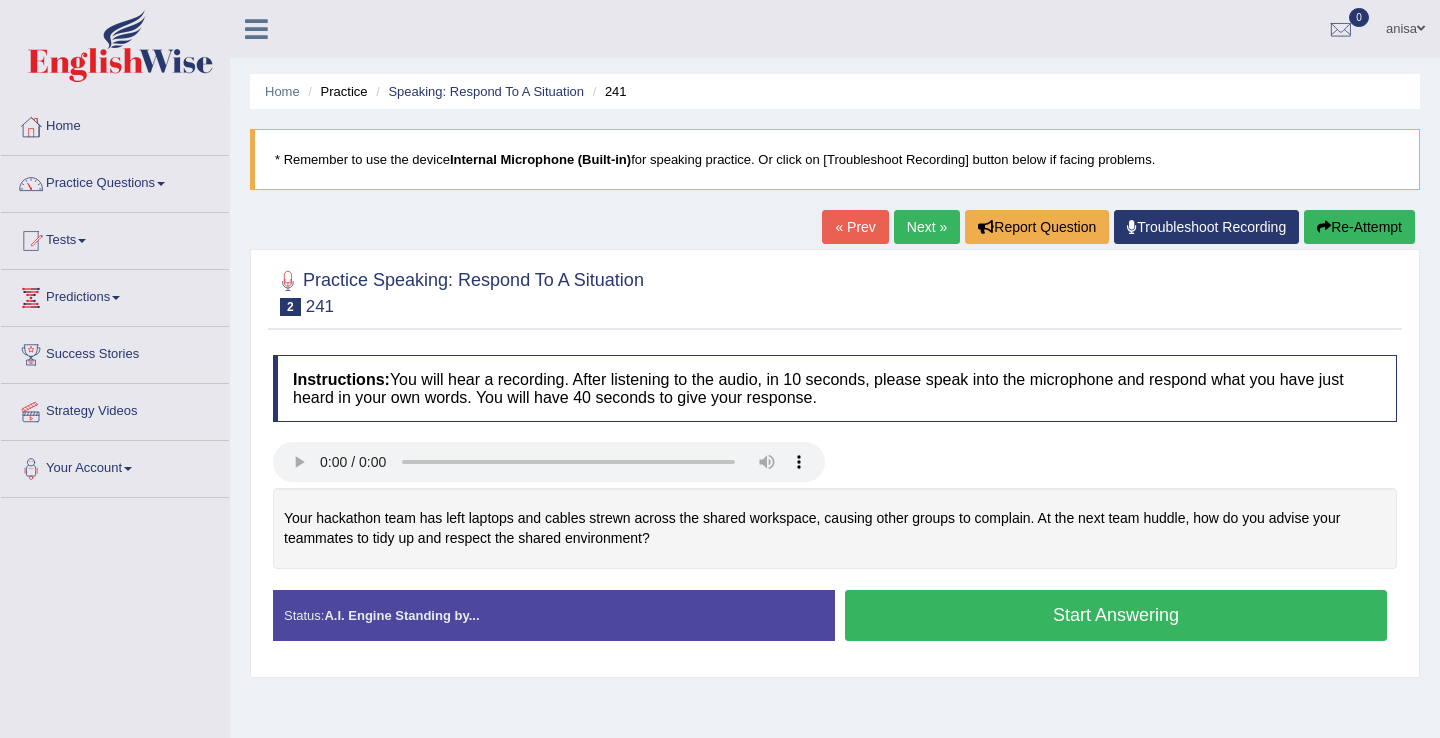 scroll, scrollTop: 0, scrollLeft: 0, axis: both 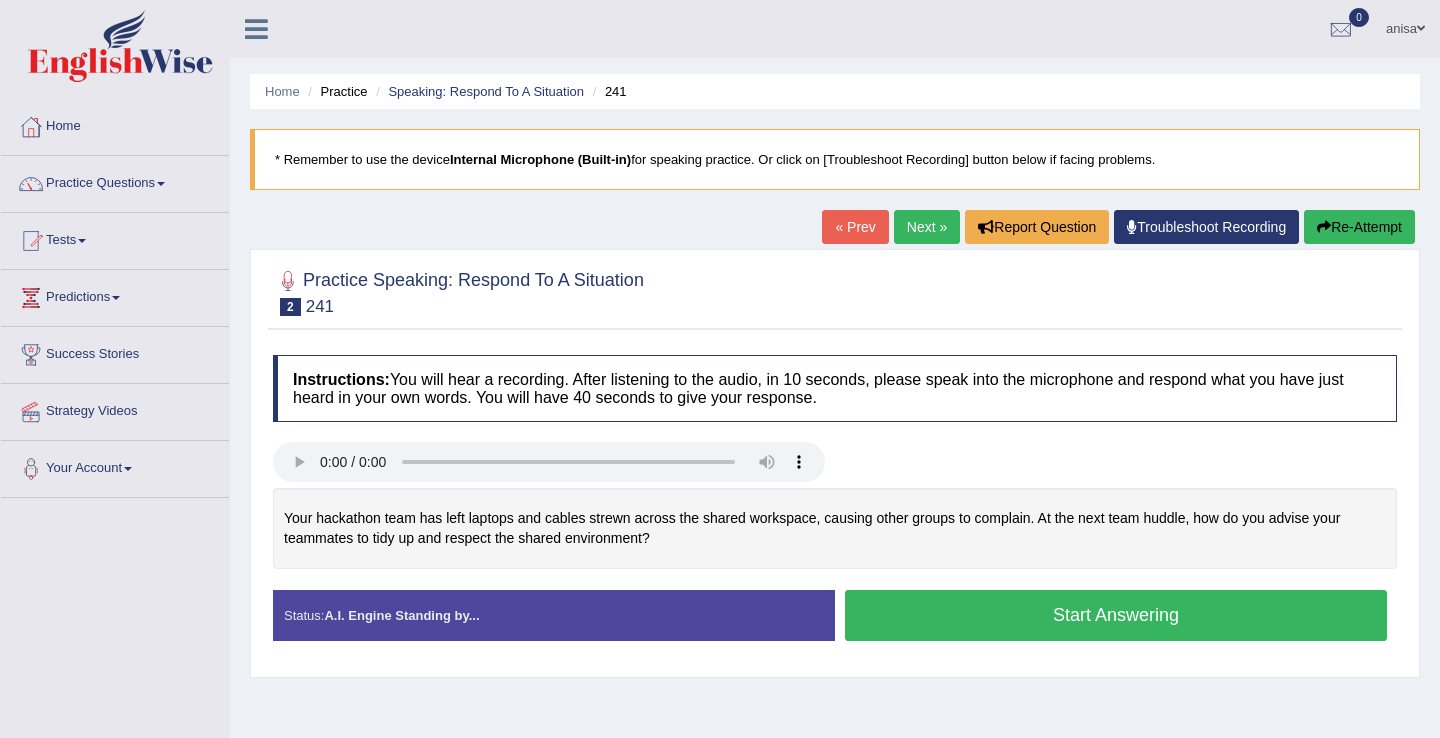 click on "Start Answering" at bounding box center [1116, 615] 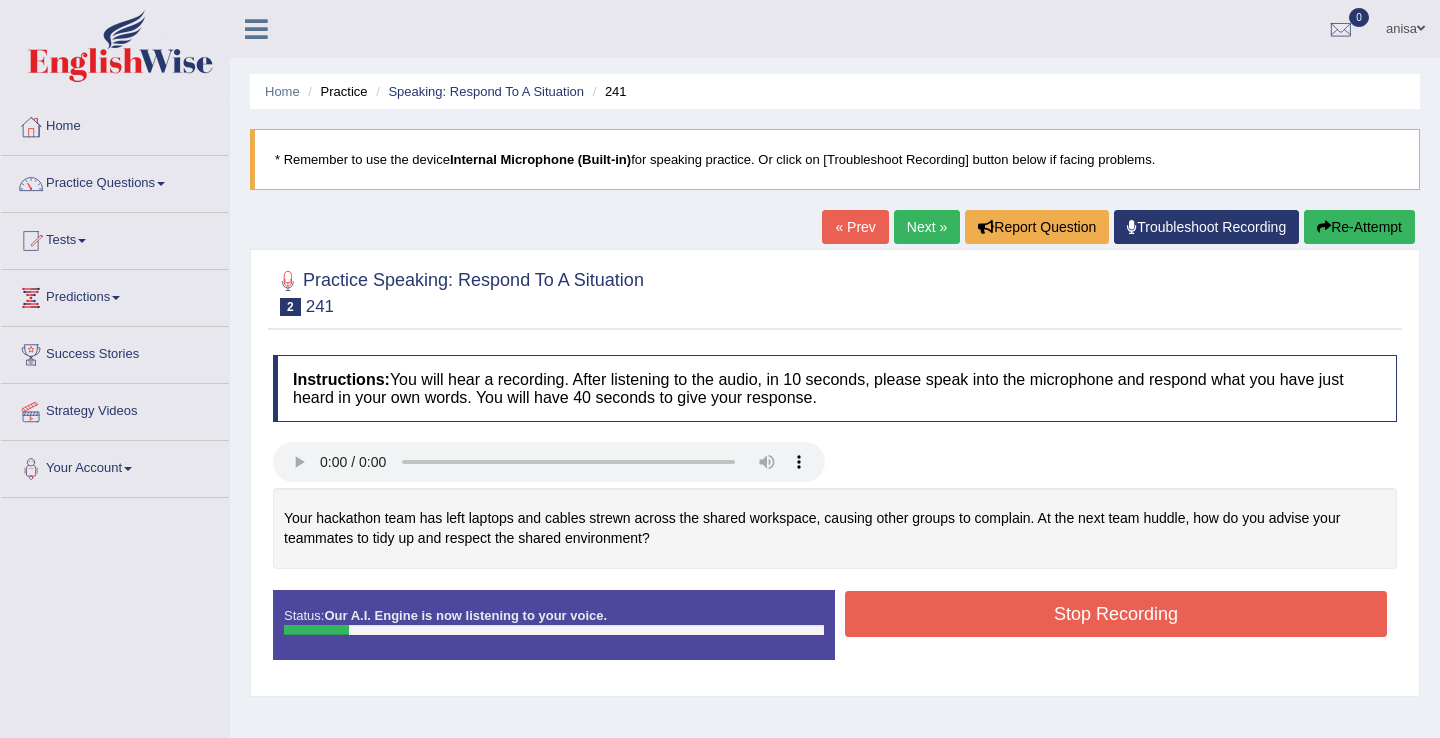 click on "« Prev" at bounding box center (855, 227) 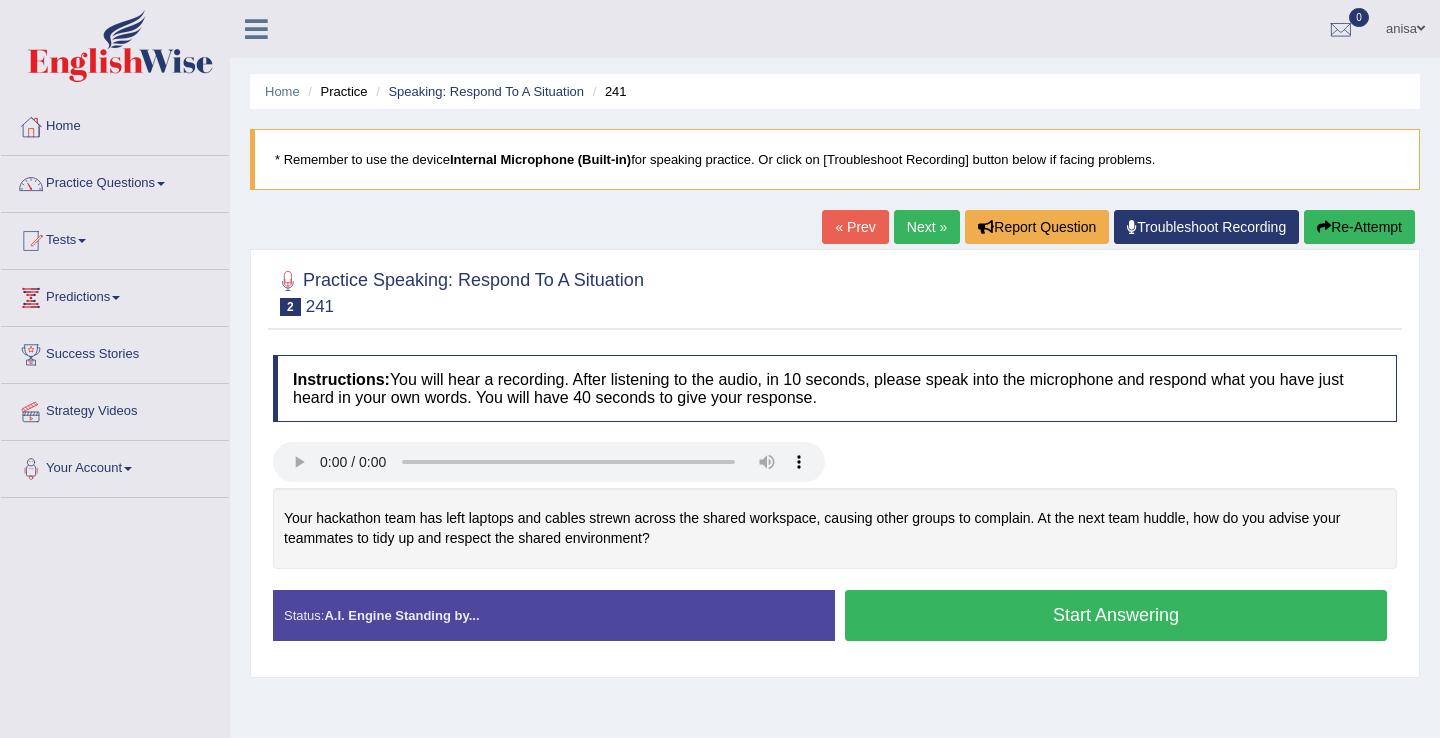 scroll, scrollTop: 0, scrollLeft: 0, axis: both 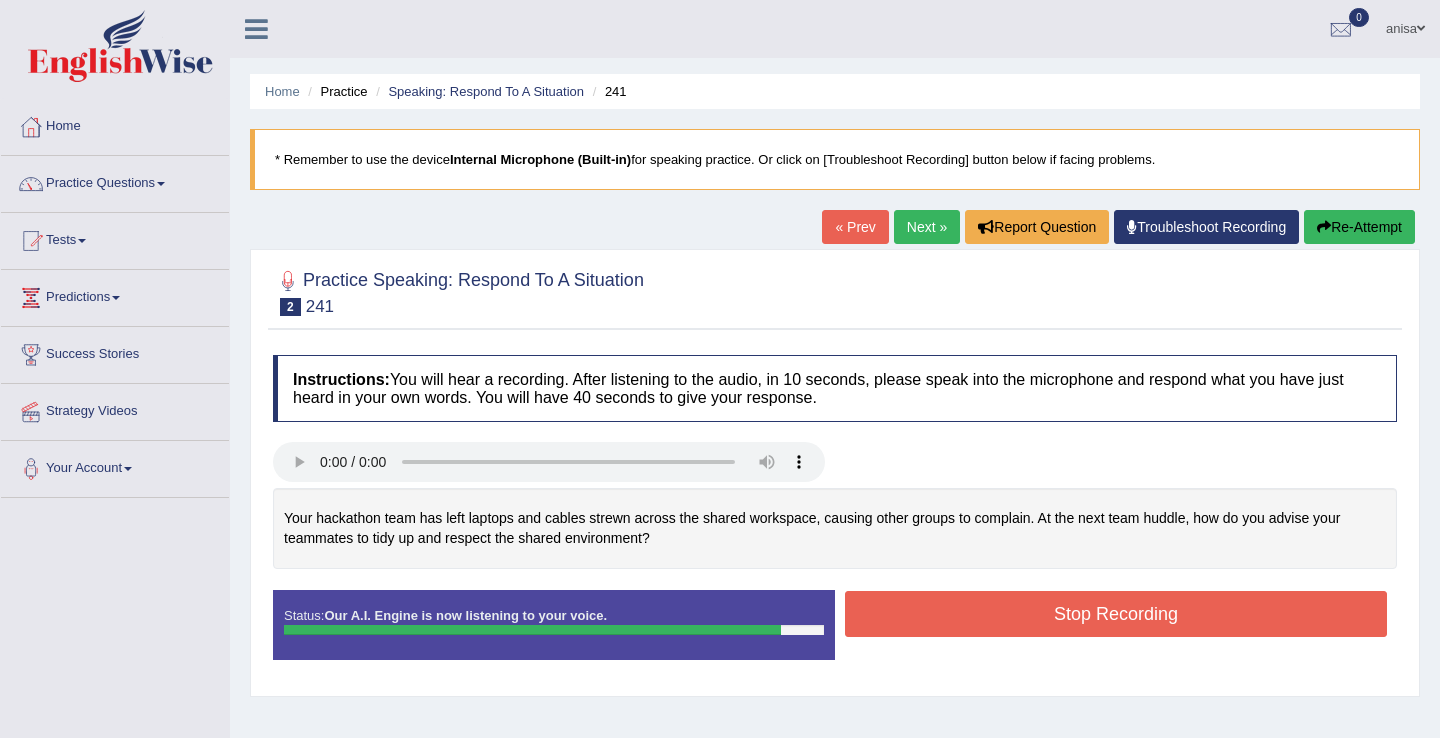 click on "Stop Recording" at bounding box center (1116, 614) 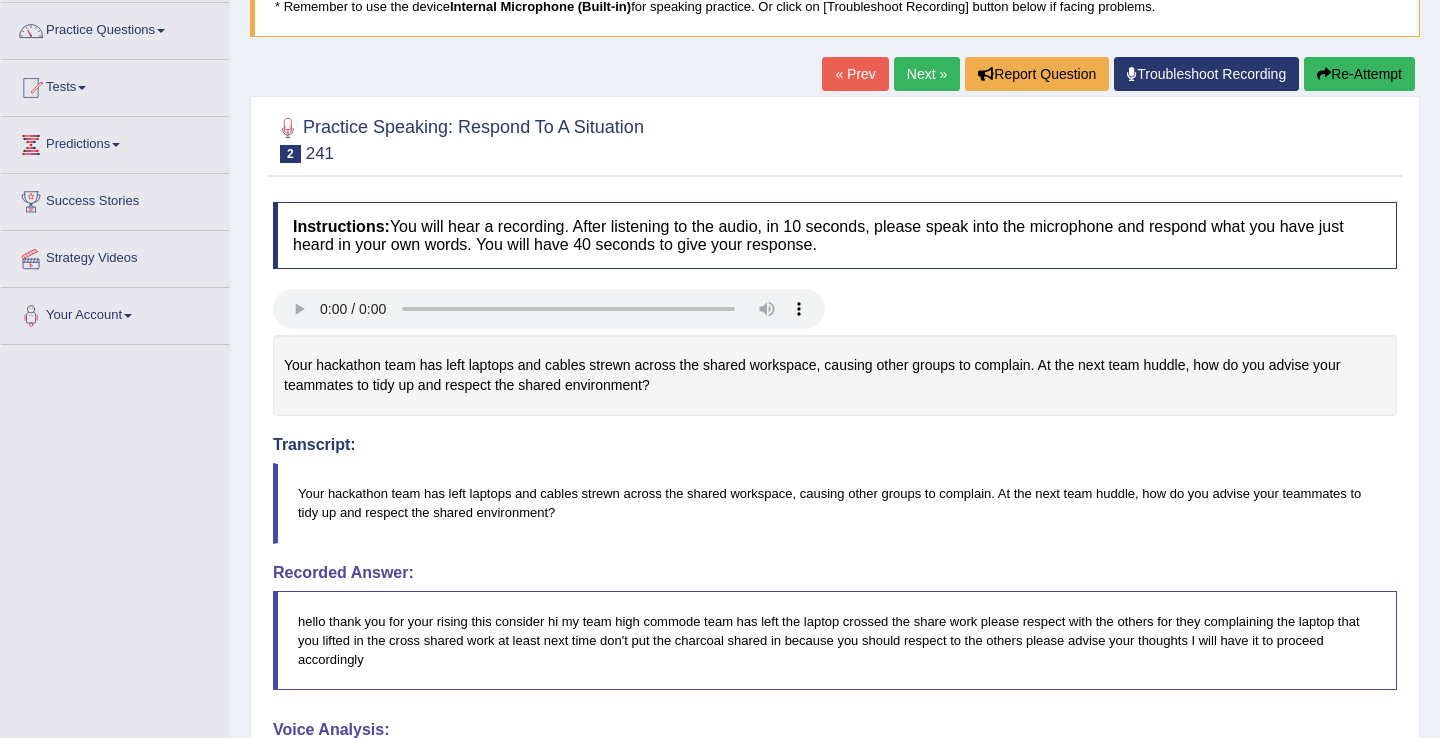 scroll, scrollTop: 0, scrollLeft: 0, axis: both 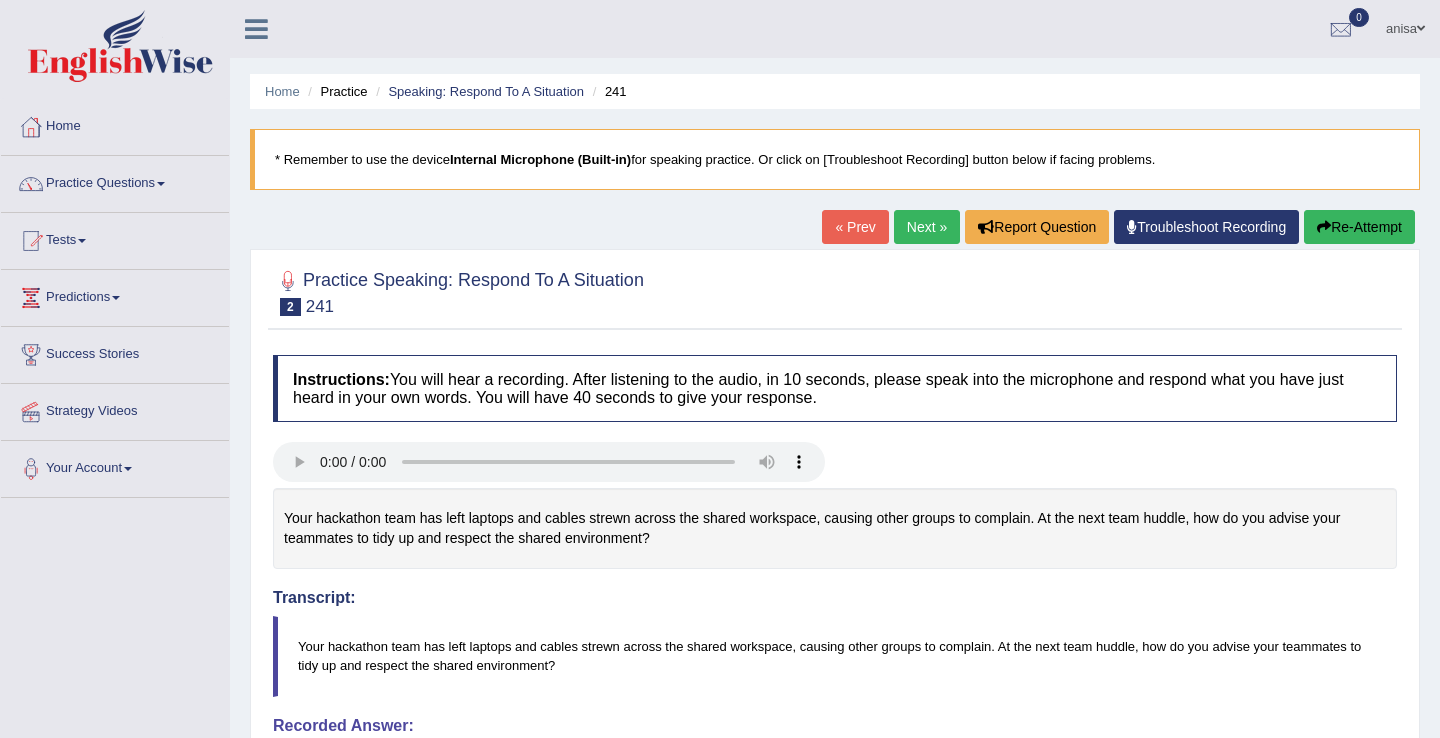 click on "« Prev" at bounding box center [855, 227] 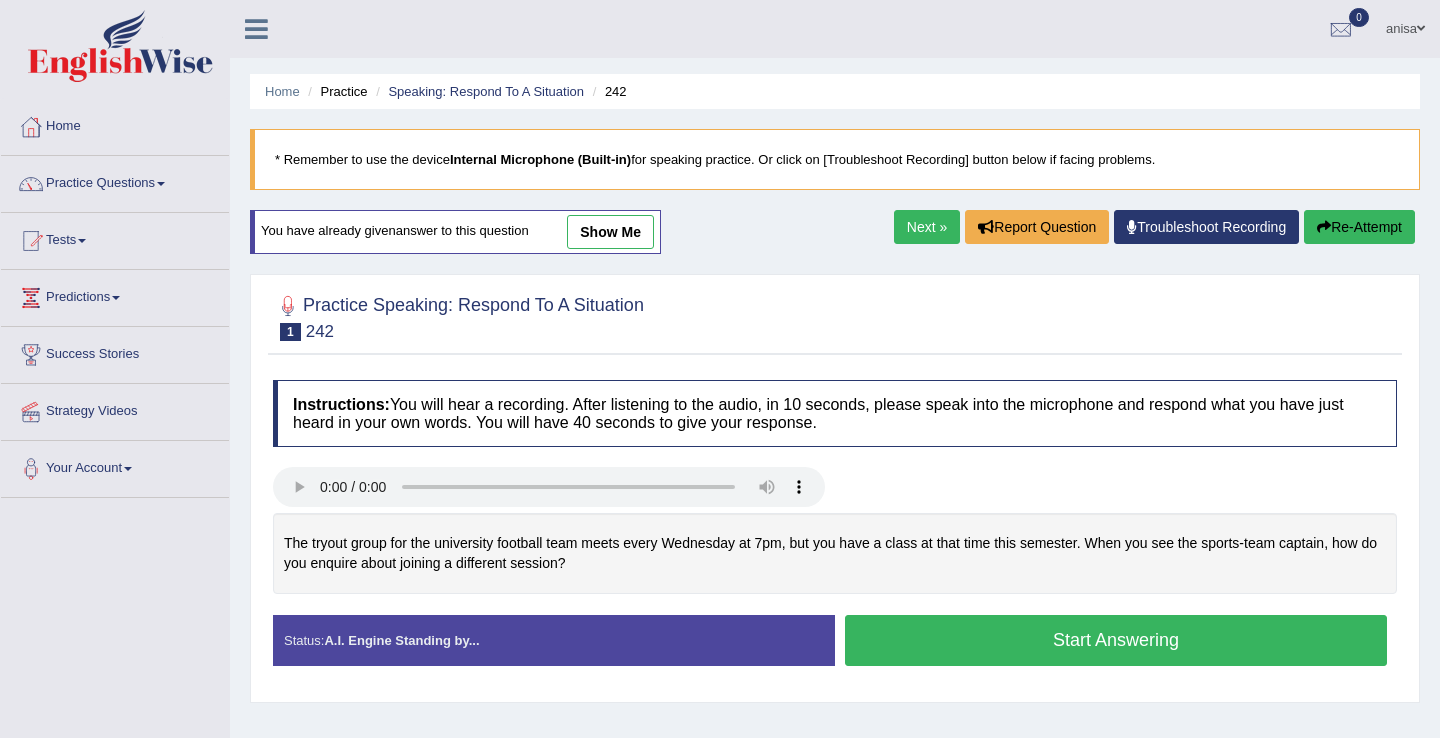 scroll, scrollTop: 0, scrollLeft: 0, axis: both 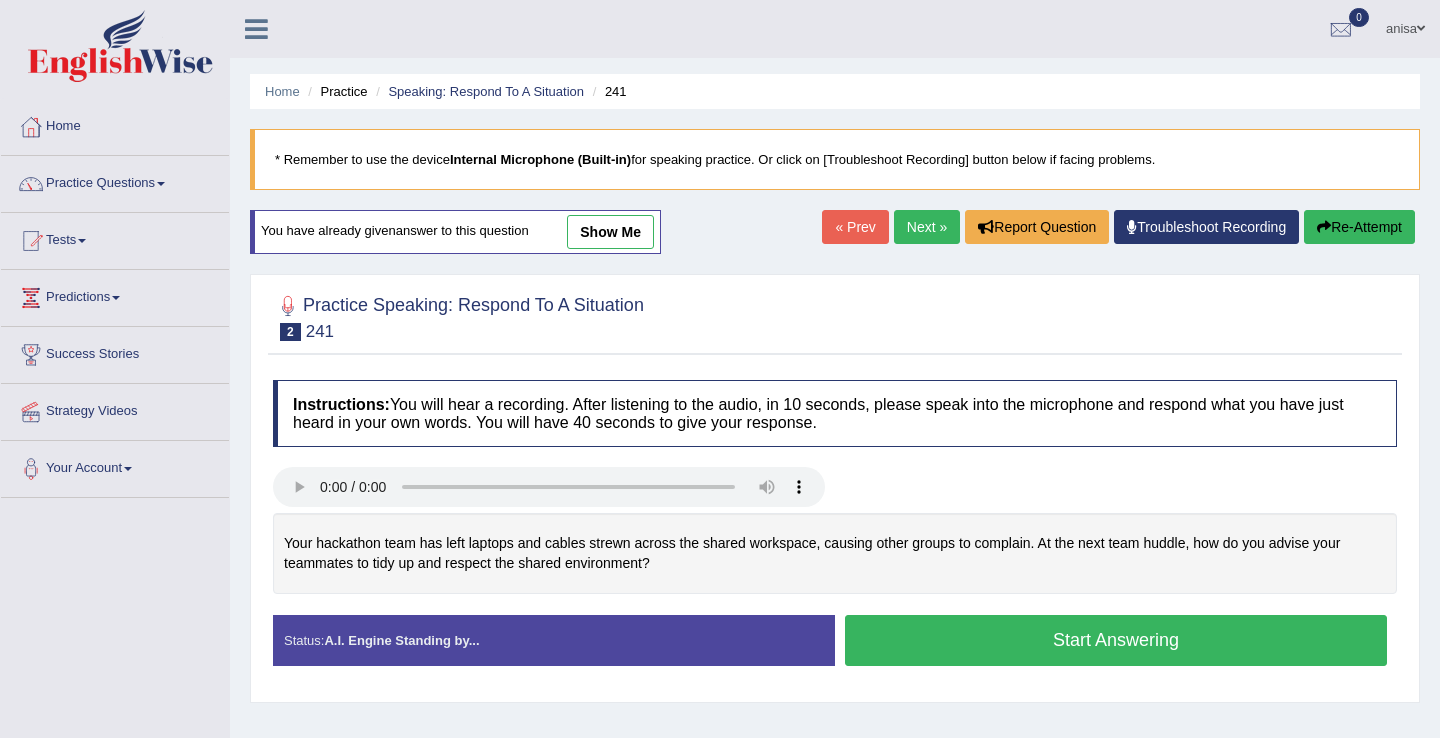 click on "Start Answering" at bounding box center [1116, 640] 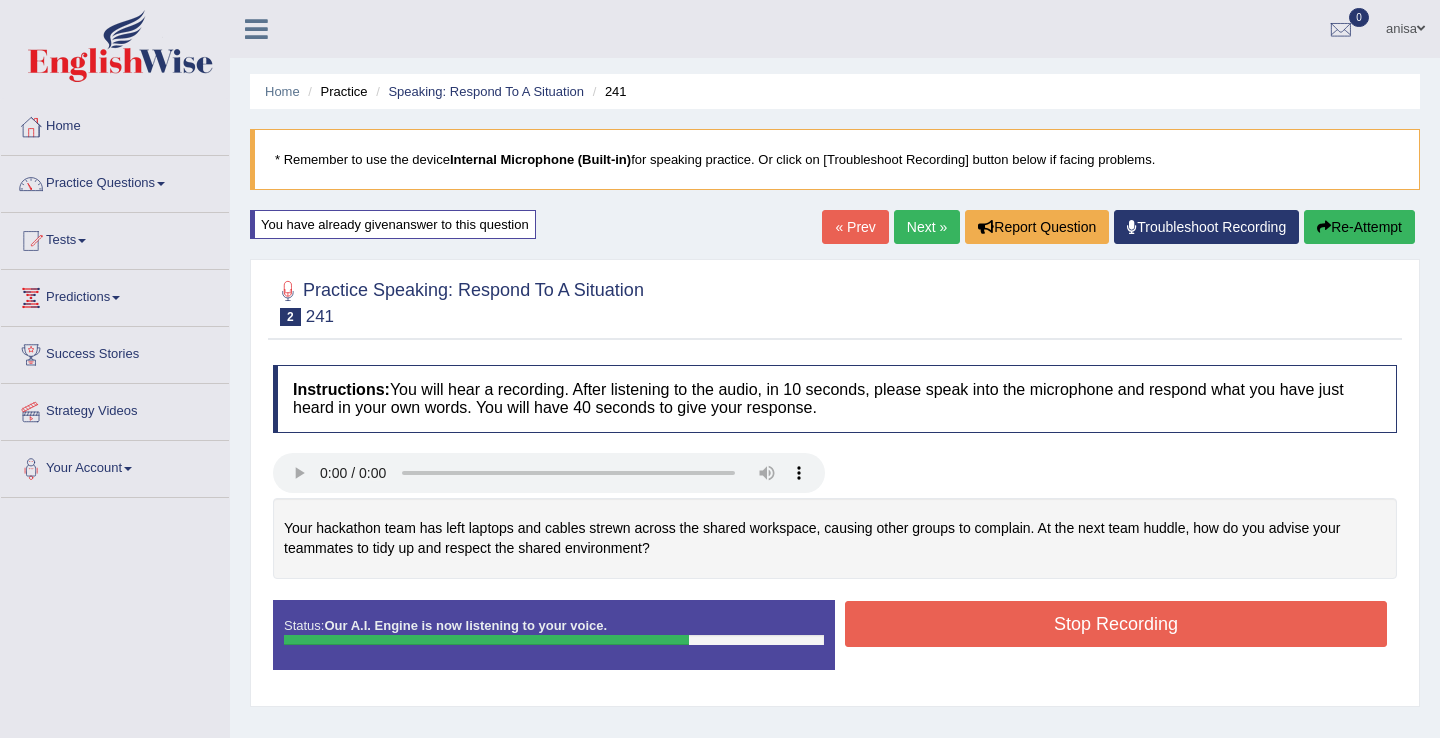 click on "Stop Recording" at bounding box center (1116, 624) 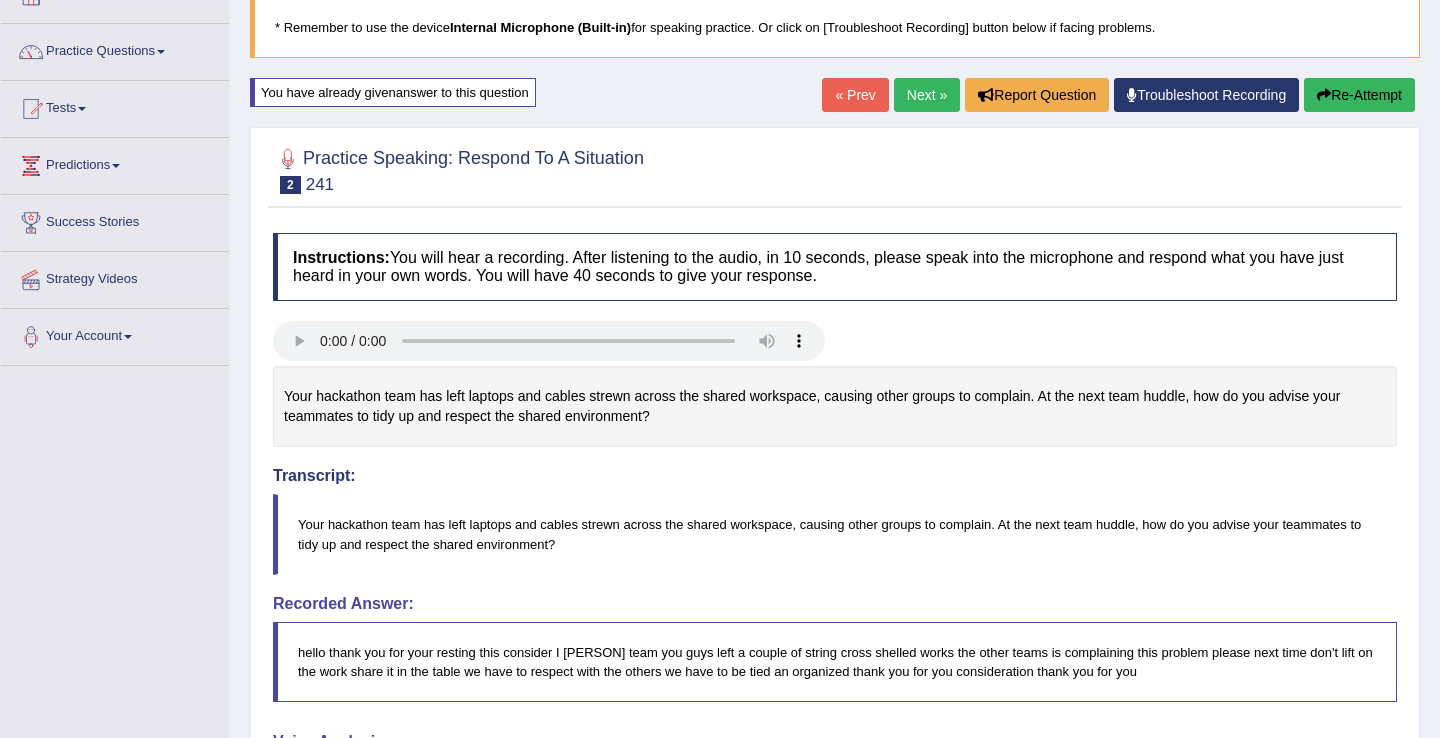 scroll, scrollTop: 0, scrollLeft: 0, axis: both 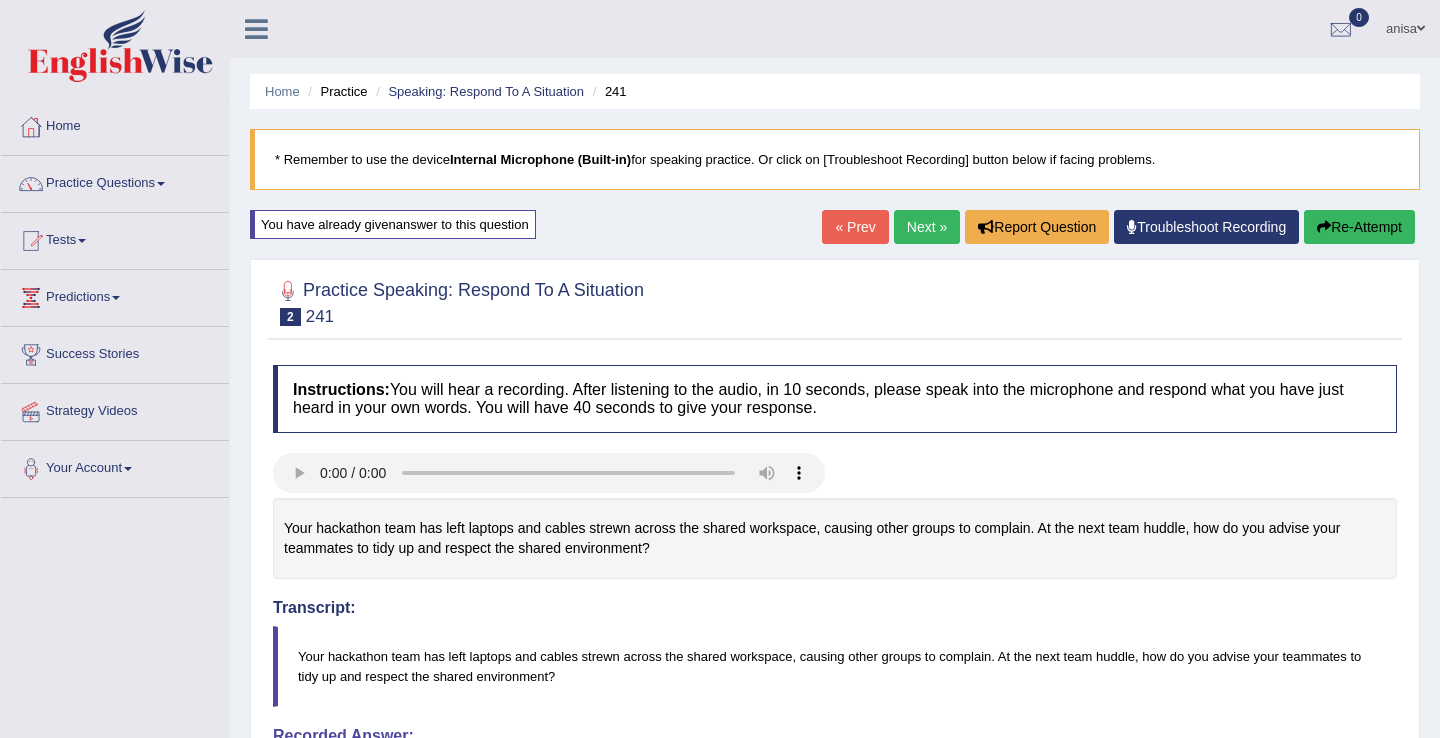click on "« Prev" at bounding box center [855, 227] 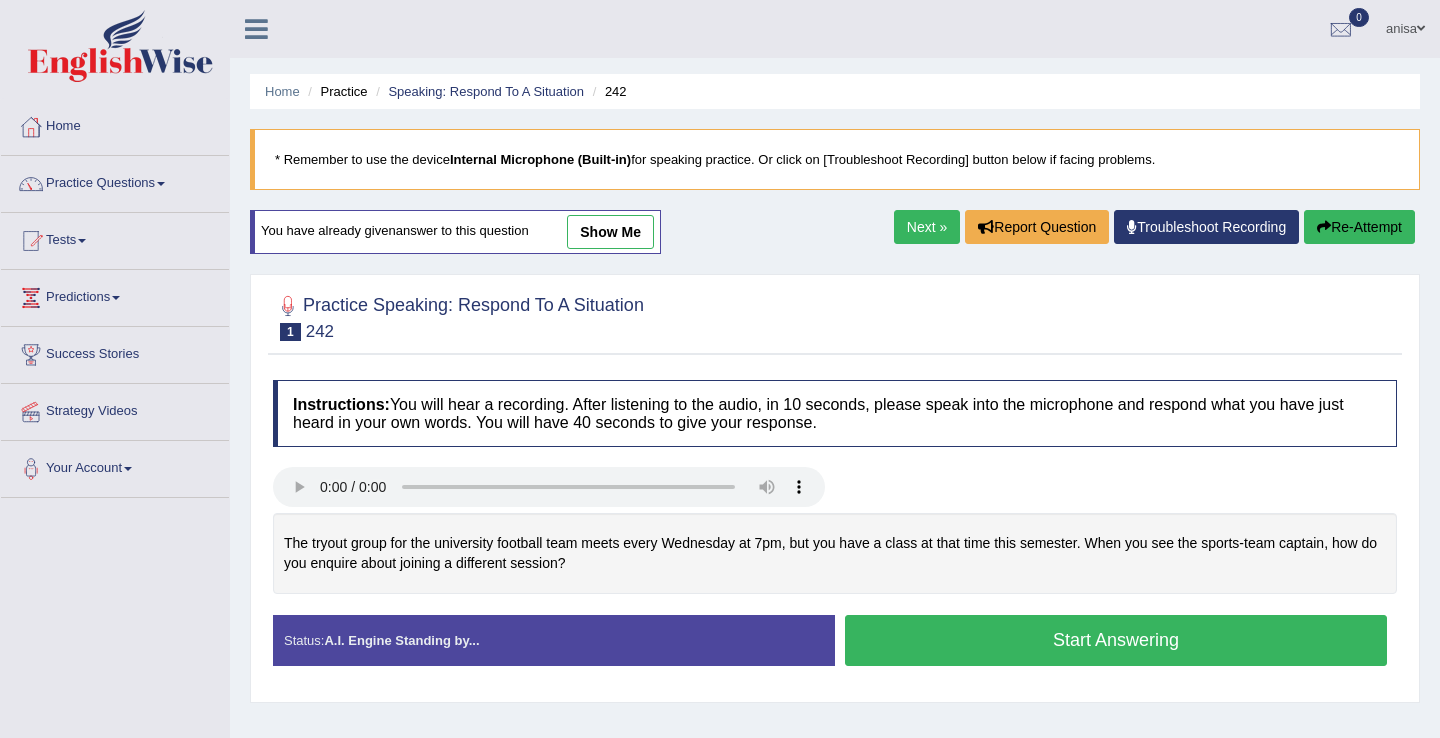 scroll, scrollTop: 0, scrollLeft: 0, axis: both 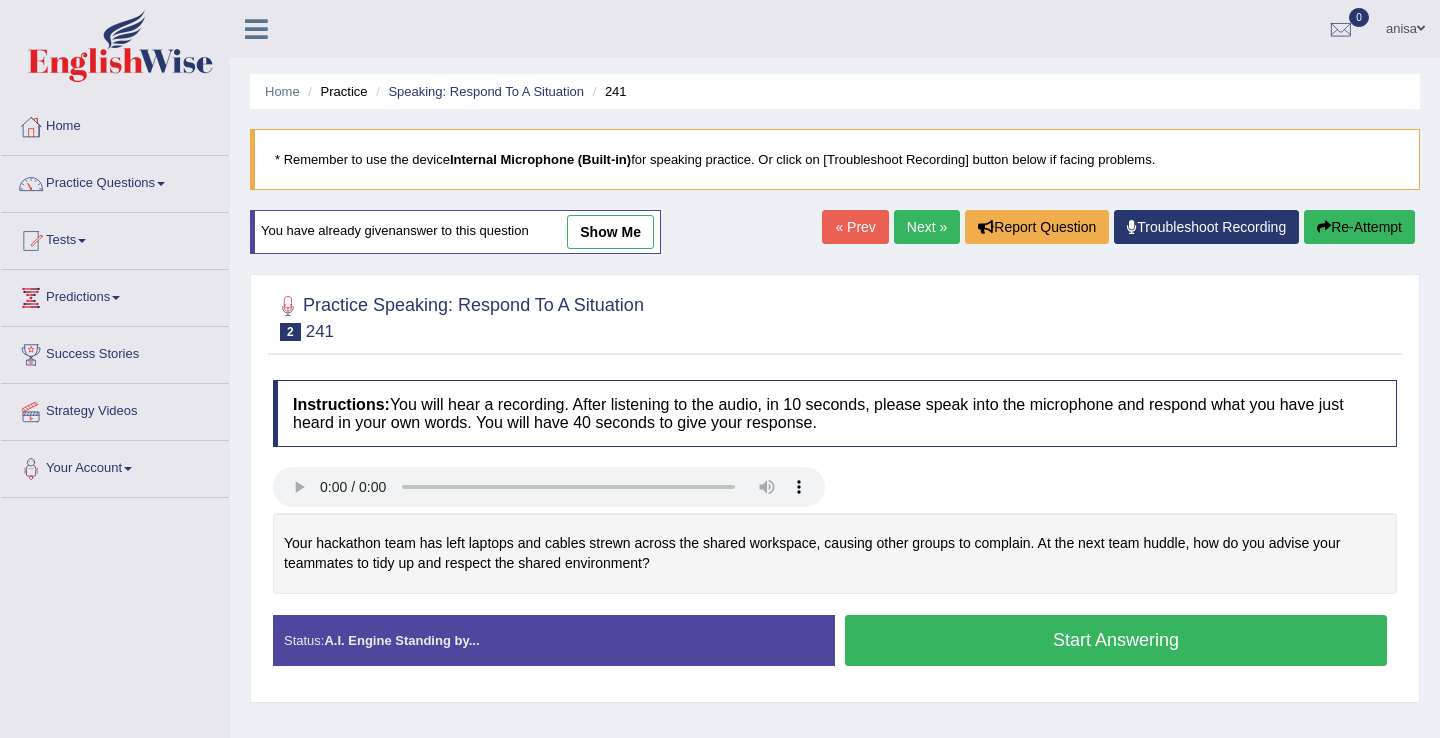click on "Start Answering" at bounding box center (1116, 640) 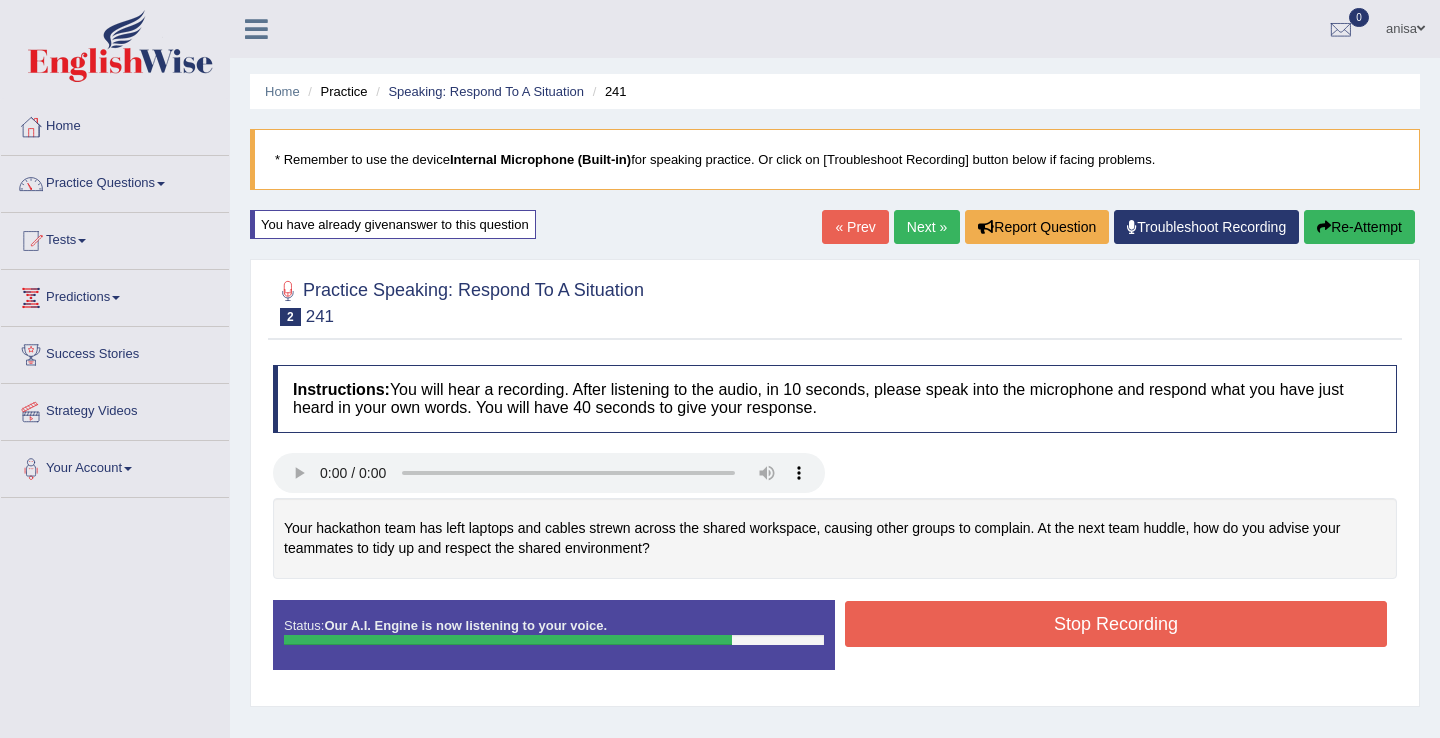 click on "Stop Recording" at bounding box center (1116, 624) 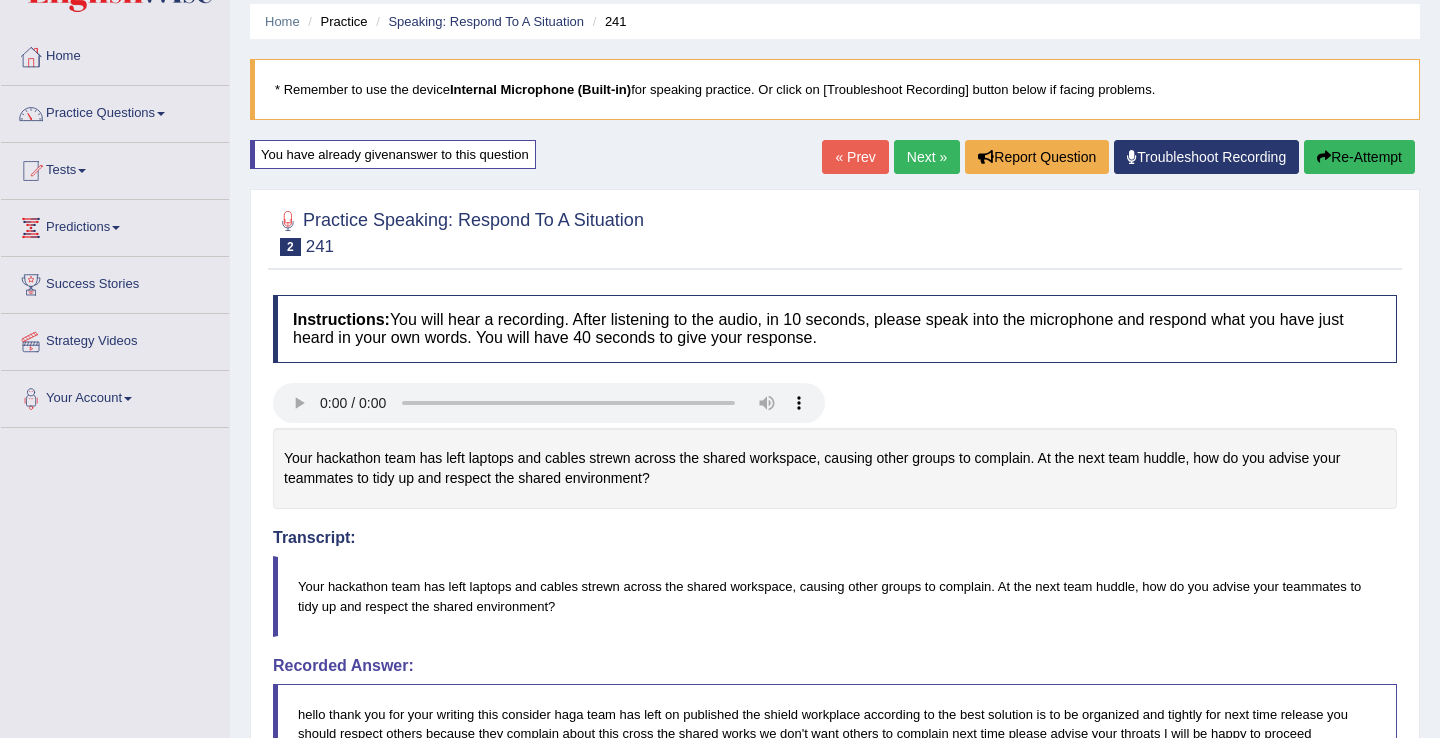 scroll, scrollTop: 0, scrollLeft: 0, axis: both 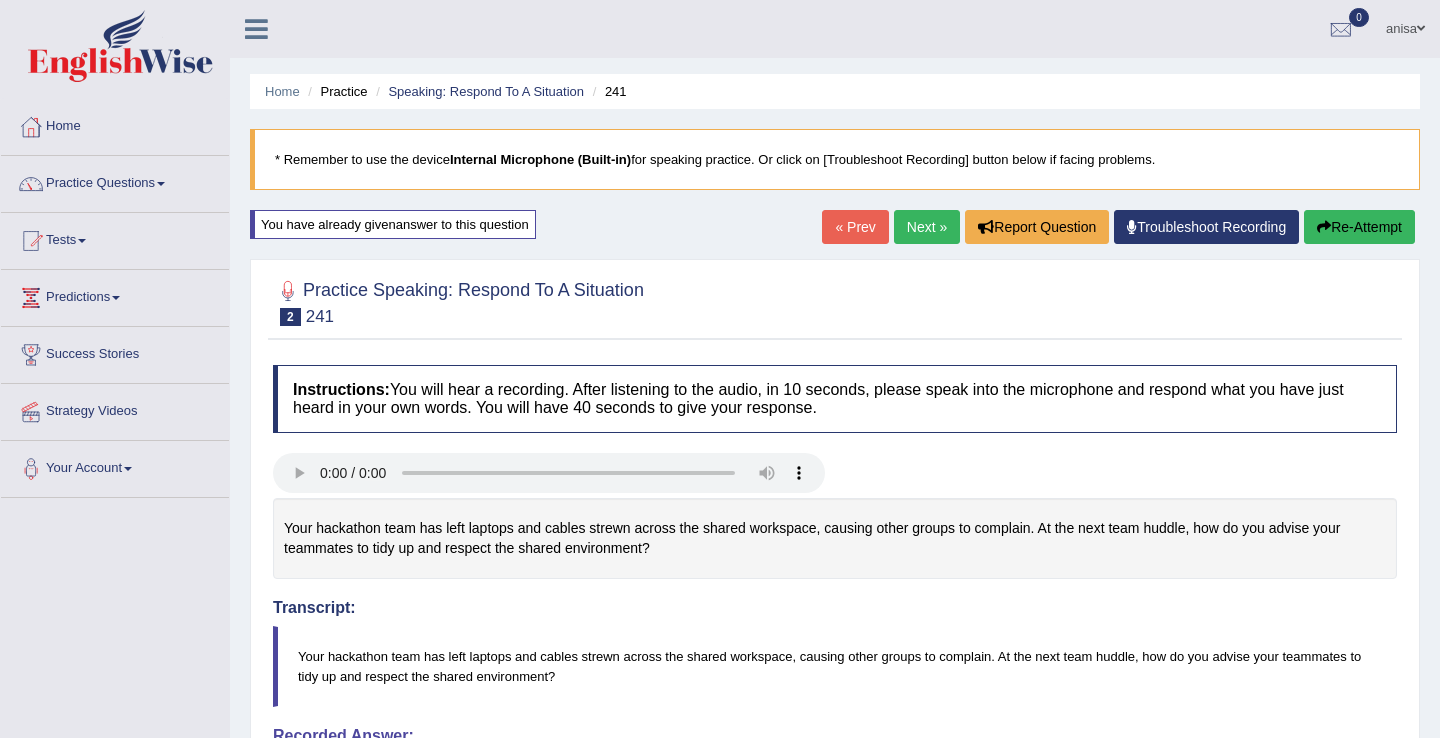 click on "« Prev" at bounding box center (855, 227) 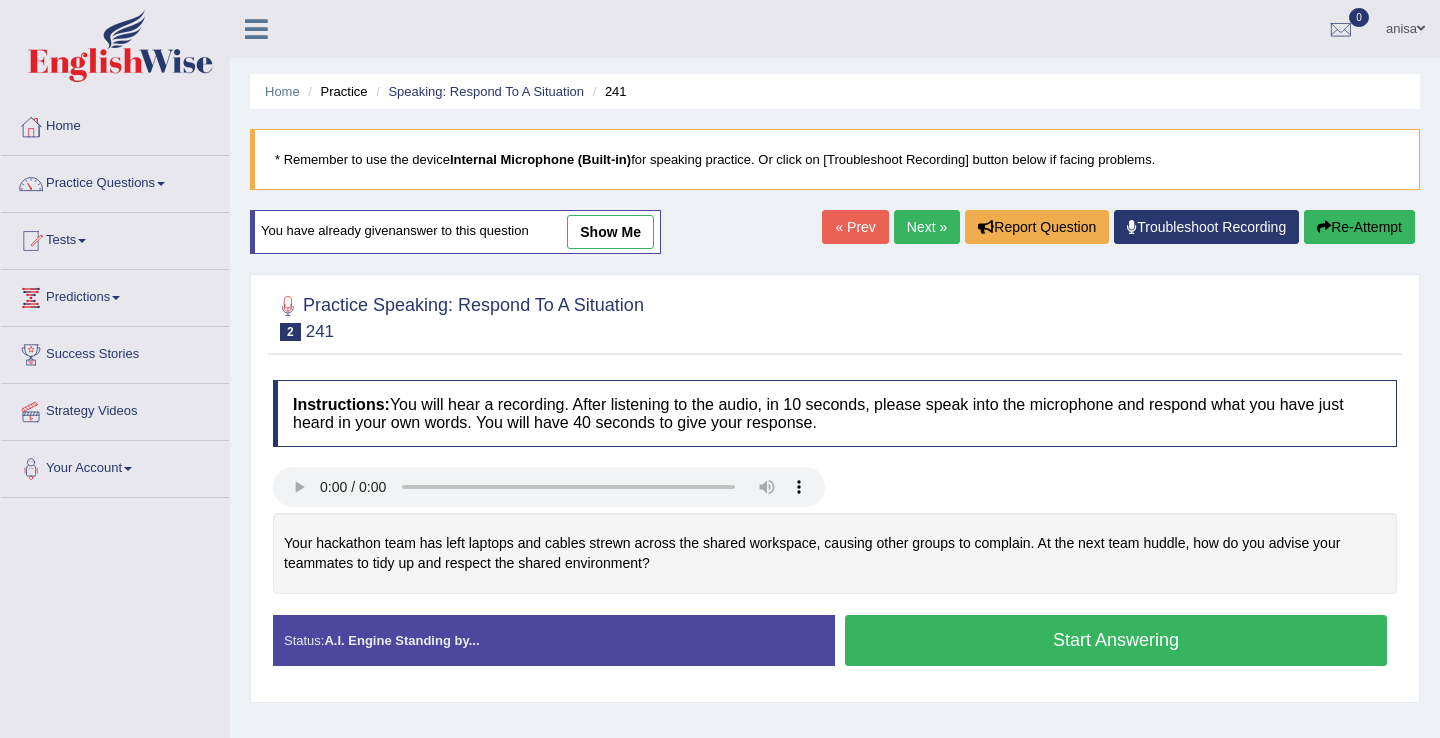 scroll, scrollTop: 0, scrollLeft: 0, axis: both 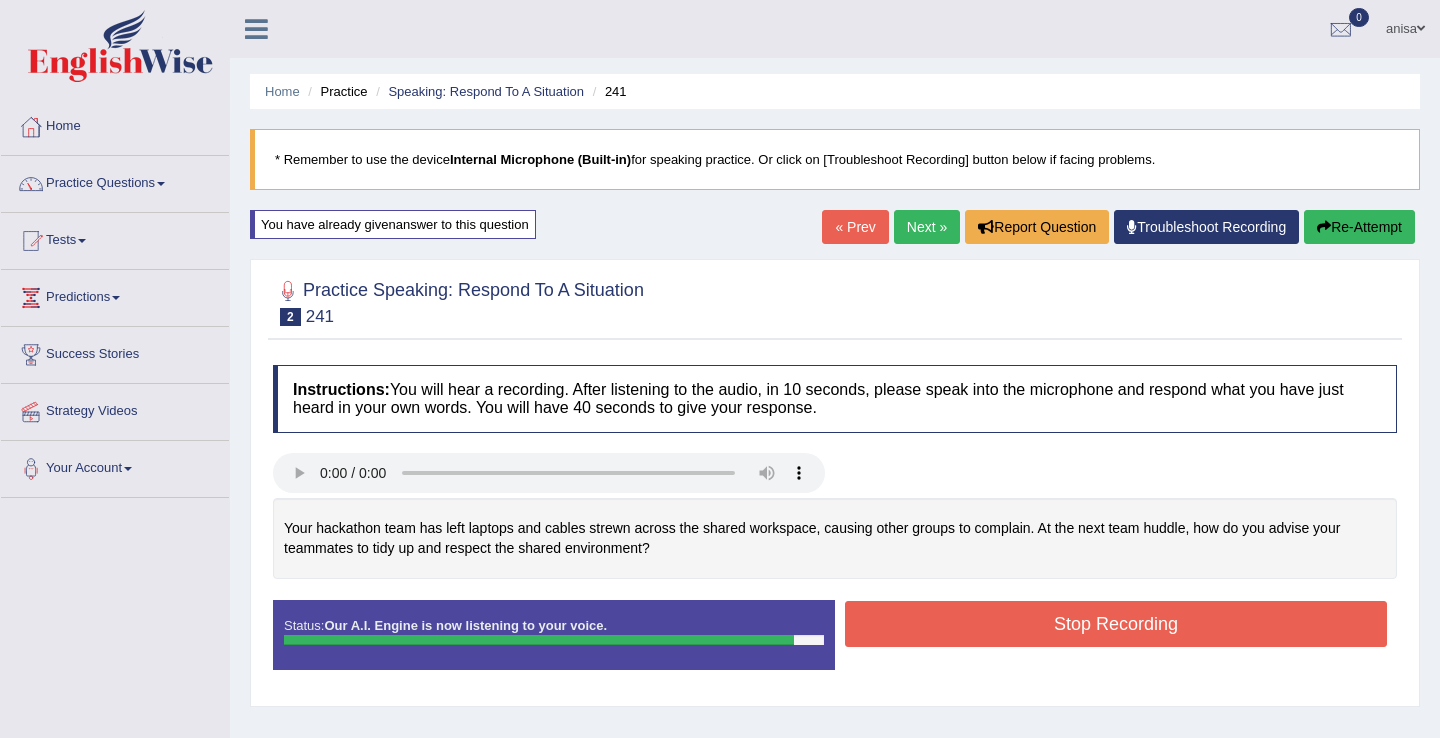 click on "Stop Recording" at bounding box center [1116, 624] 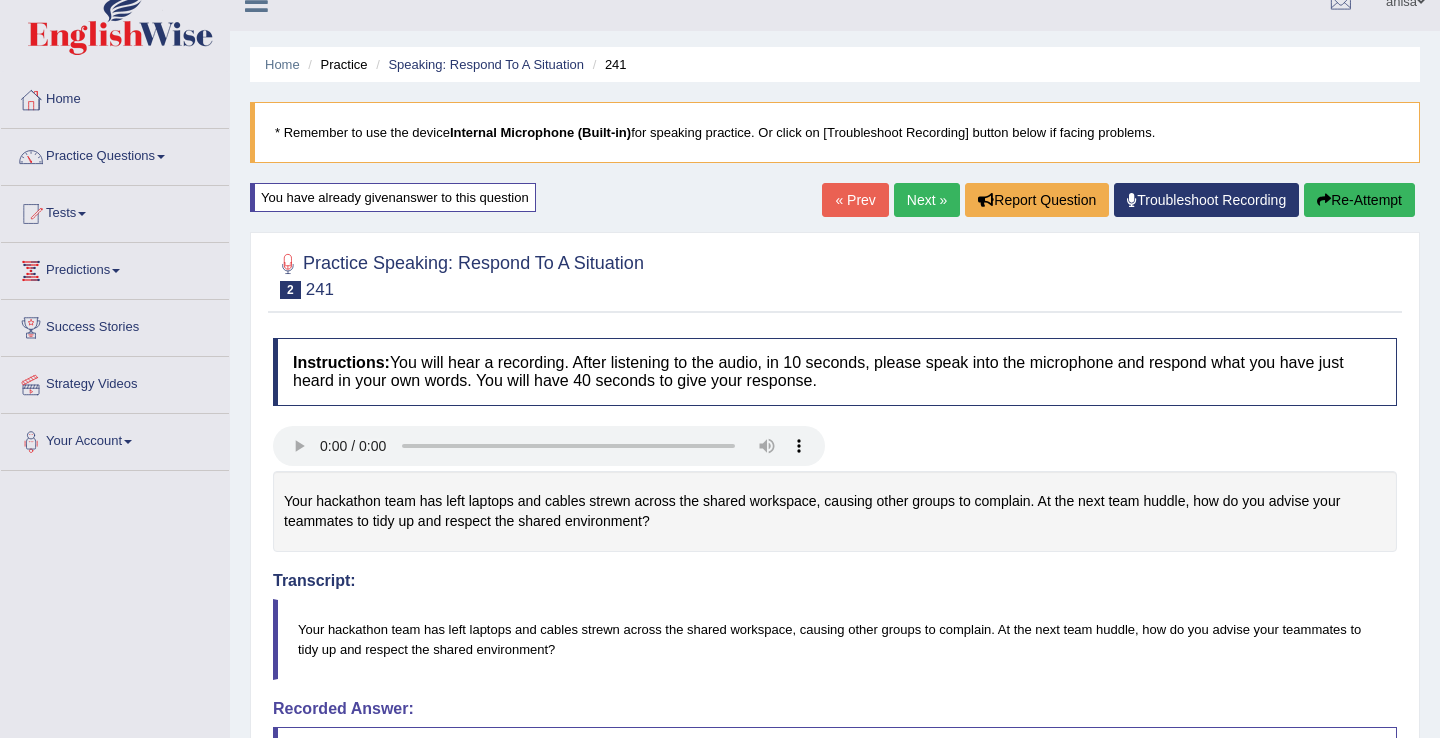 scroll, scrollTop: 26, scrollLeft: 0, axis: vertical 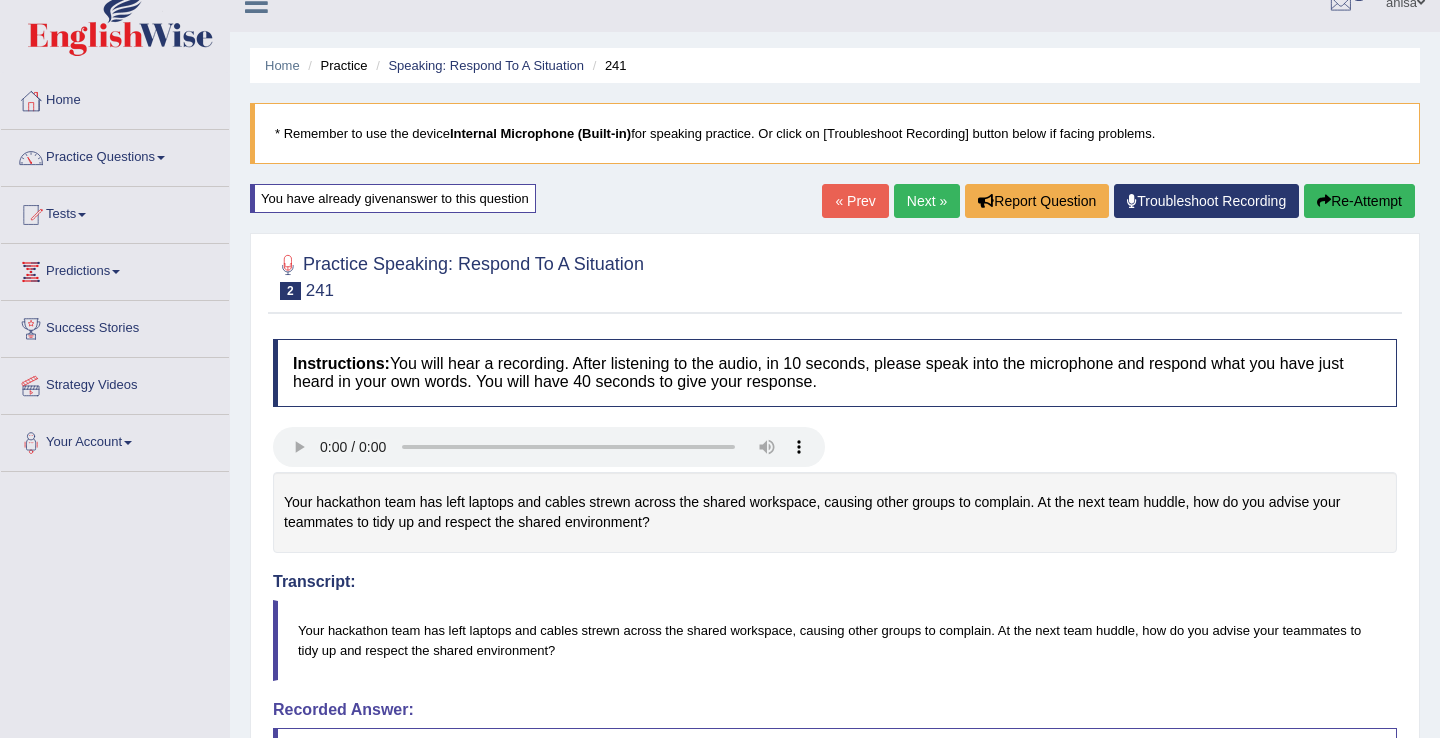 click on "« Prev" at bounding box center [855, 201] 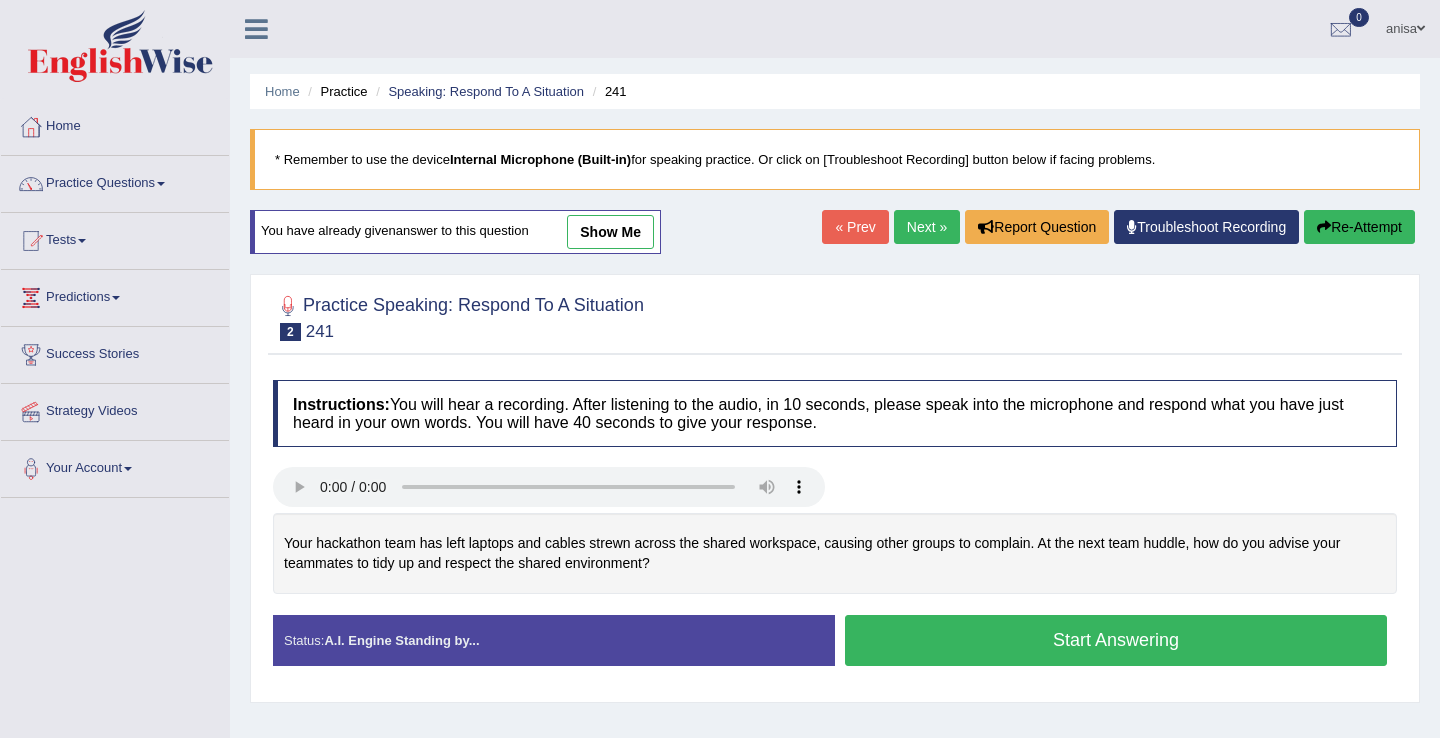 scroll, scrollTop: 0, scrollLeft: 0, axis: both 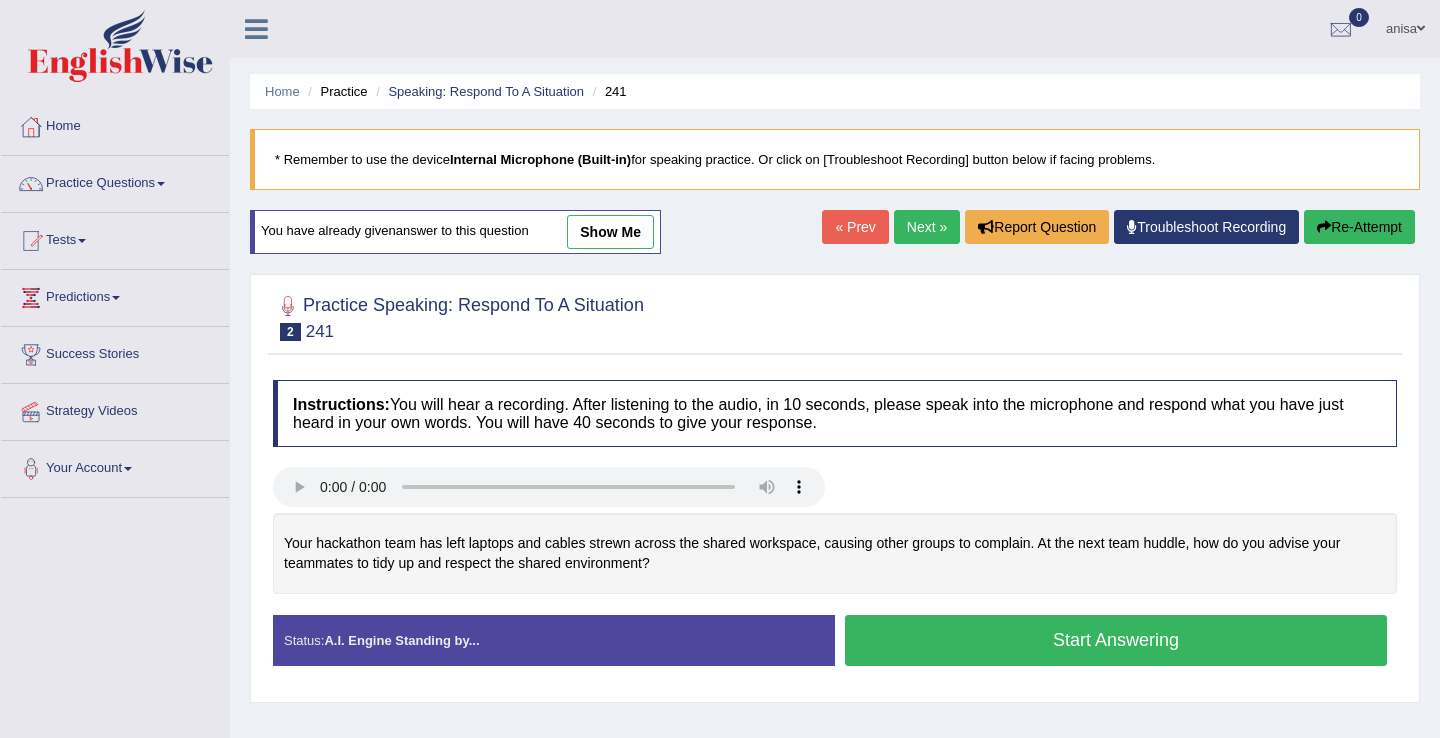 click on "Start Answering" at bounding box center (1116, 640) 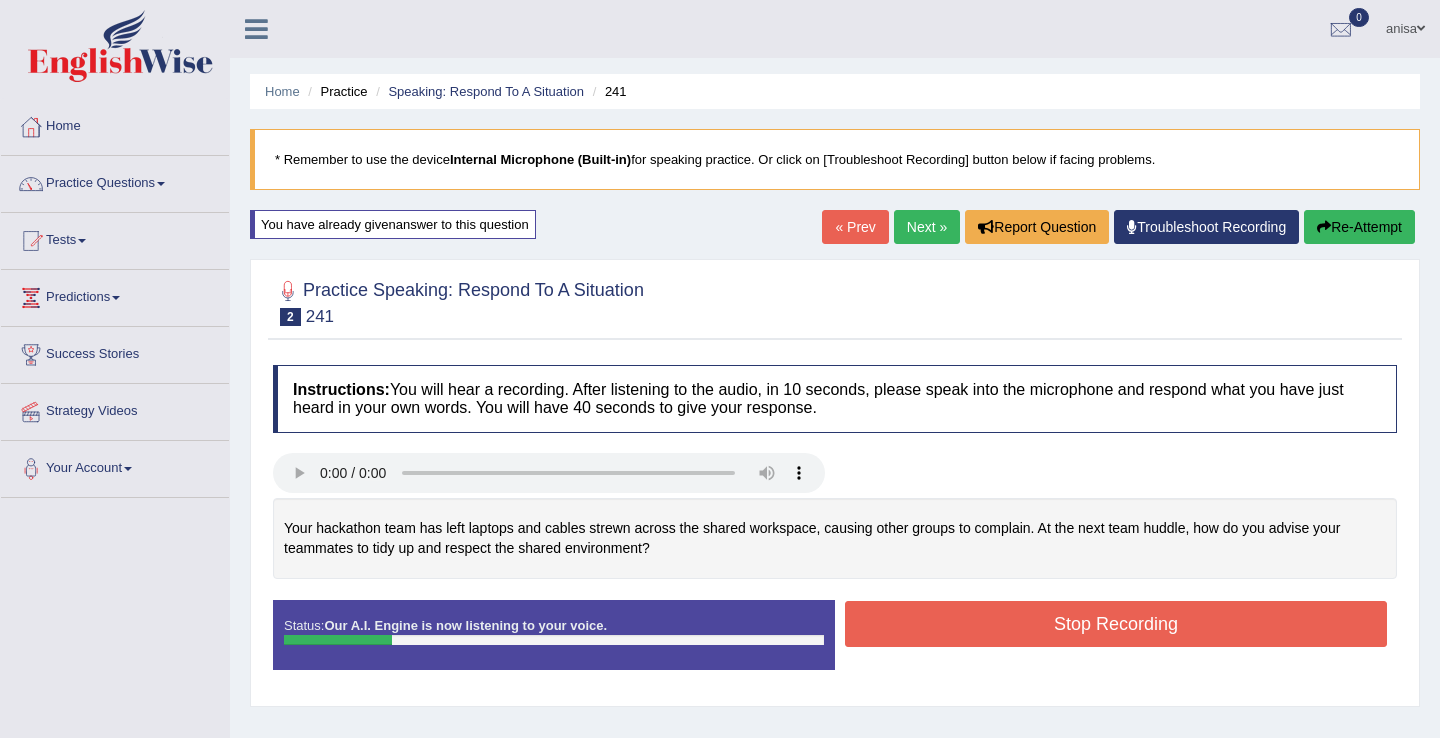 click on "« Prev" at bounding box center (855, 227) 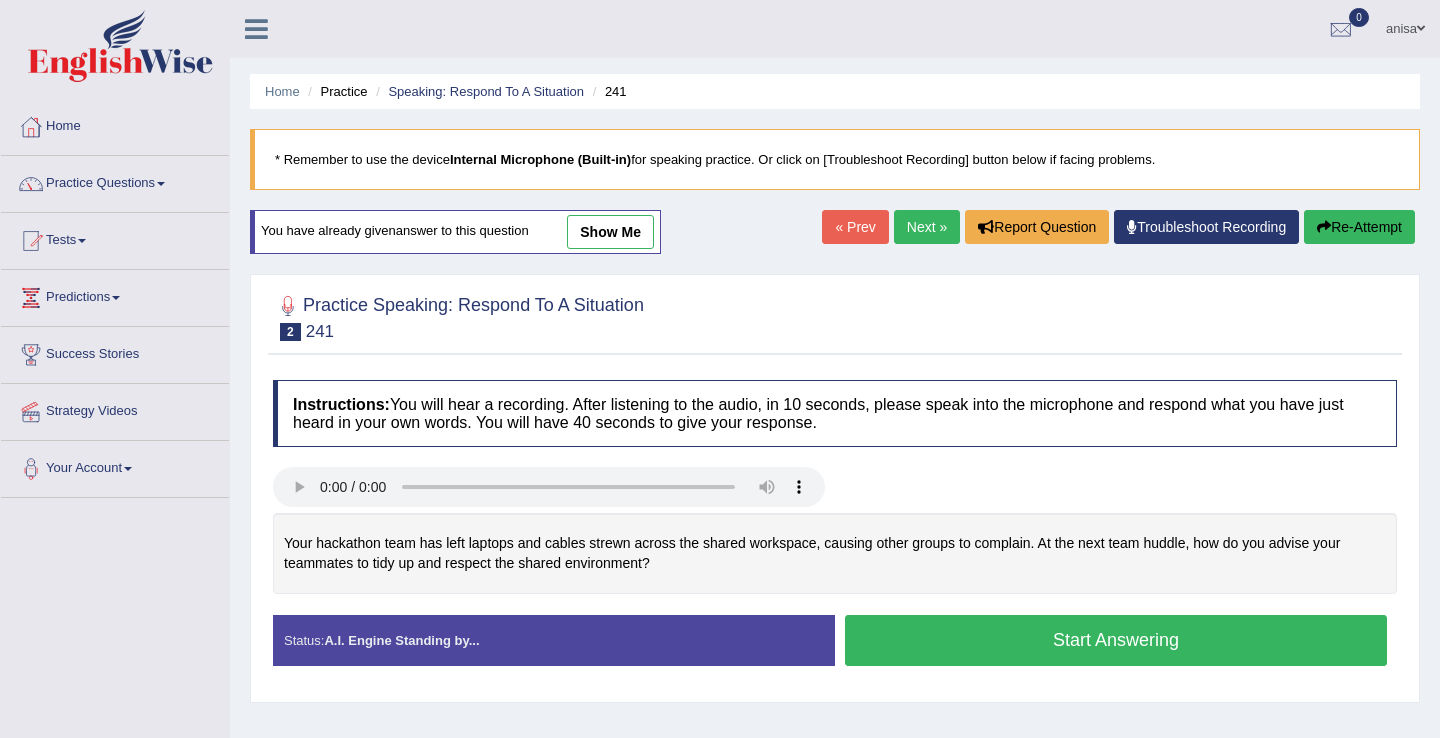 scroll, scrollTop: 0, scrollLeft: 0, axis: both 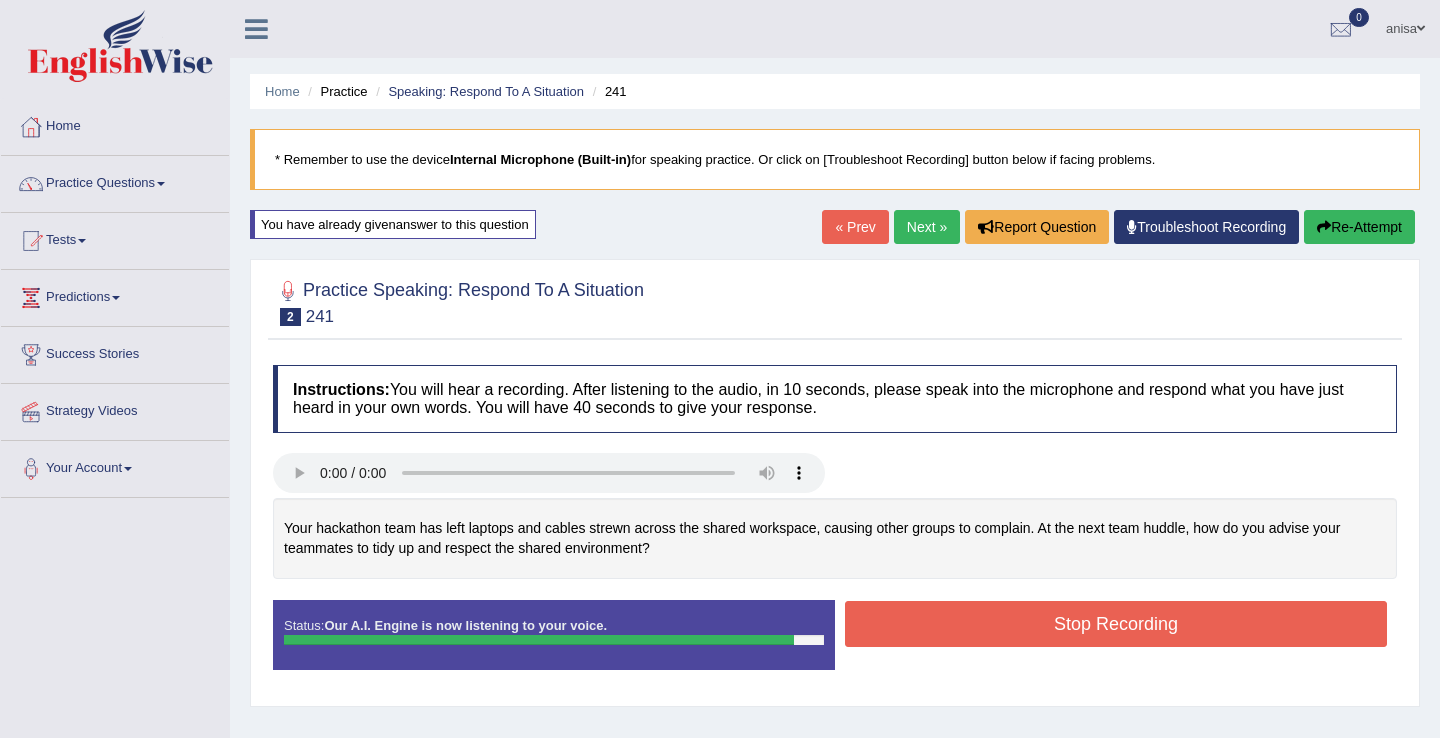 click on "Stop Recording" at bounding box center (1116, 626) 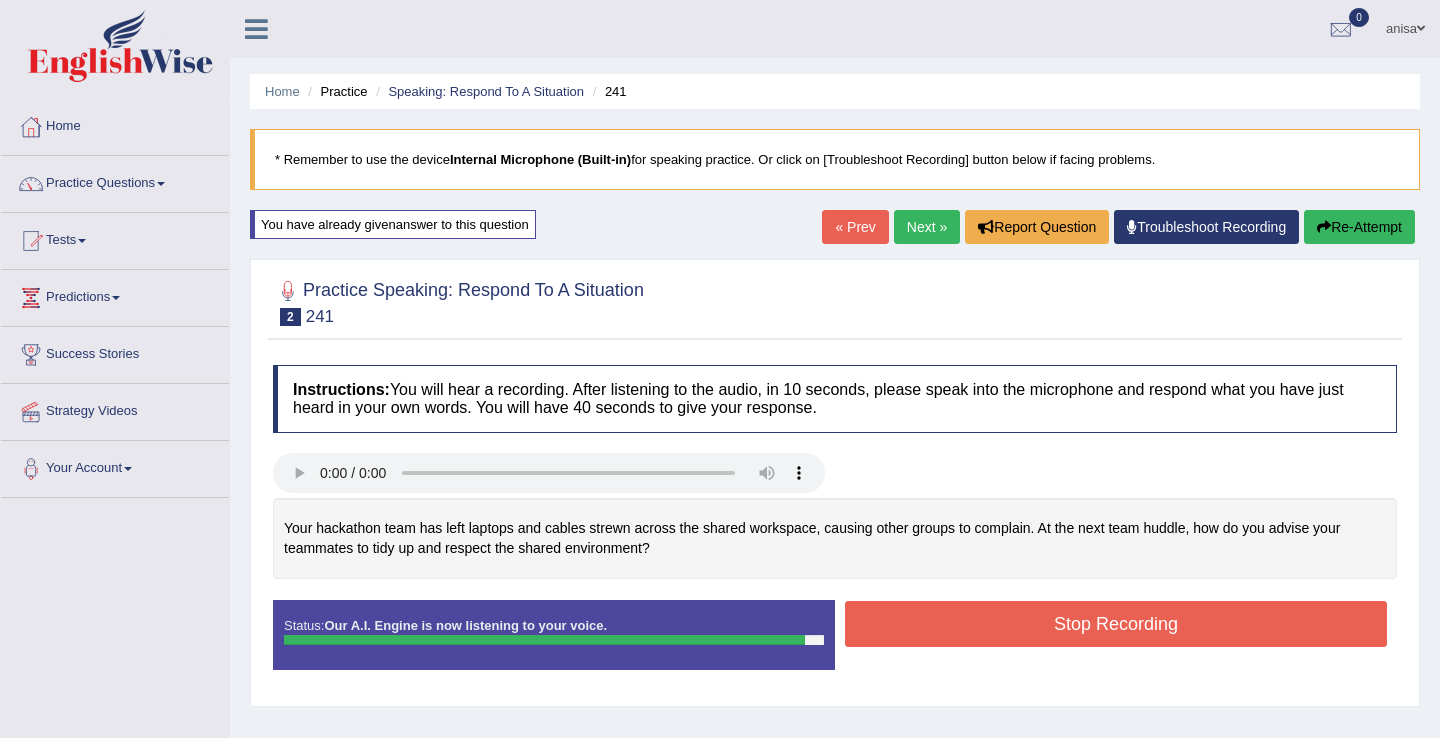 click on "Stop Recording" at bounding box center [1116, 624] 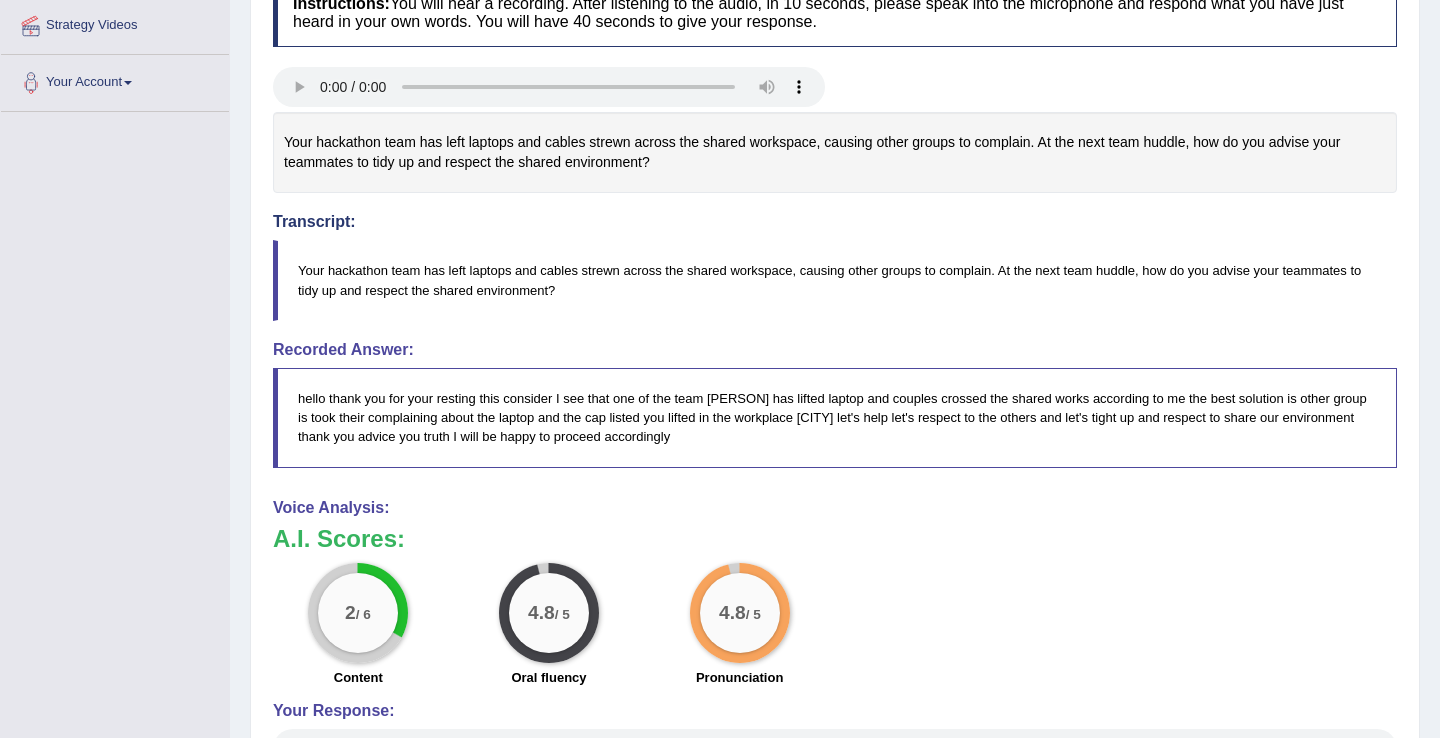scroll, scrollTop: 0, scrollLeft: 0, axis: both 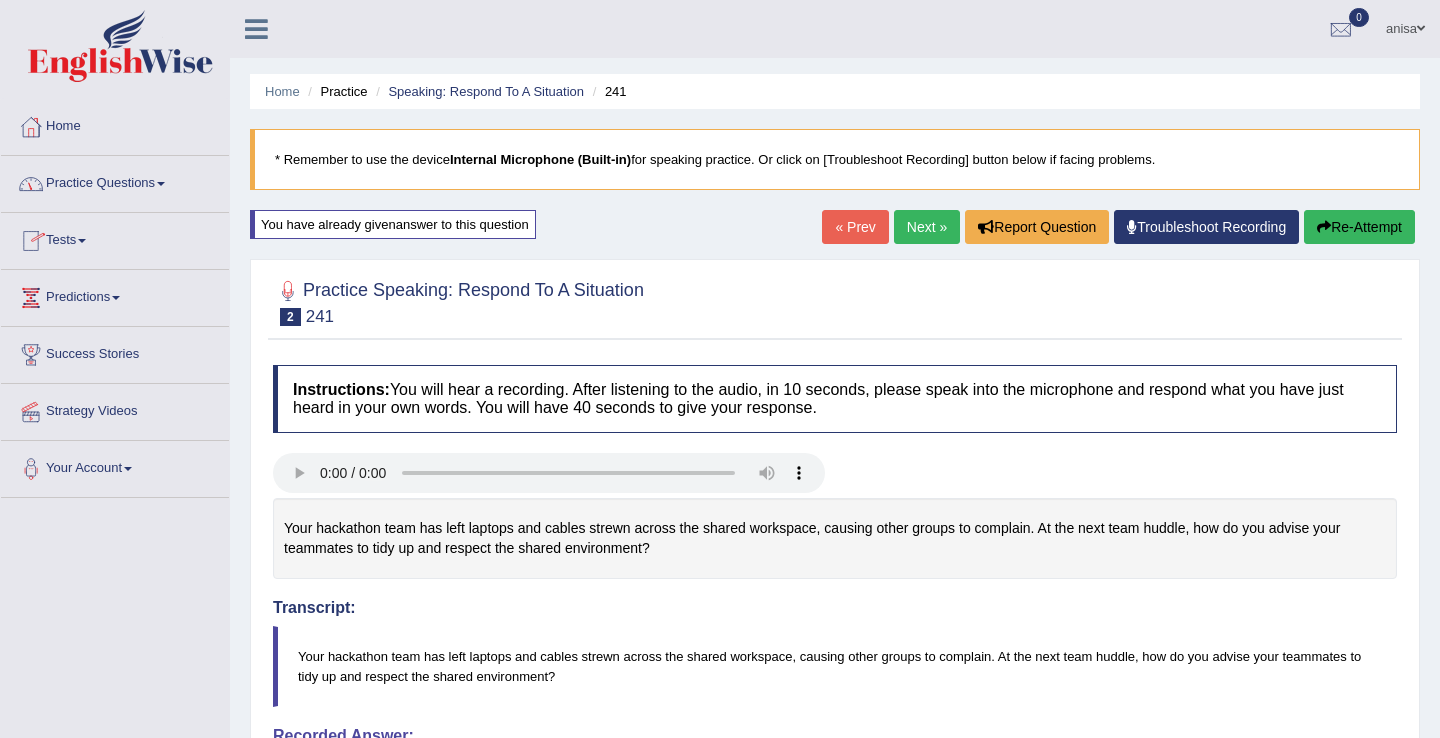 click on "Next »" at bounding box center [927, 227] 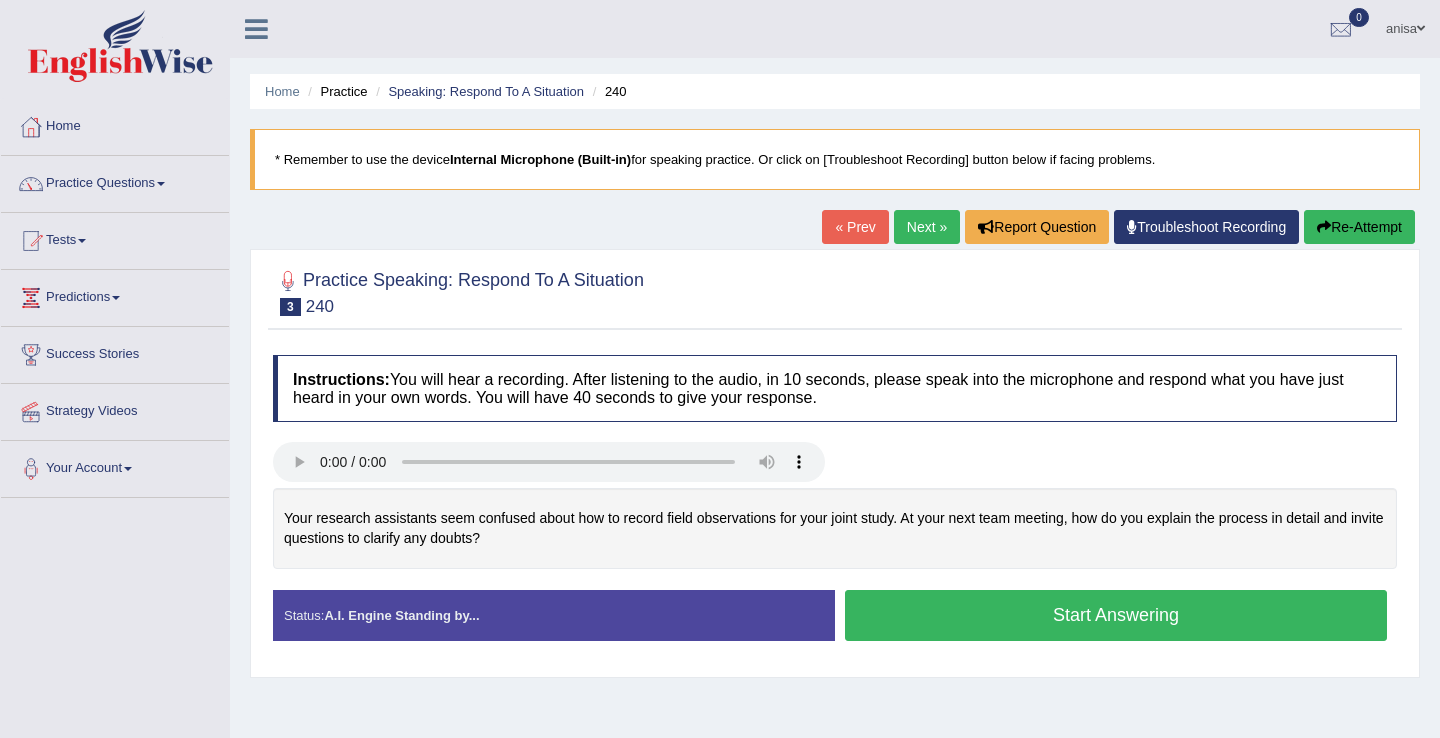 scroll, scrollTop: 0, scrollLeft: 0, axis: both 